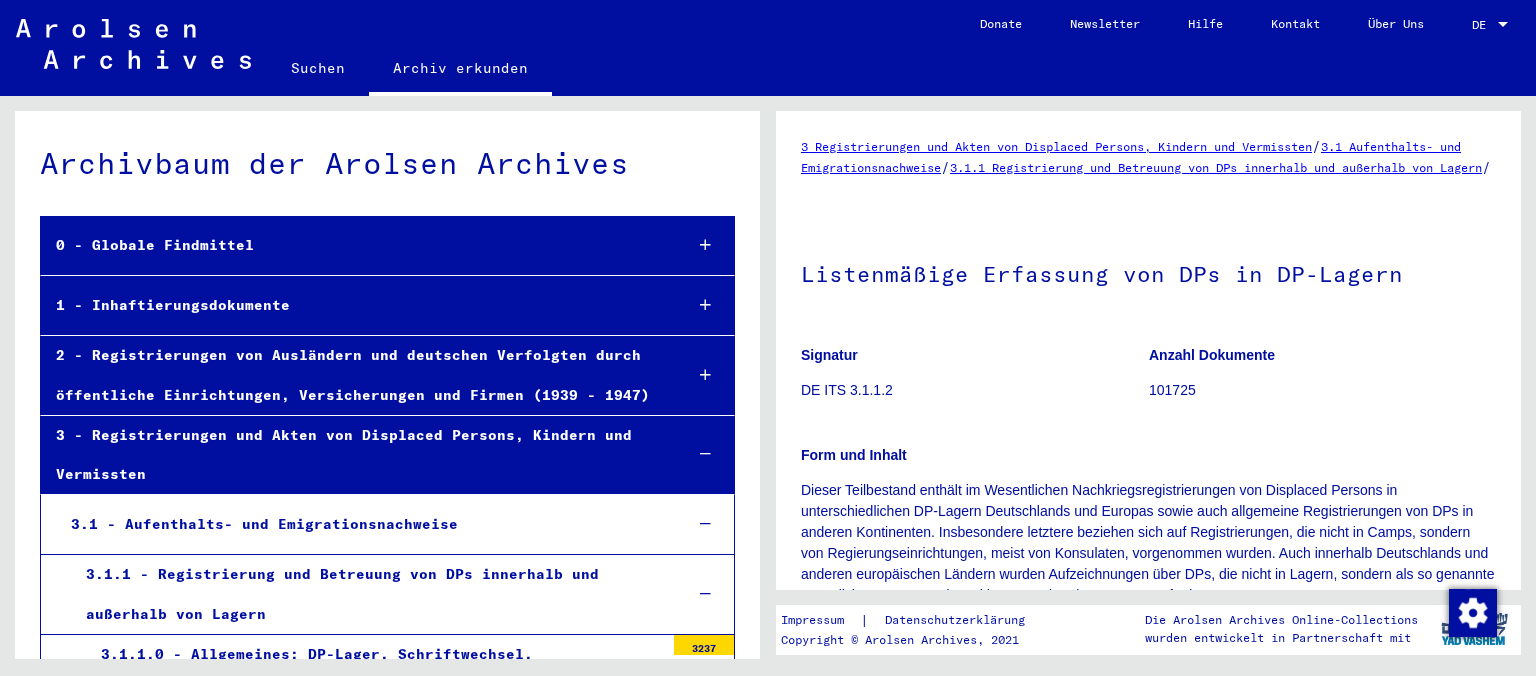 scroll, scrollTop: 0, scrollLeft: 0, axis: both 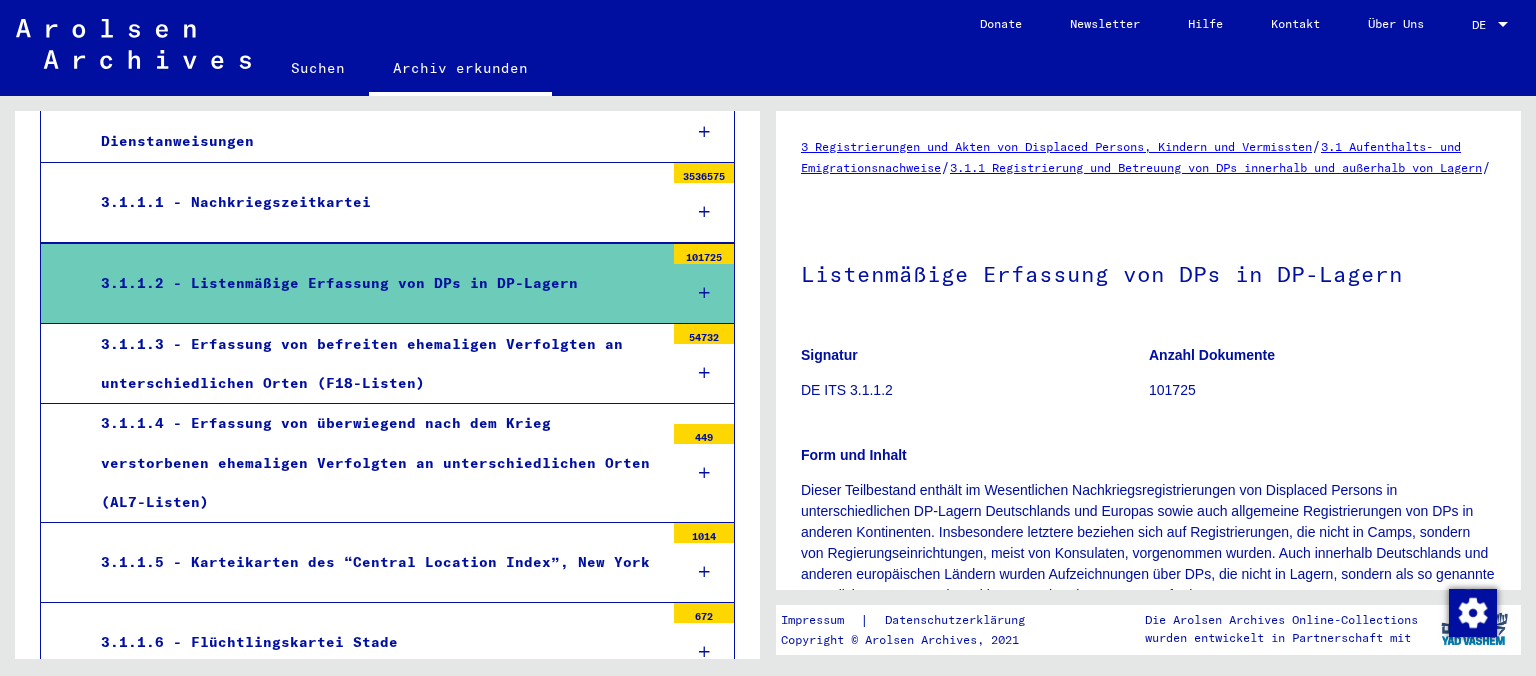 click on "3.1.1.2 - Listenmäßige Erfassung von DPs in DP-Lagern" at bounding box center (375, 283) 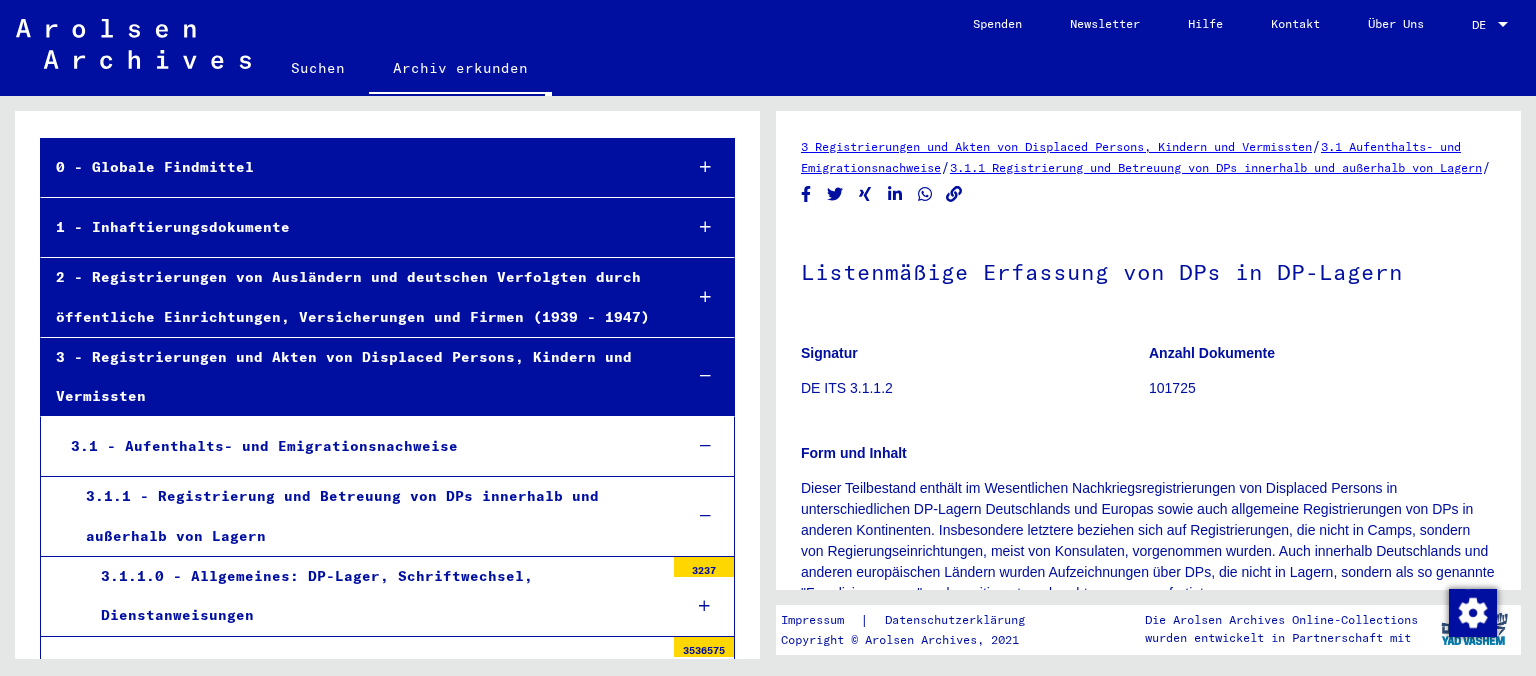 scroll, scrollTop: 110, scrollLeft: 0, axis: vertical 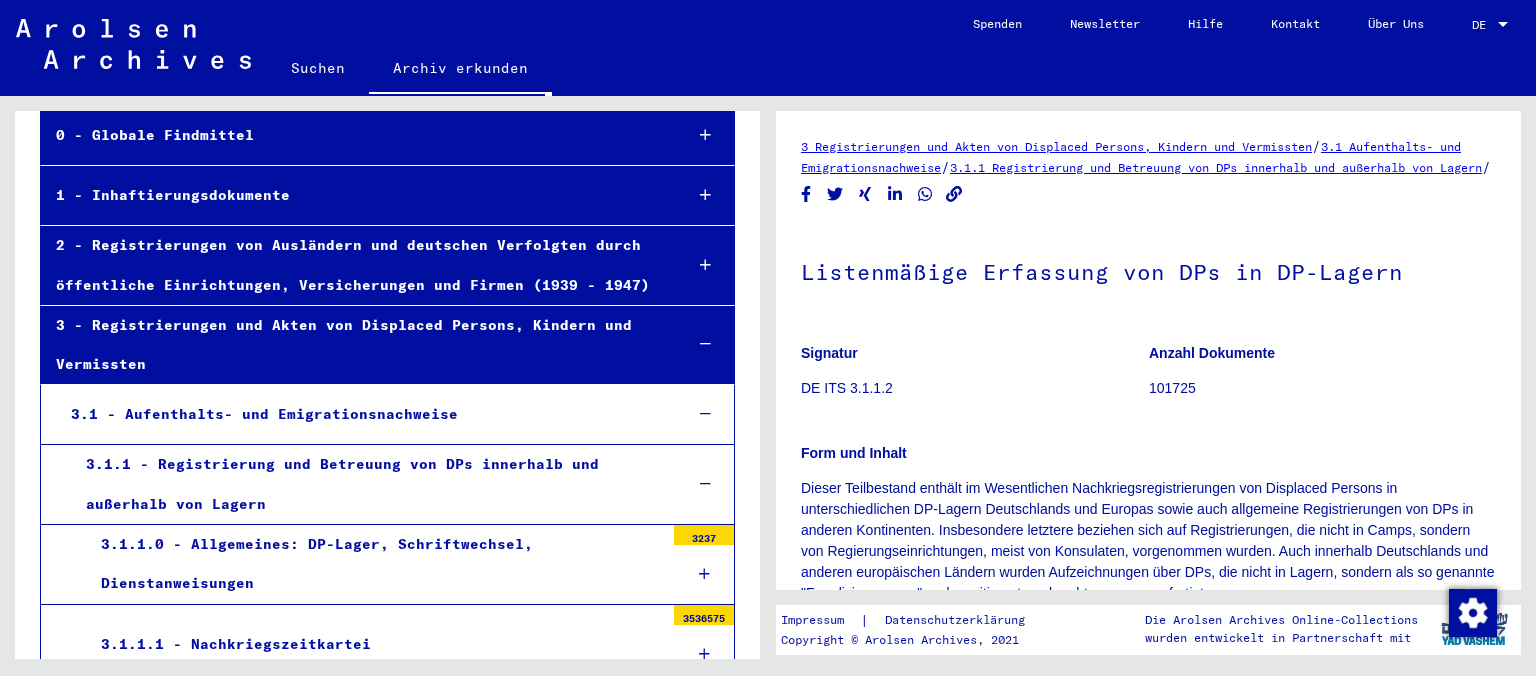 click on "3.1.1 Registrierung und Betreuung von DPs innerhalb und außerhalb von Lagern" 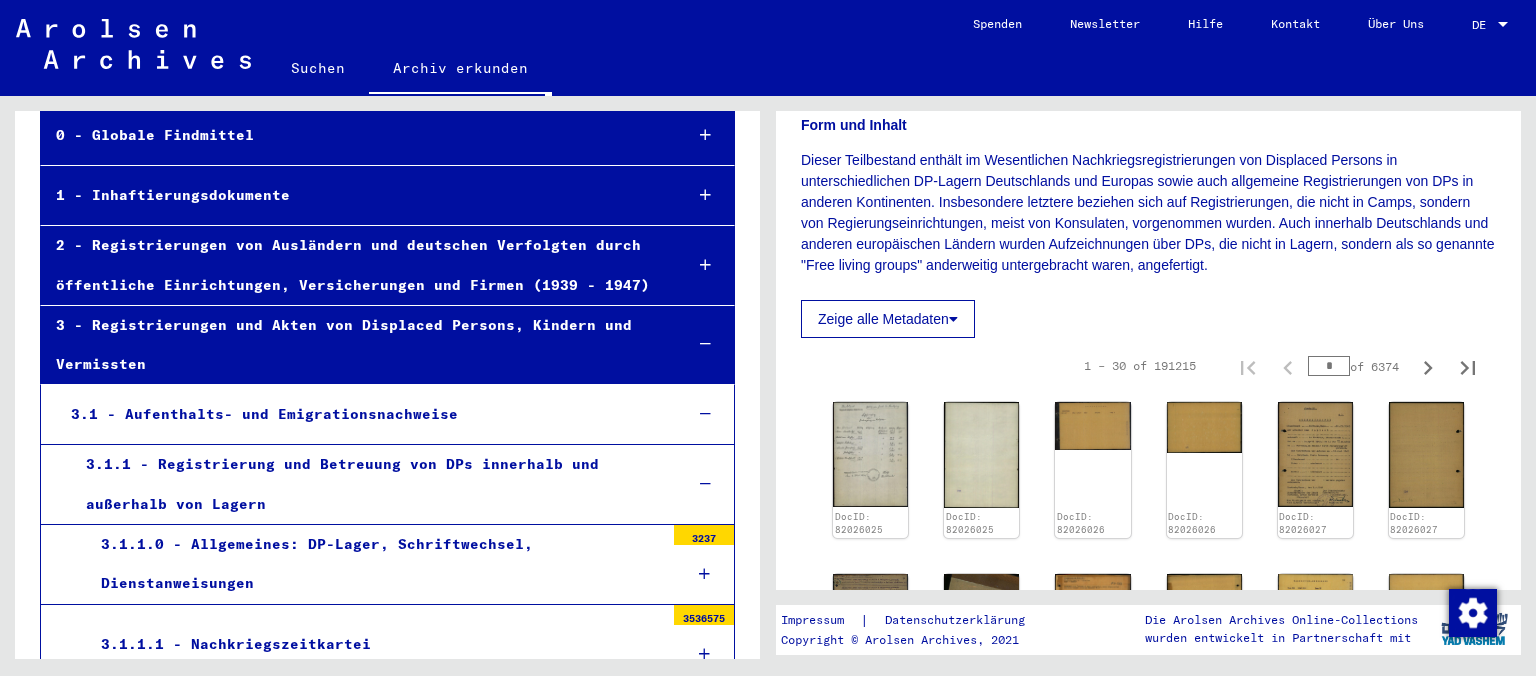 scroll, scrollTop: 331, scrollLeft: 0, axis: vertical 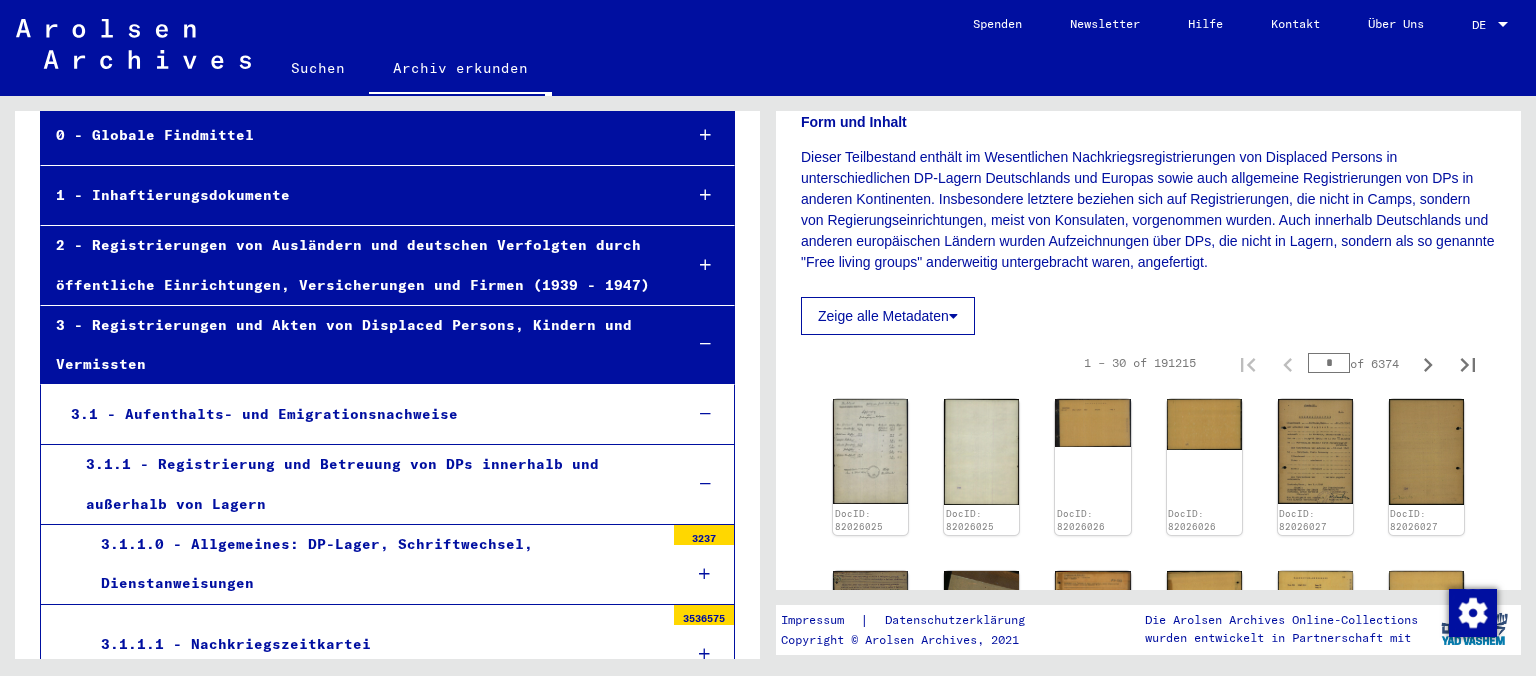 click on "Zeige alle Metadaten" 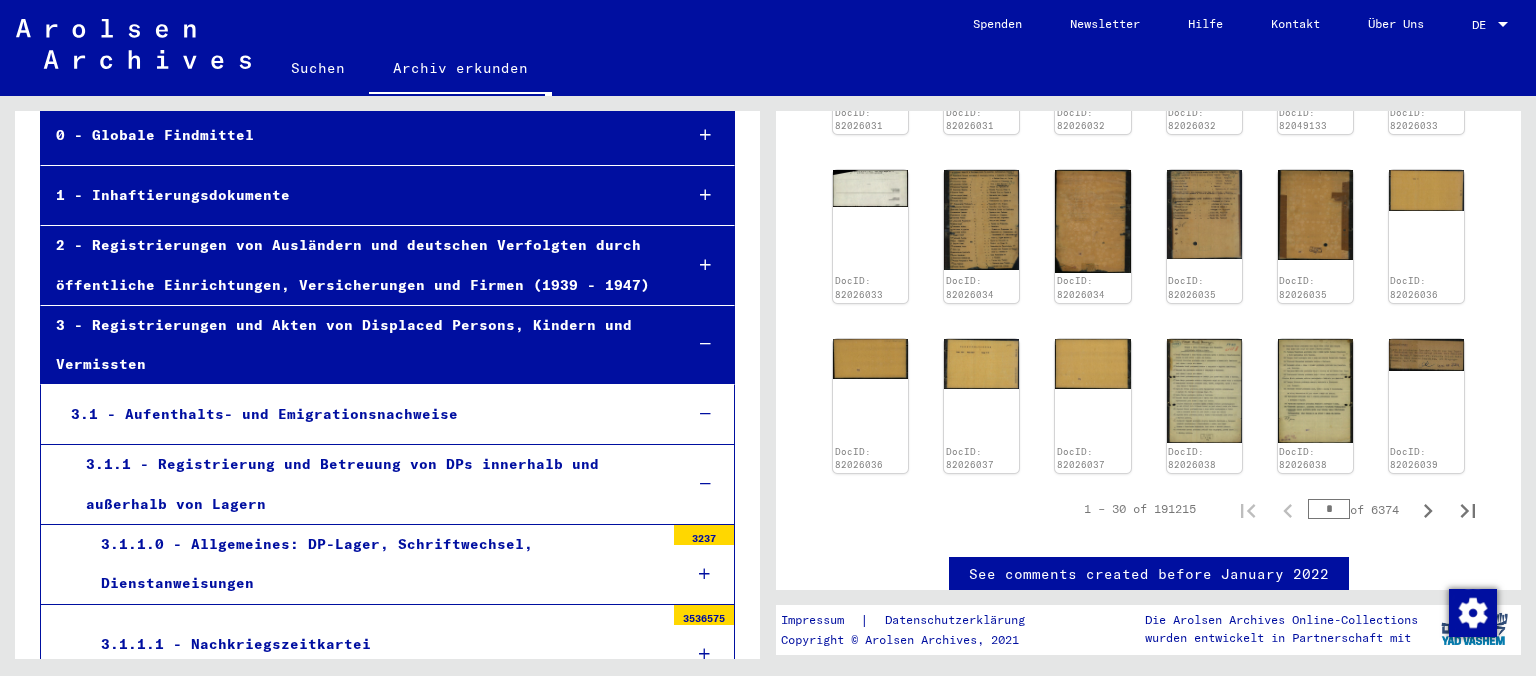 scroll, scrollTop: 2208, scrollLeft: 0, axis: vertical 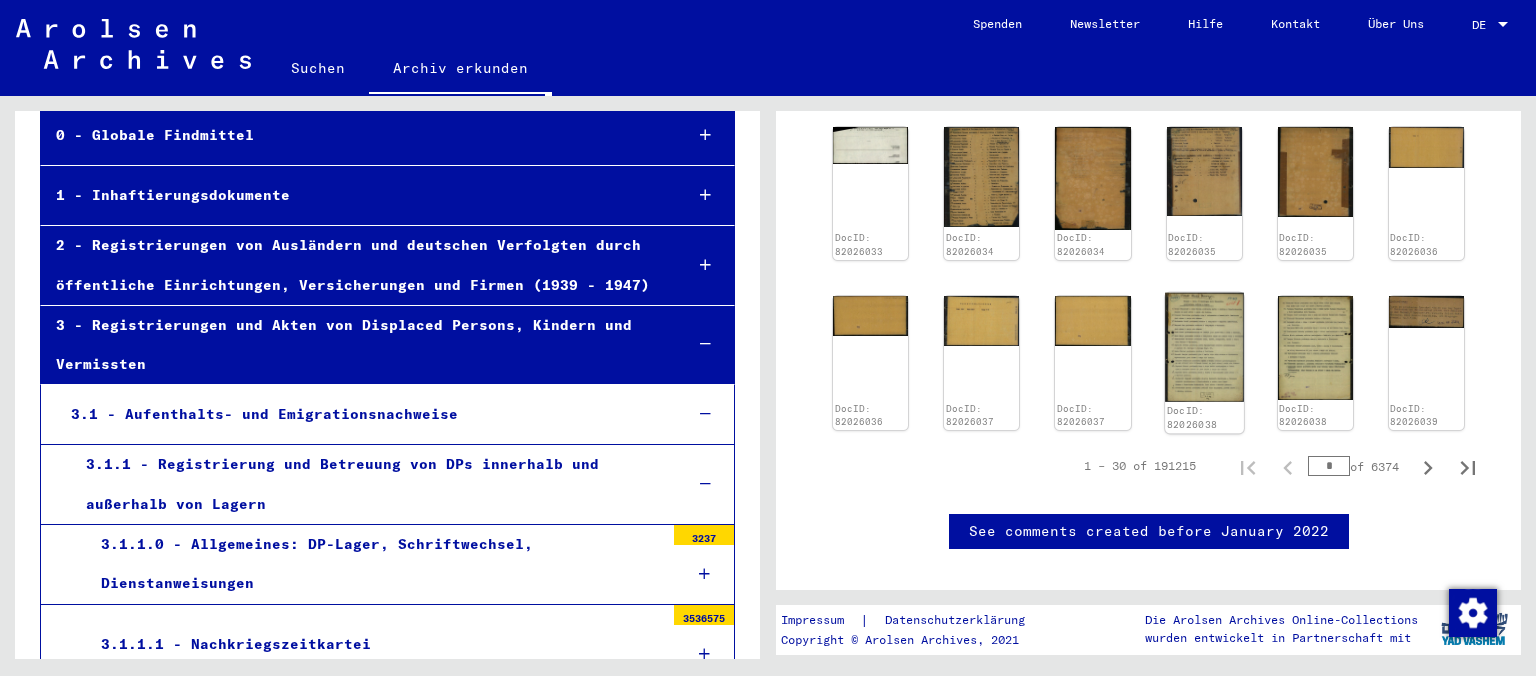 click 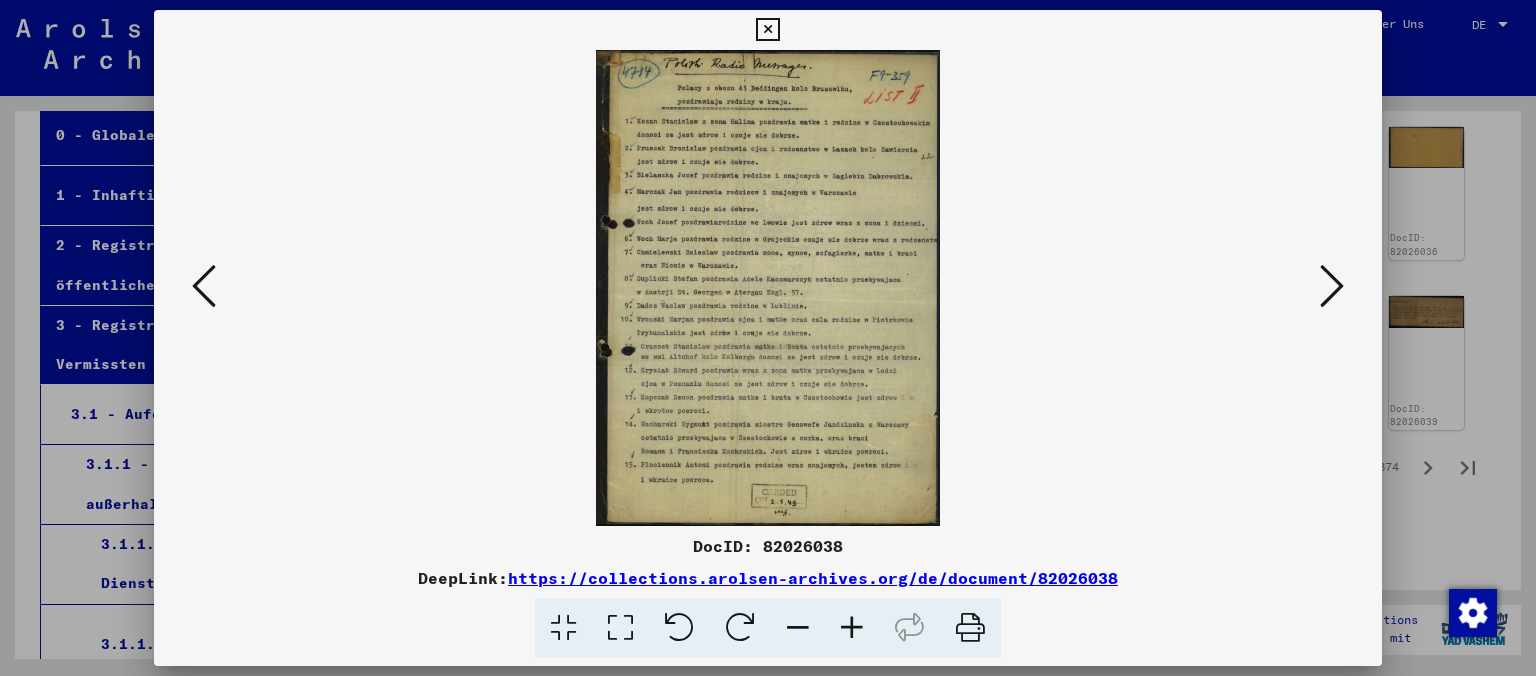 click at bounding box center (767, 30) 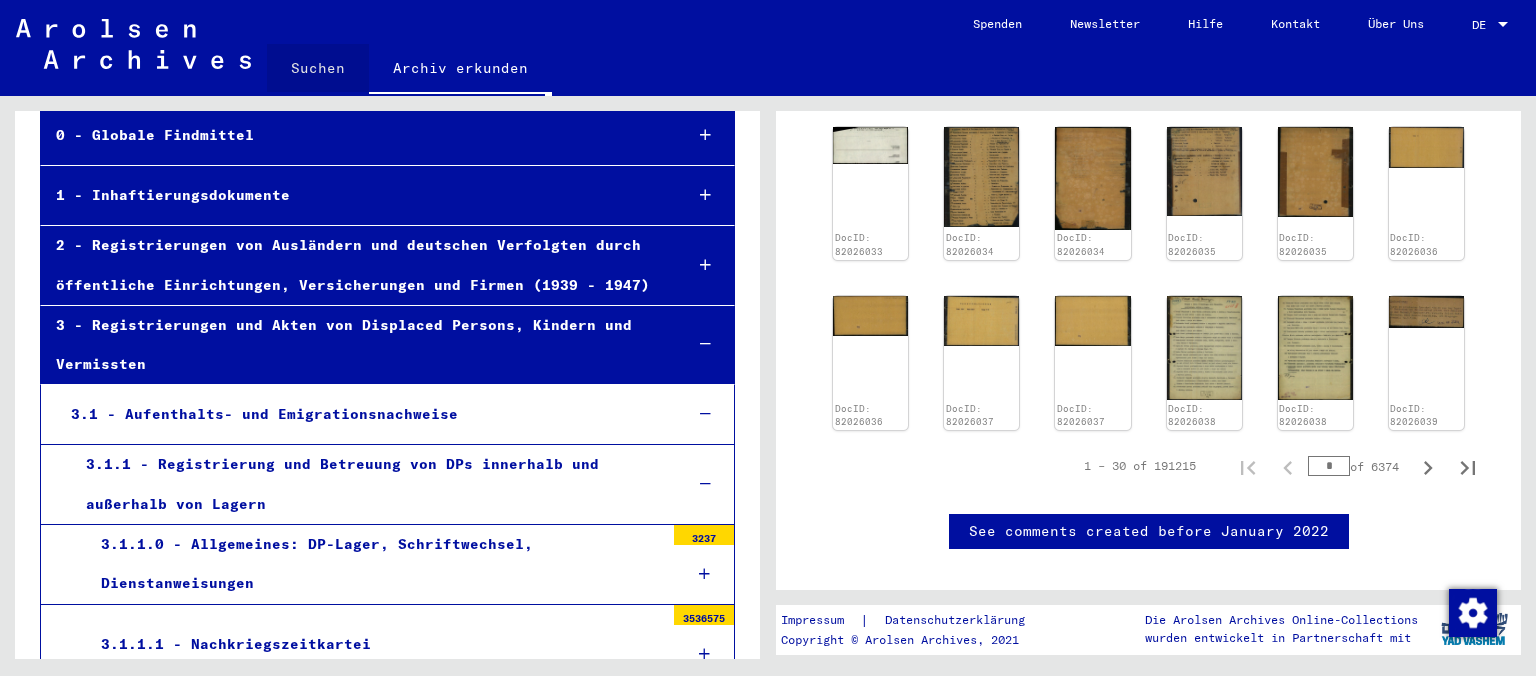 click on "Suchen" 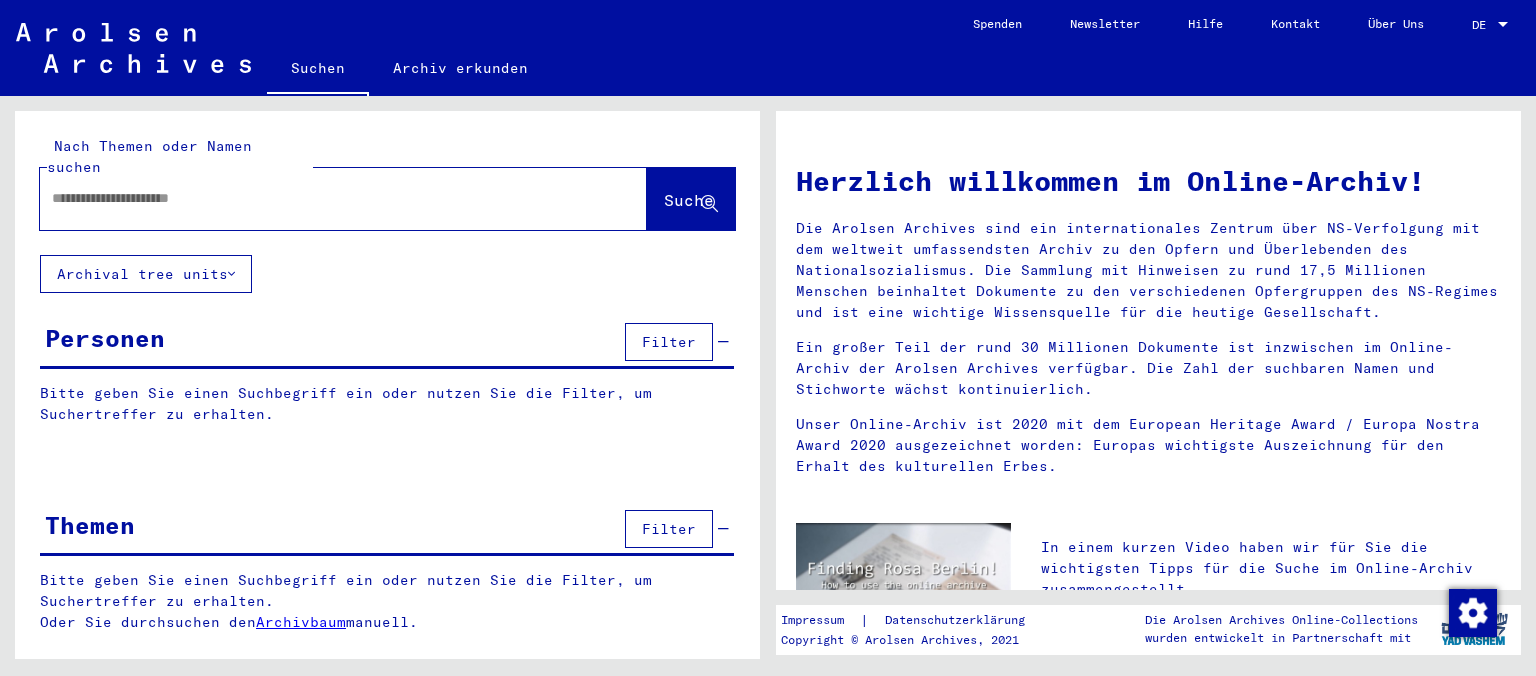 click at bounding box center (319, 198) 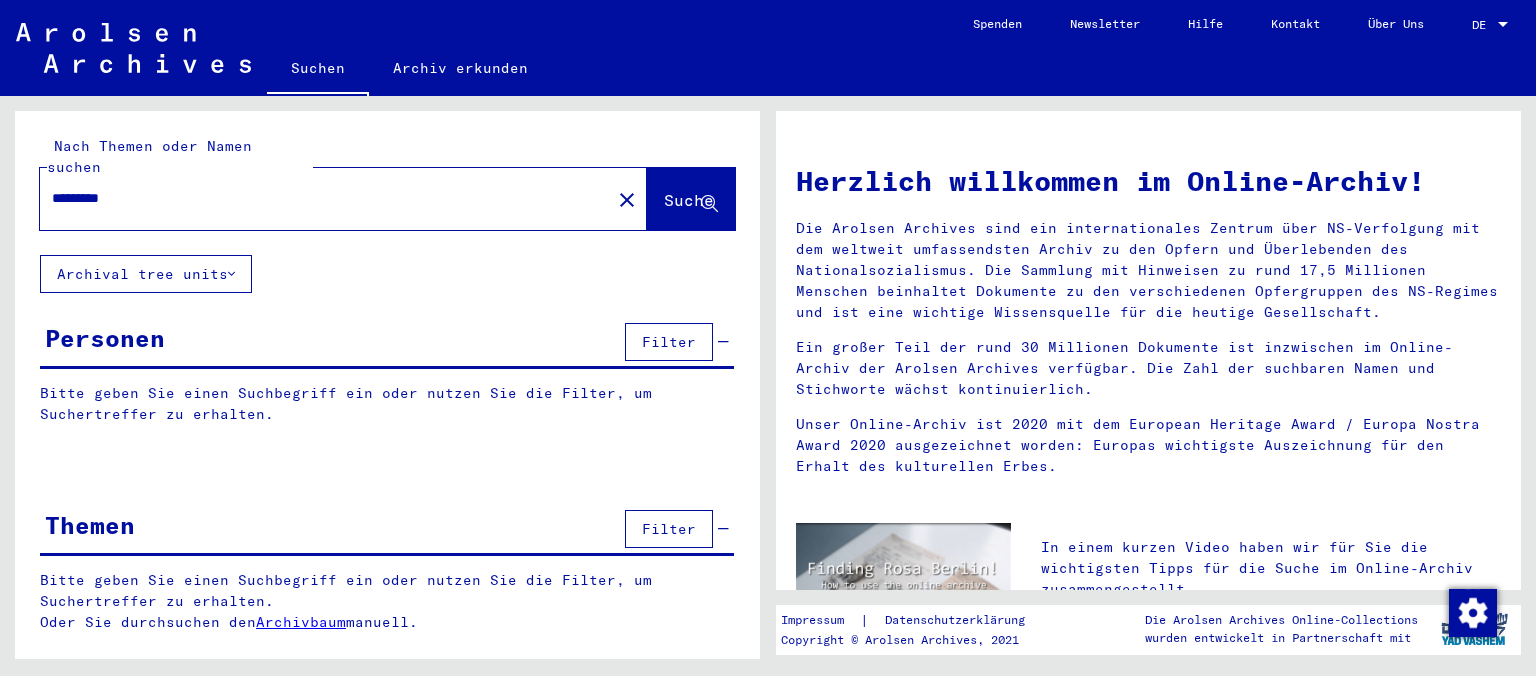 type on "*********" 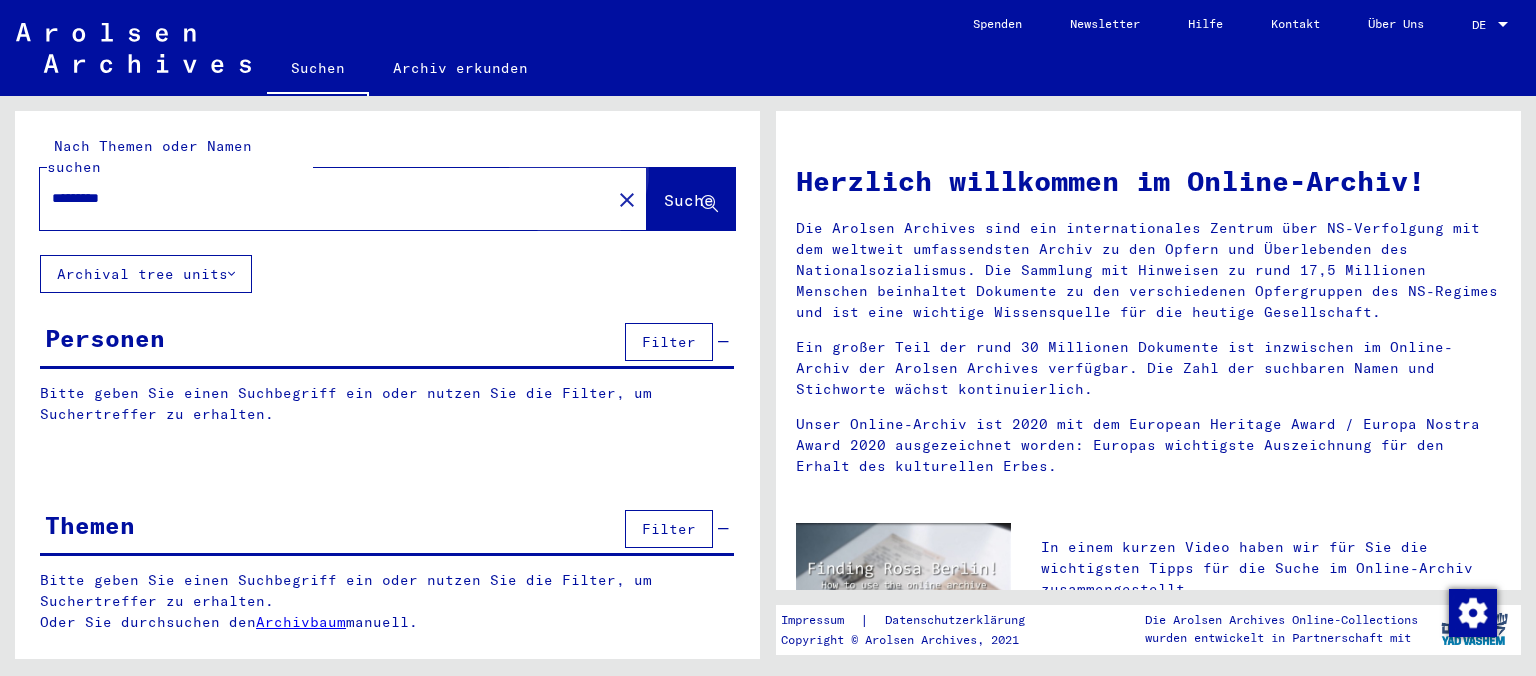 click on "Suche" 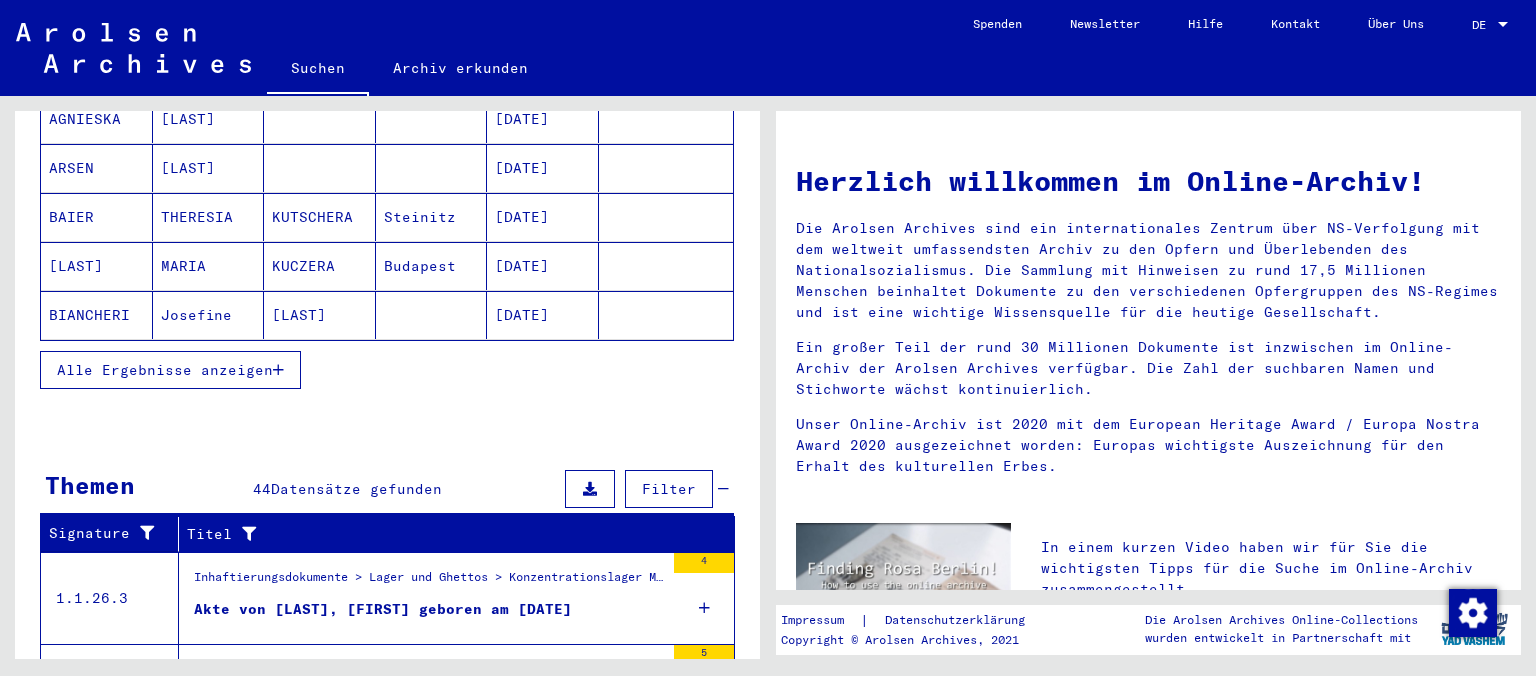 scroll, scrollTop: 221, scrollLeft: 0, axis: vertical 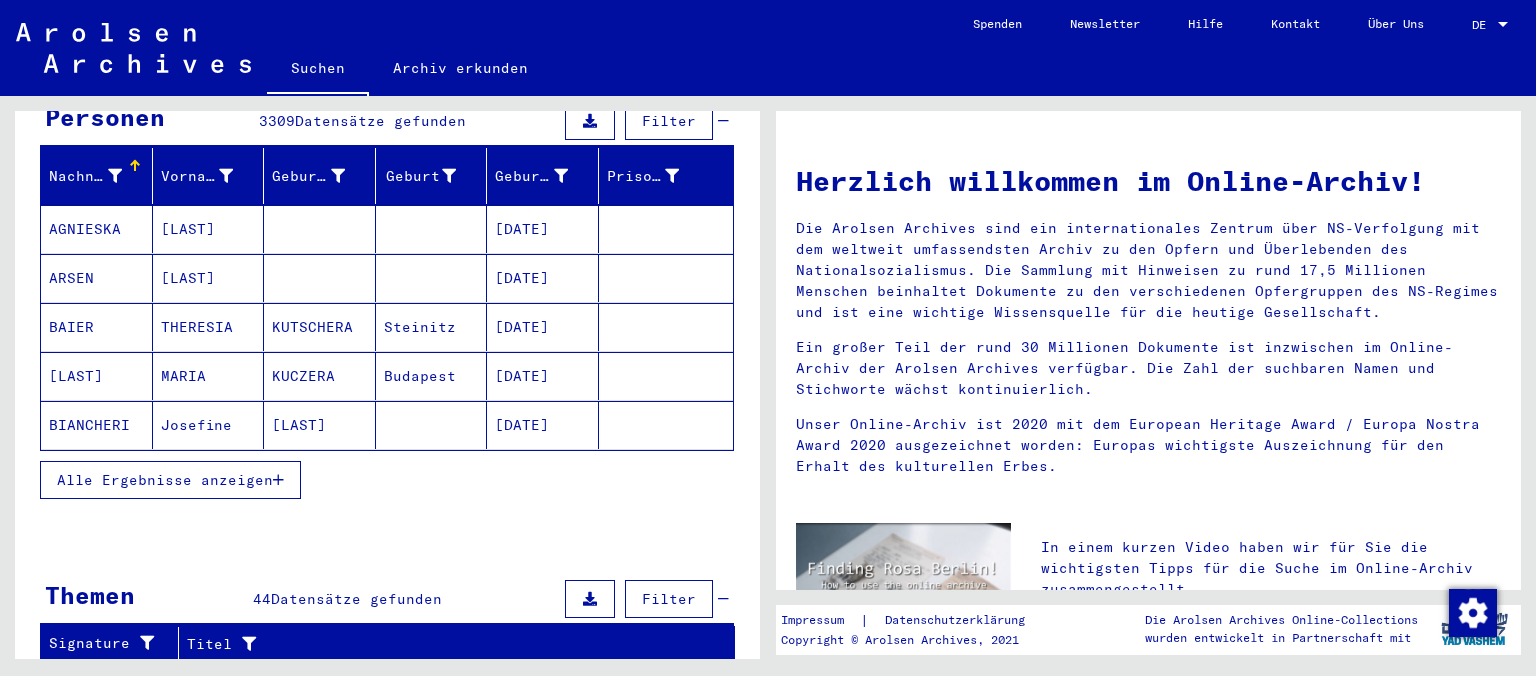 click on "Alle Ergebnisse anzeigen" at bounding box center [165, 480] 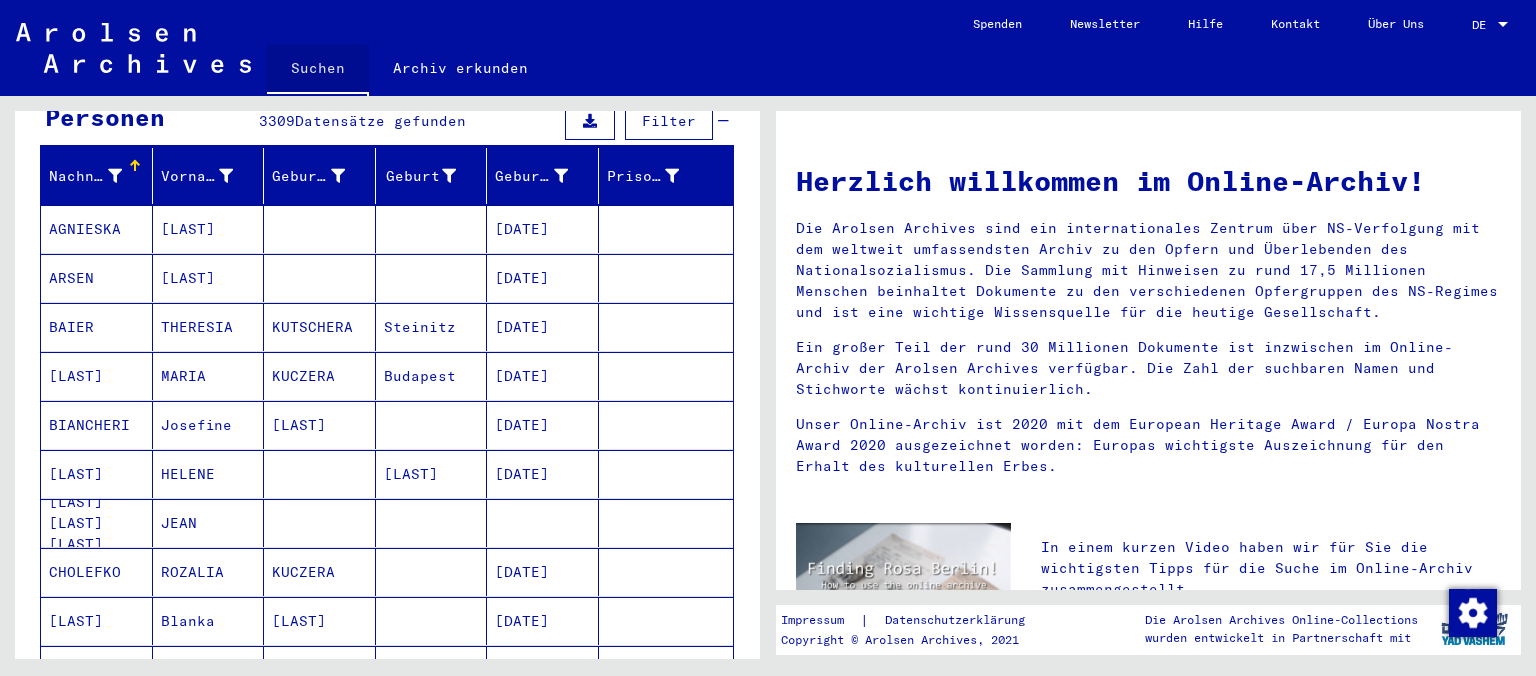 click on "Suchen" 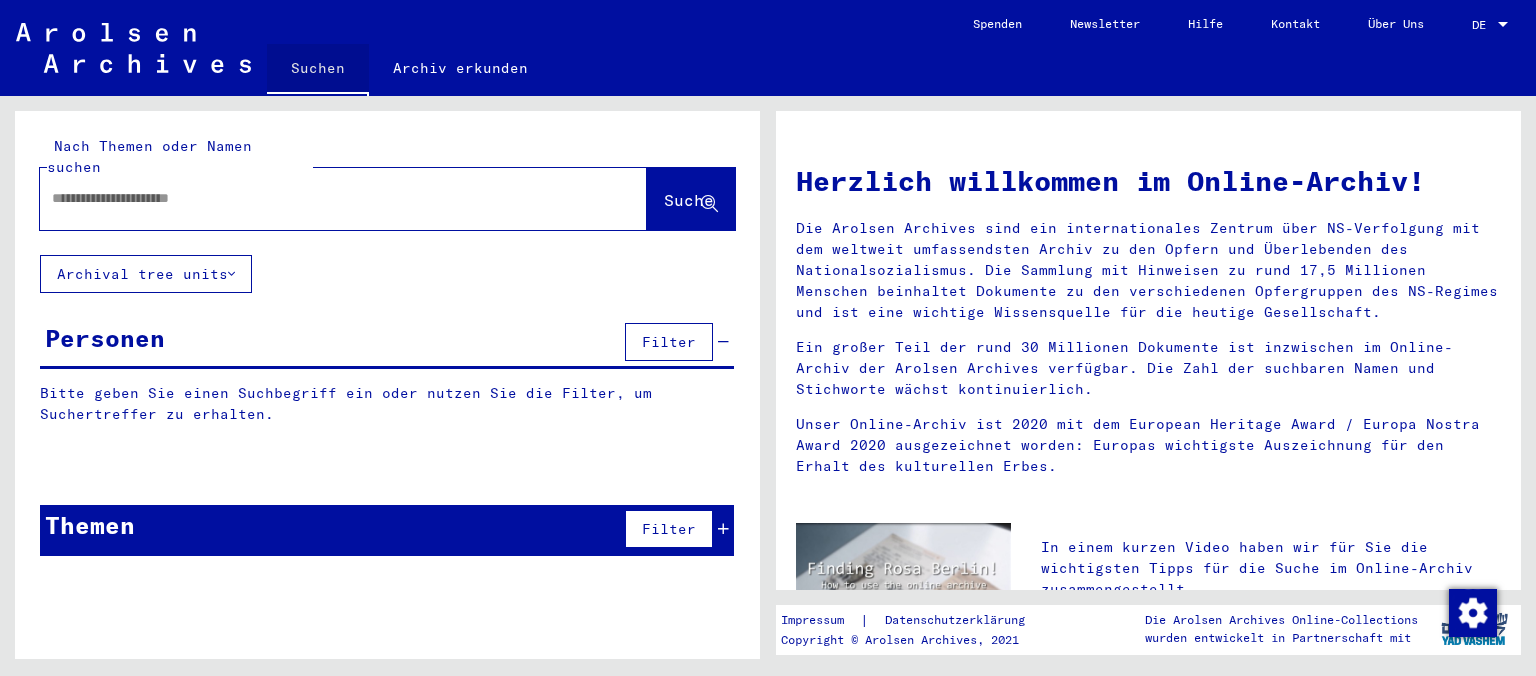 scroll, scrollTop: 0, scrollLeft: 0, axis: both 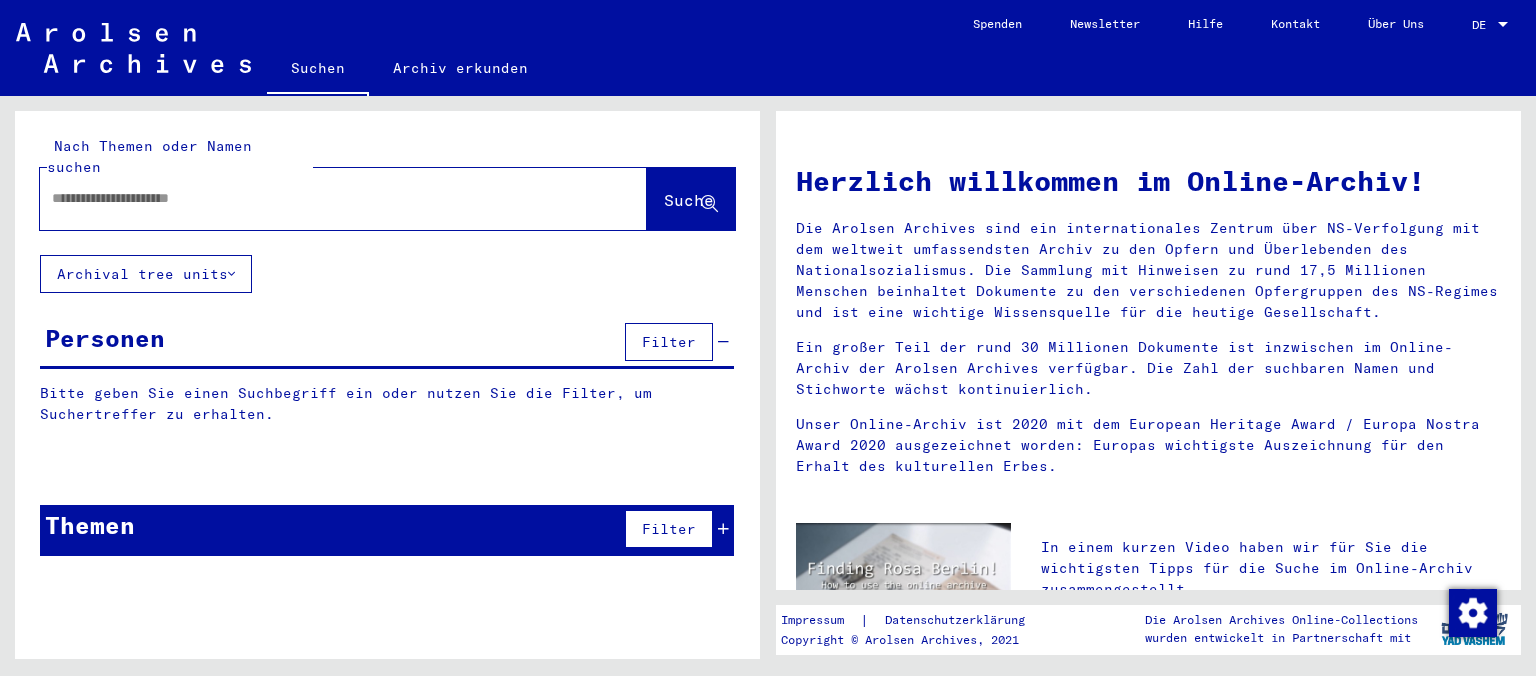 click at bounding box center [319, 198] 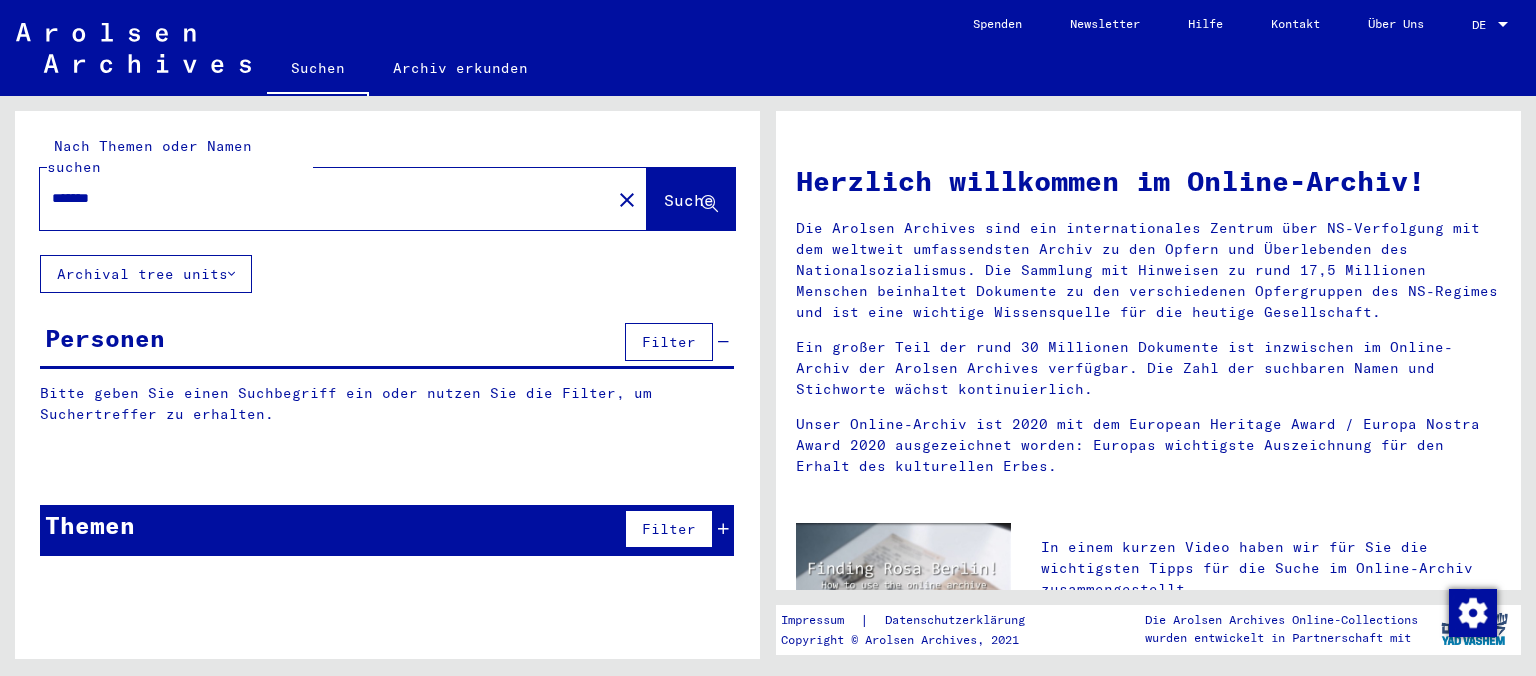 type on "*******" 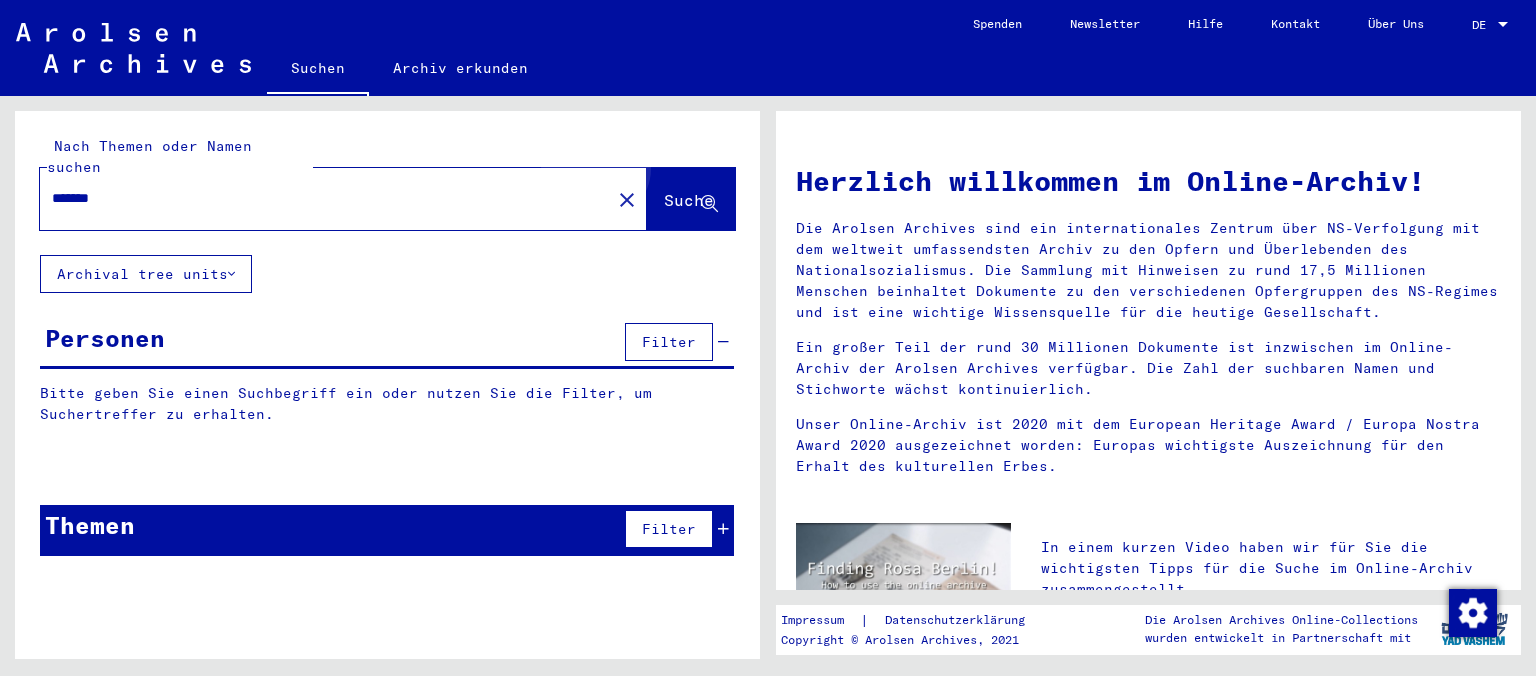 click on "Suche" 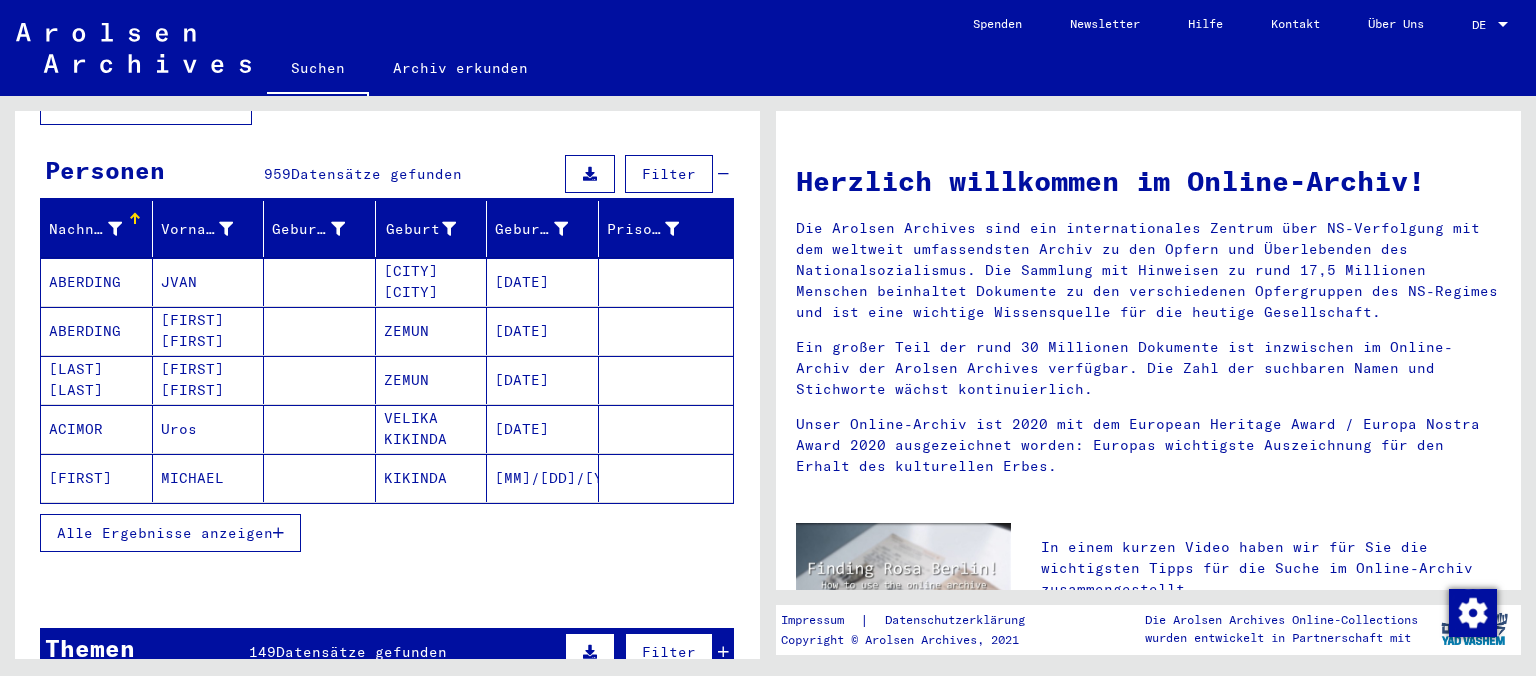 scroll, scrollTop: 221, scrollLeft: 0, axis: vertical 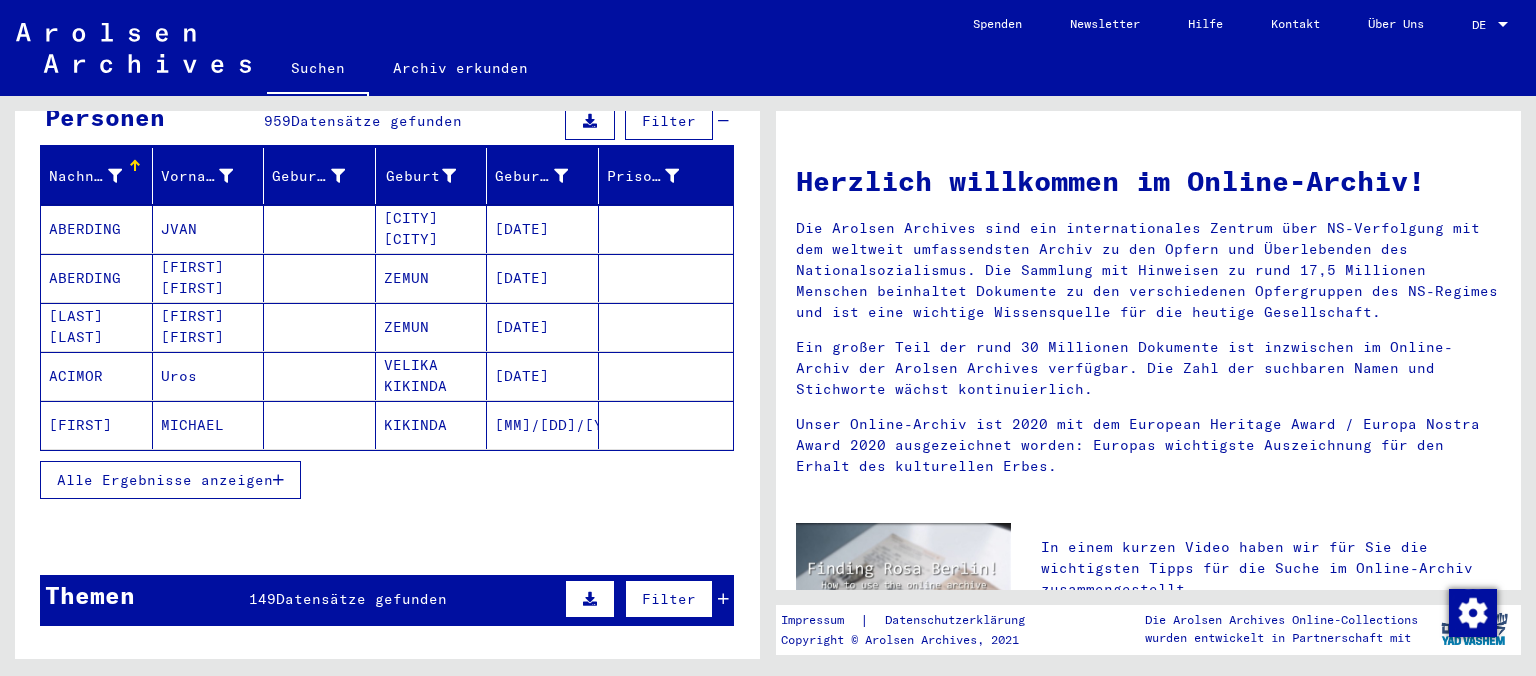 click on "Alle Ergebnisse anzeigen" at bounding box center [165, 480] 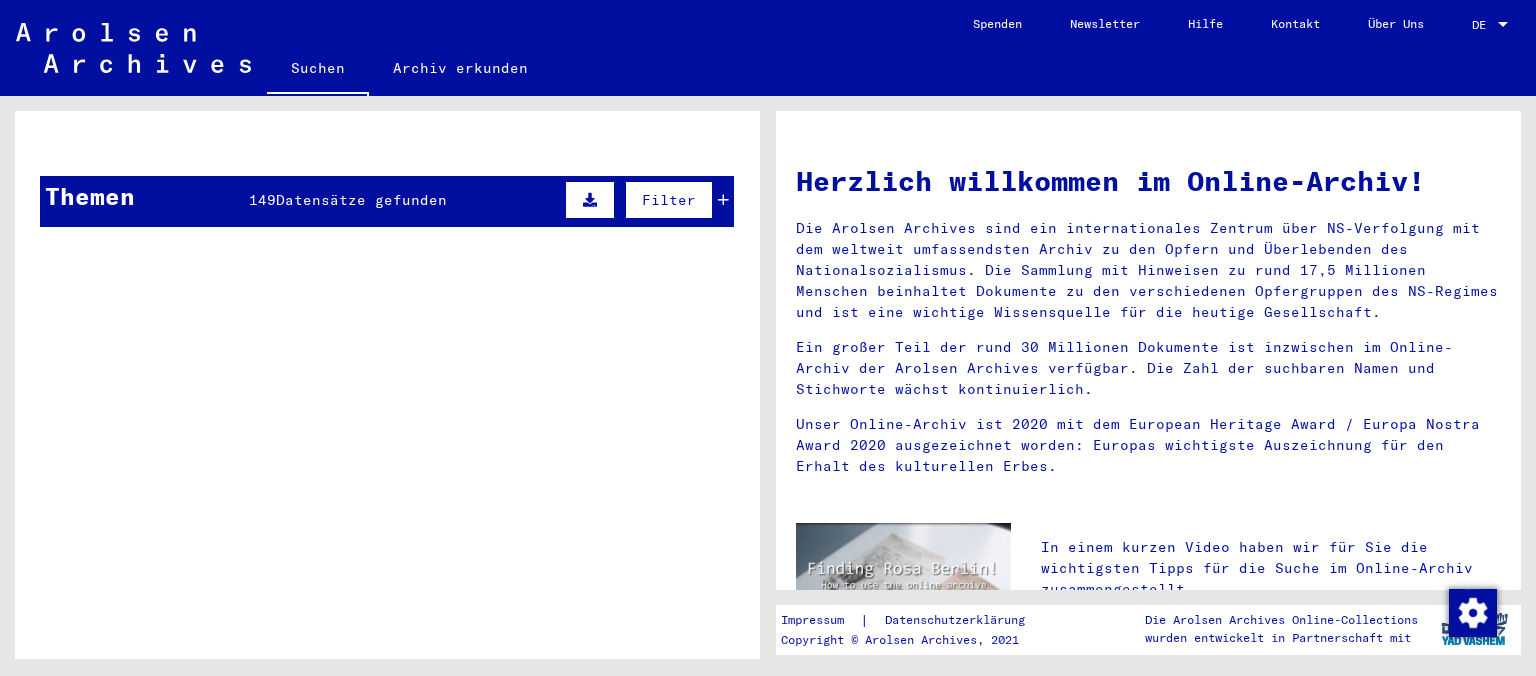 scroll, scrollTop: 1214, scrollLeft: 0, axis: vertical 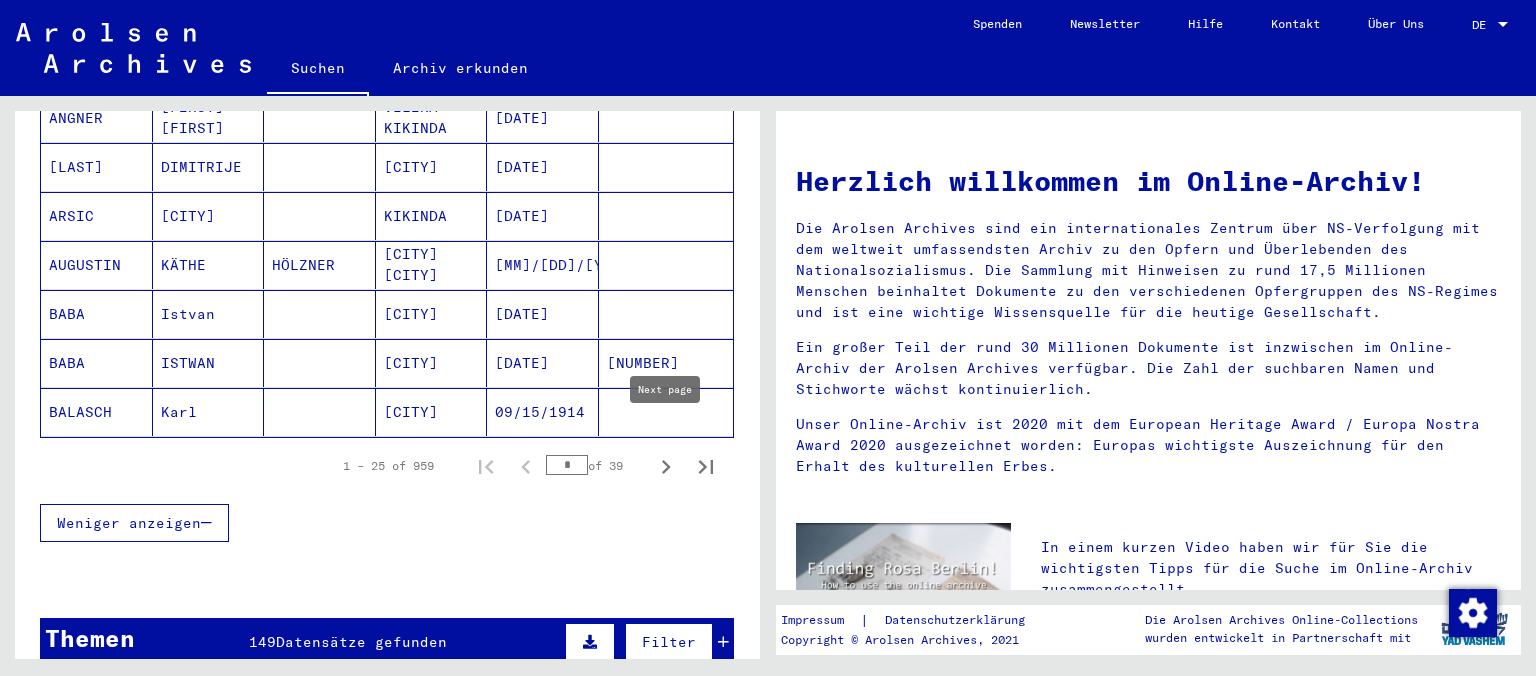 click 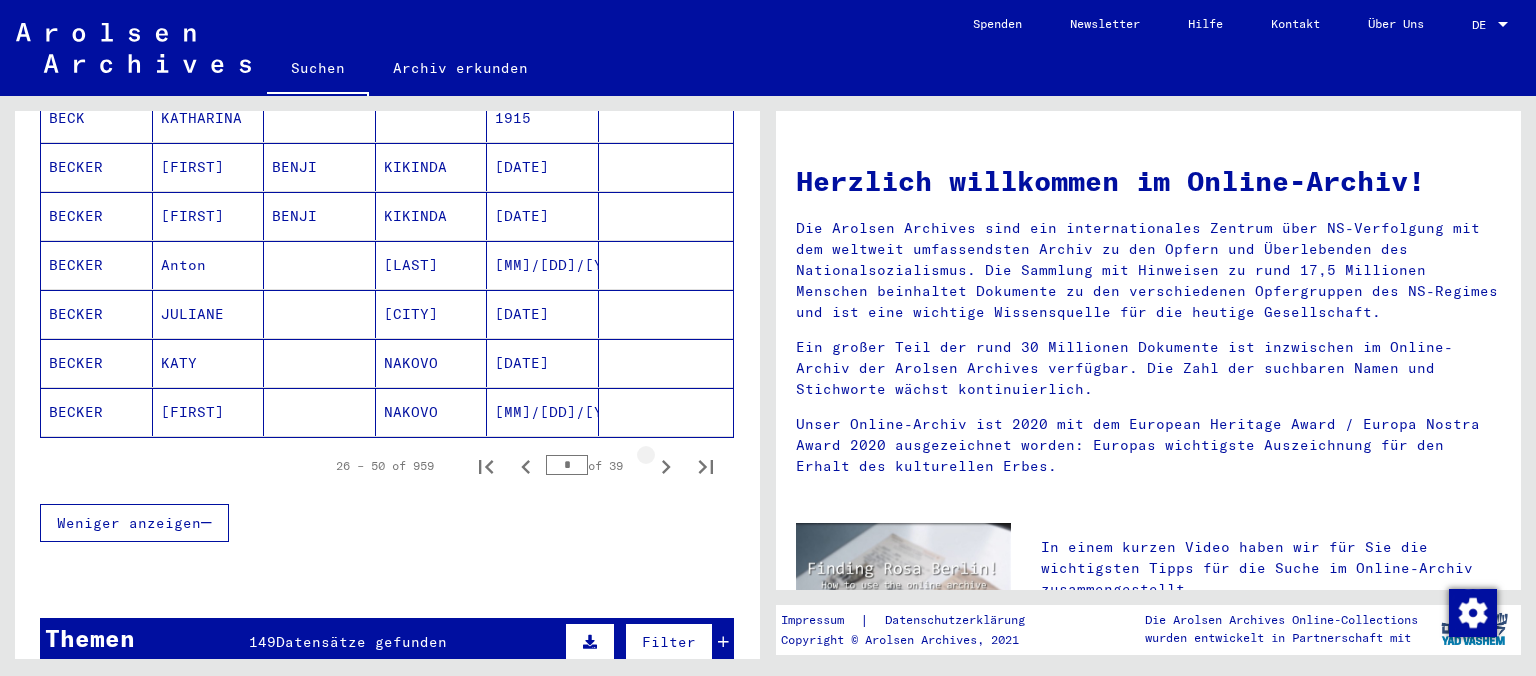 click 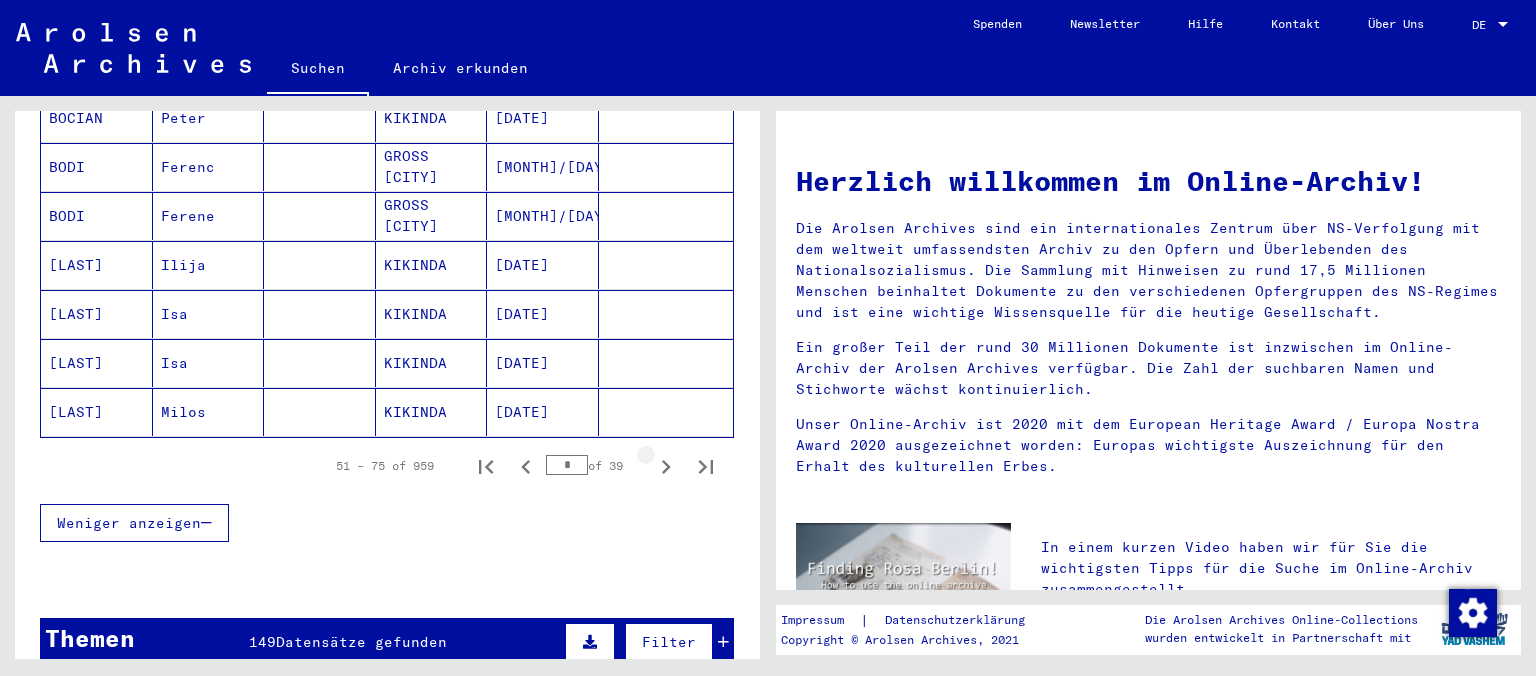 click 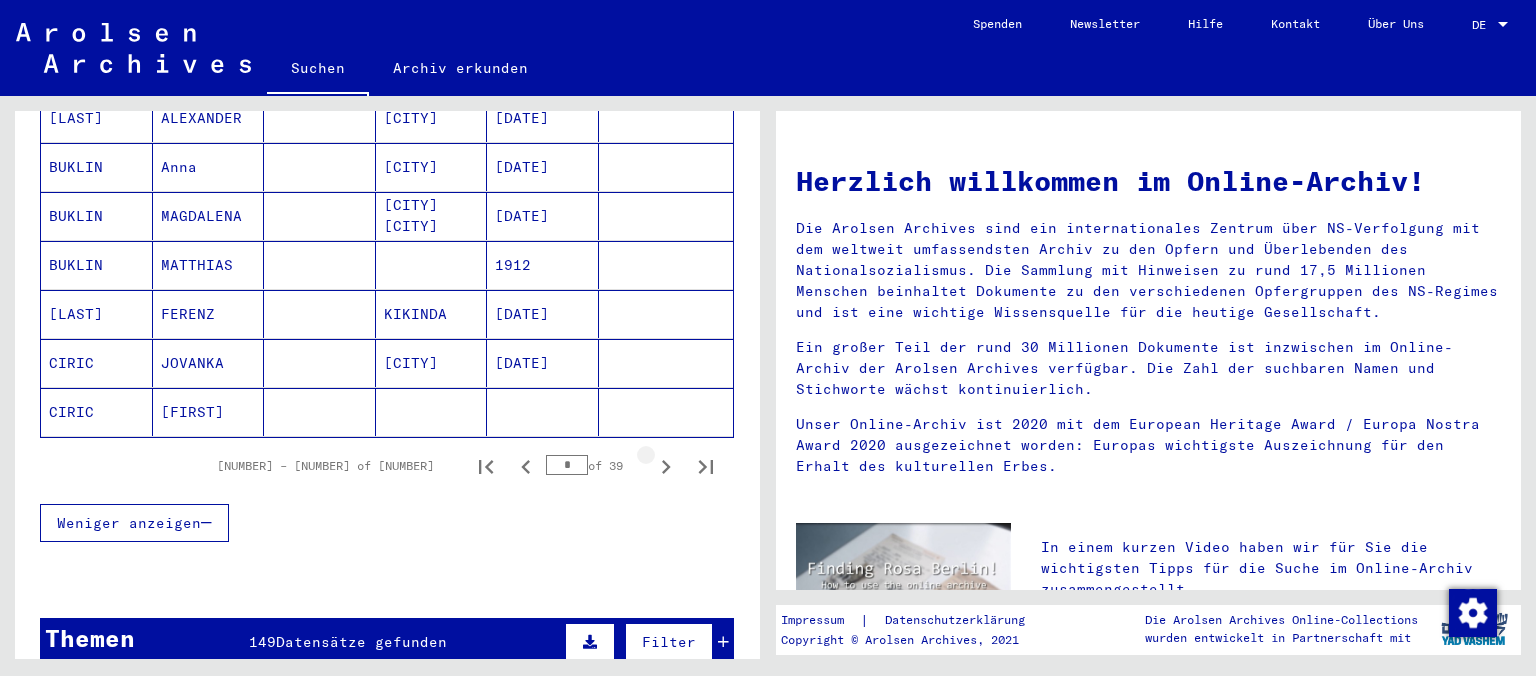 click 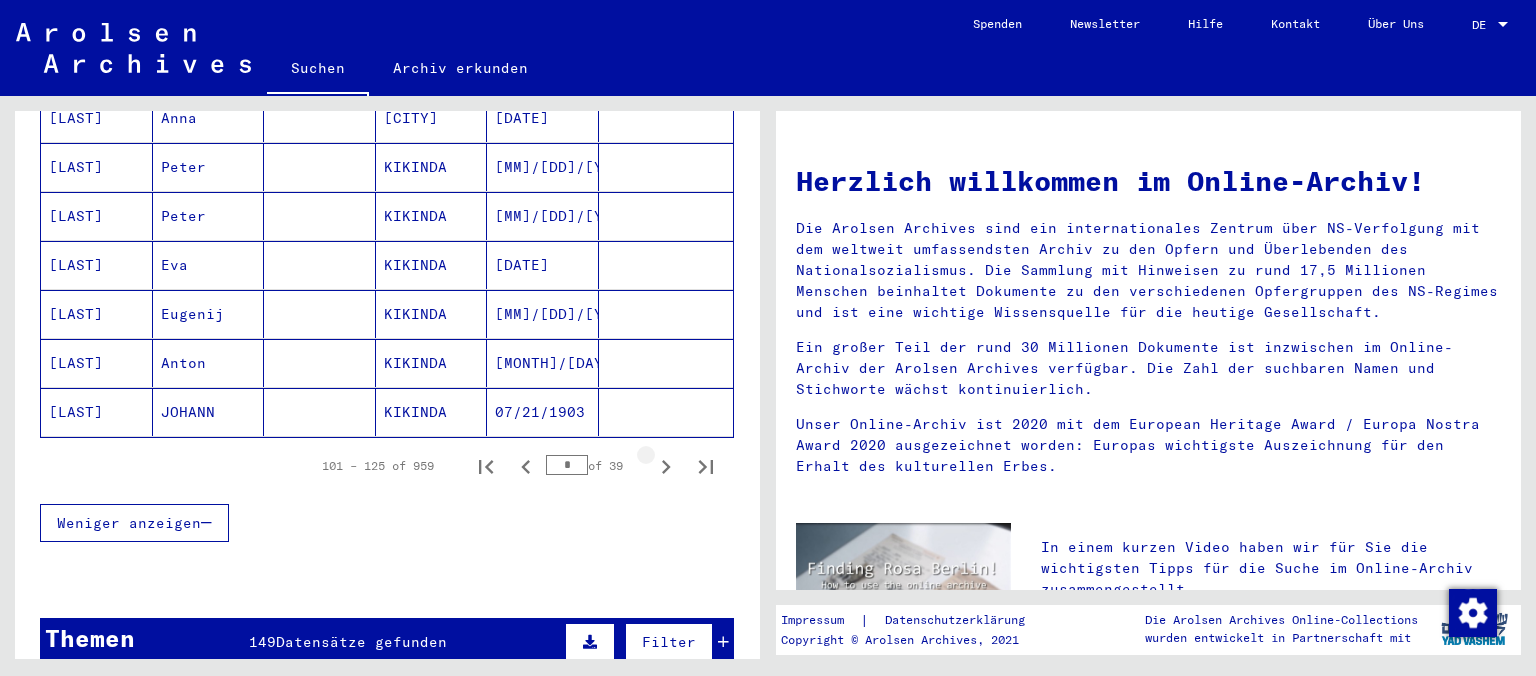 click 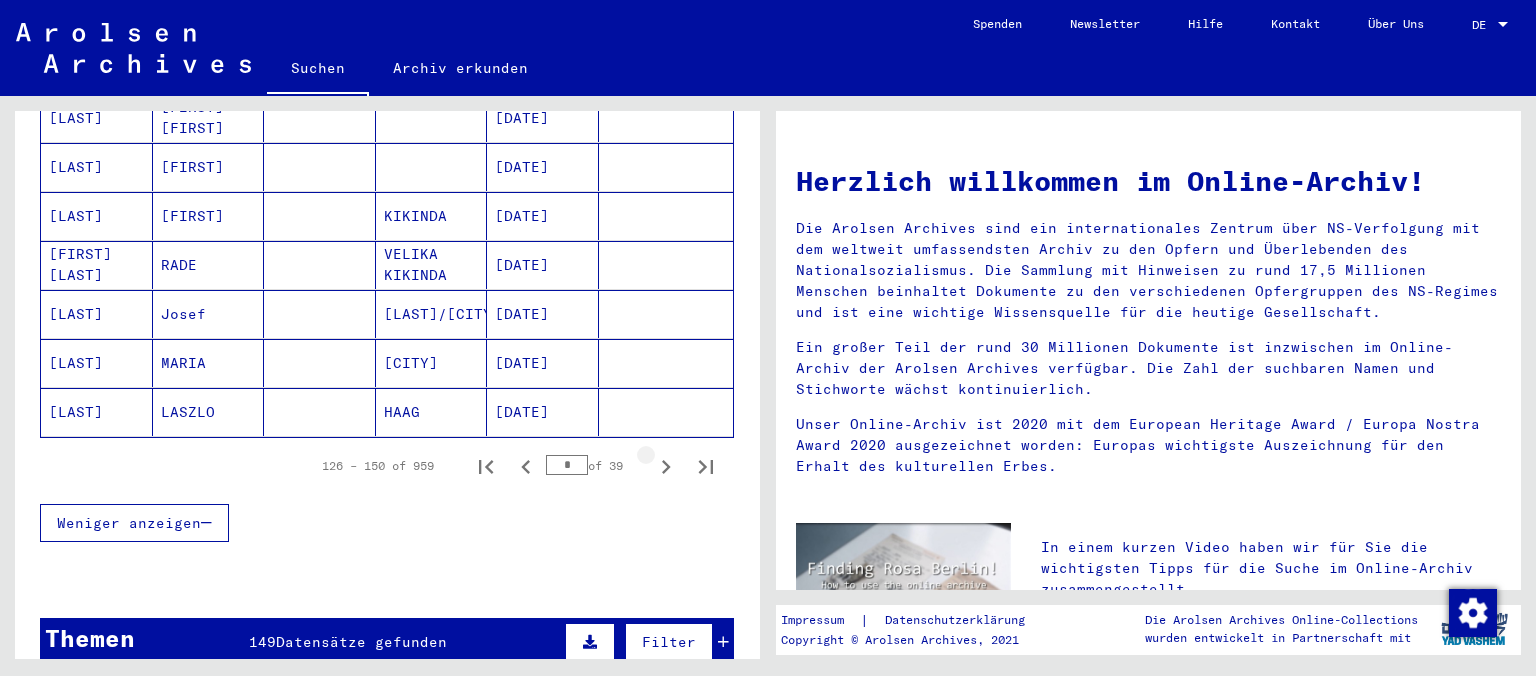 click 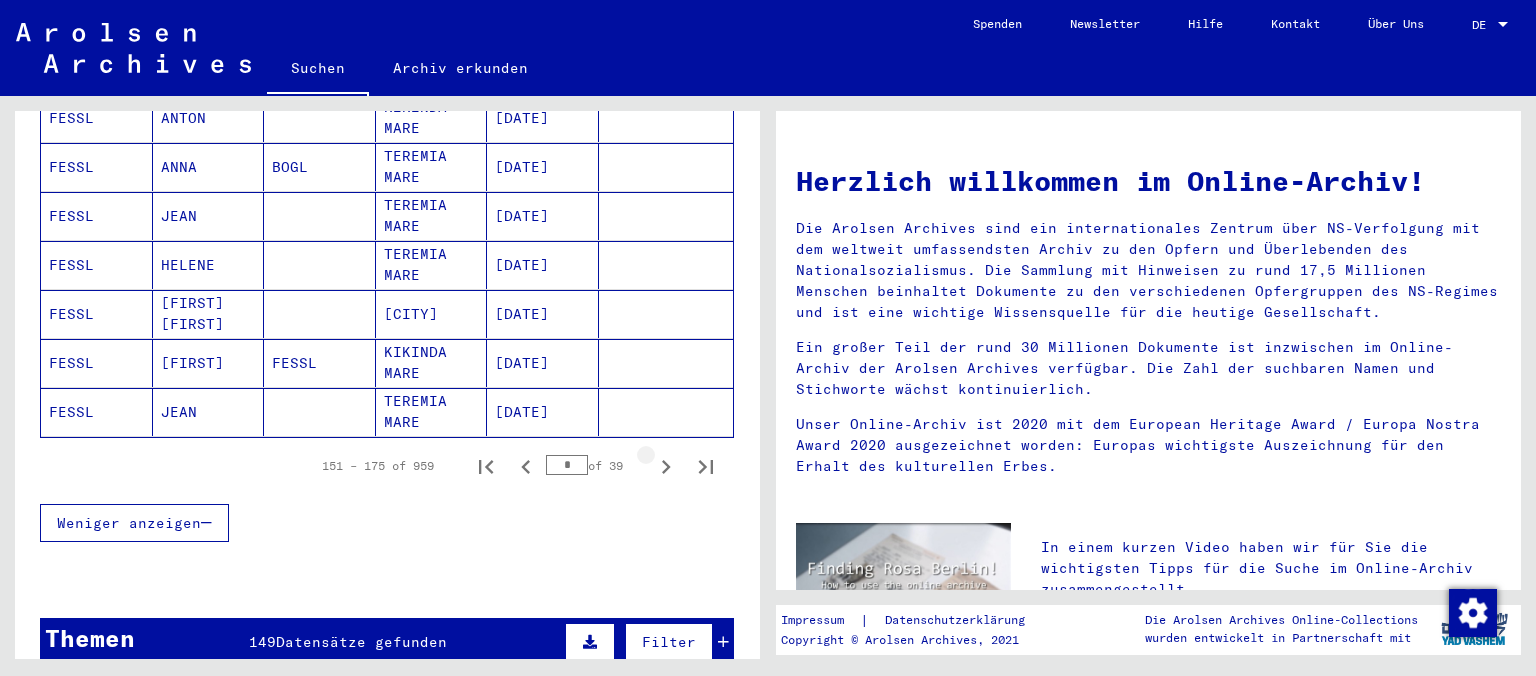 click 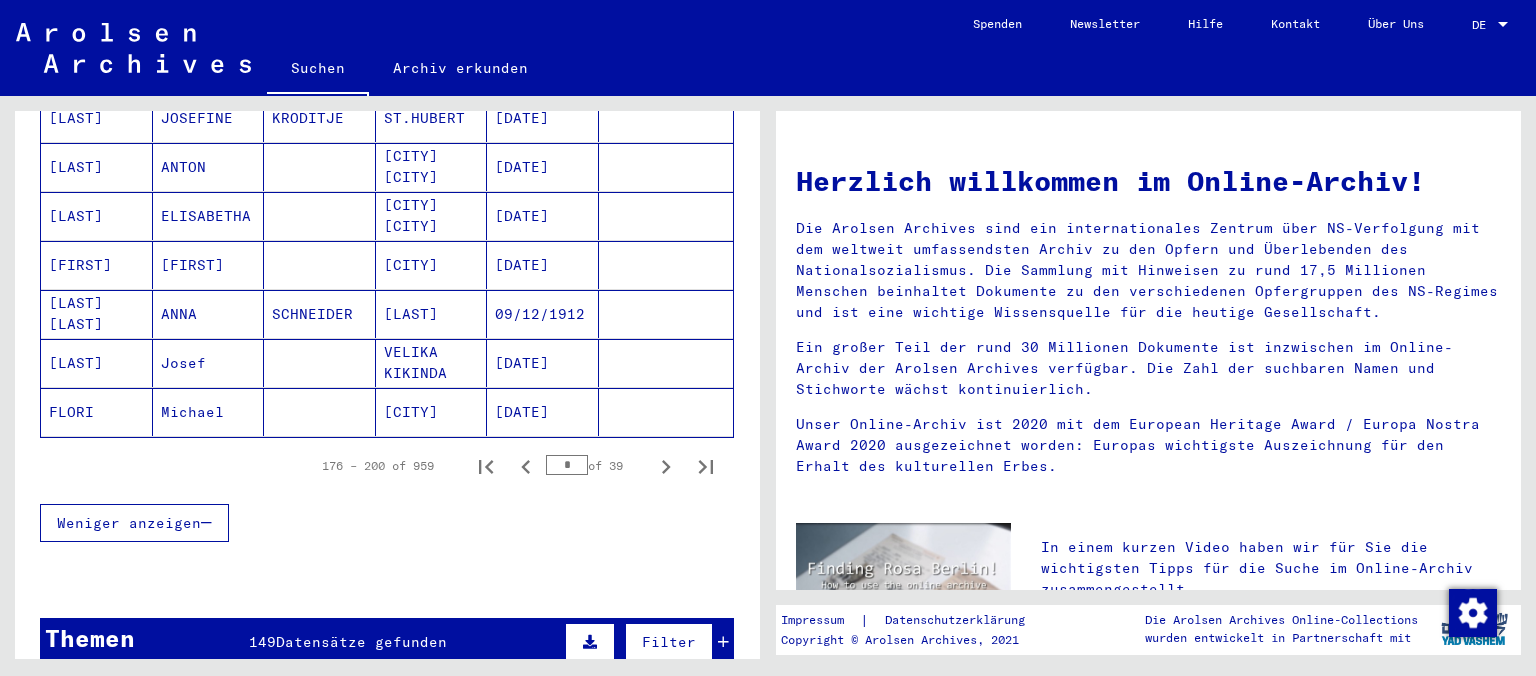 click 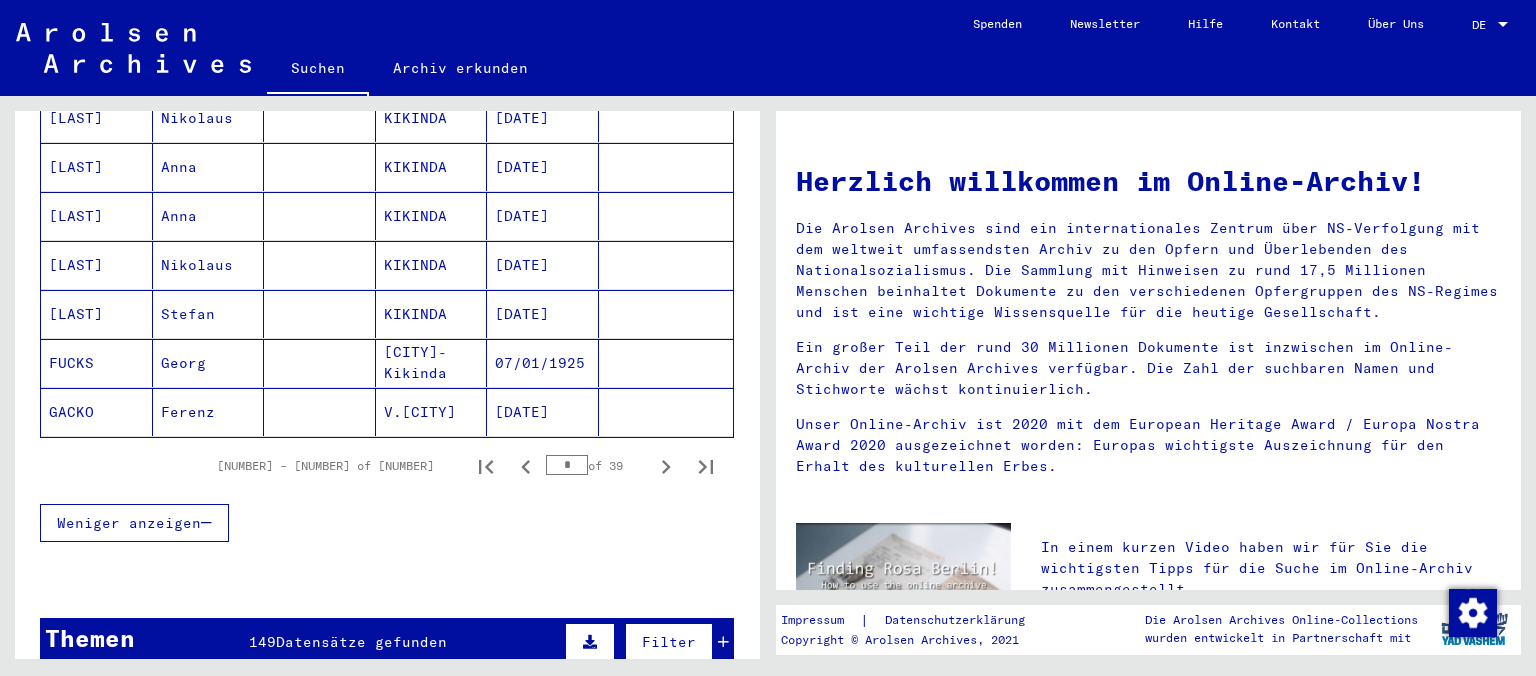 click 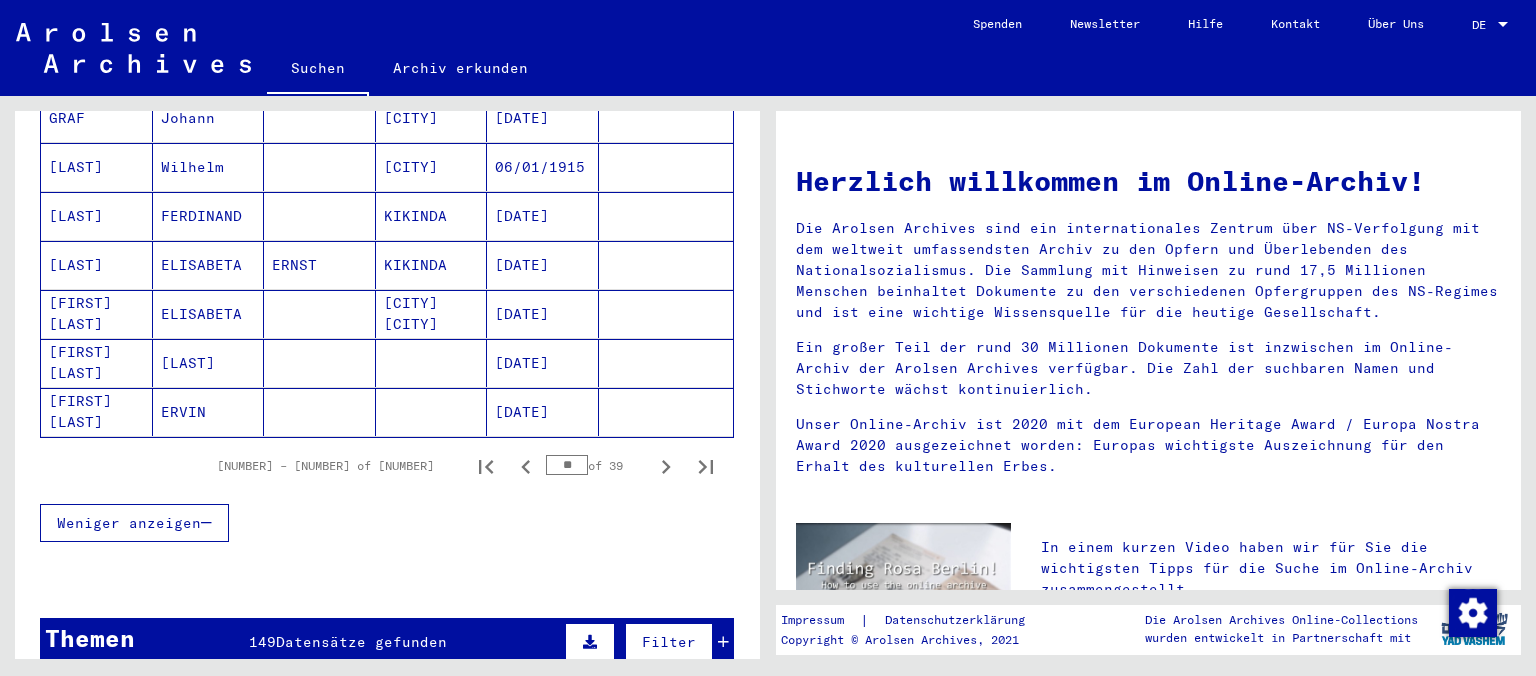 click 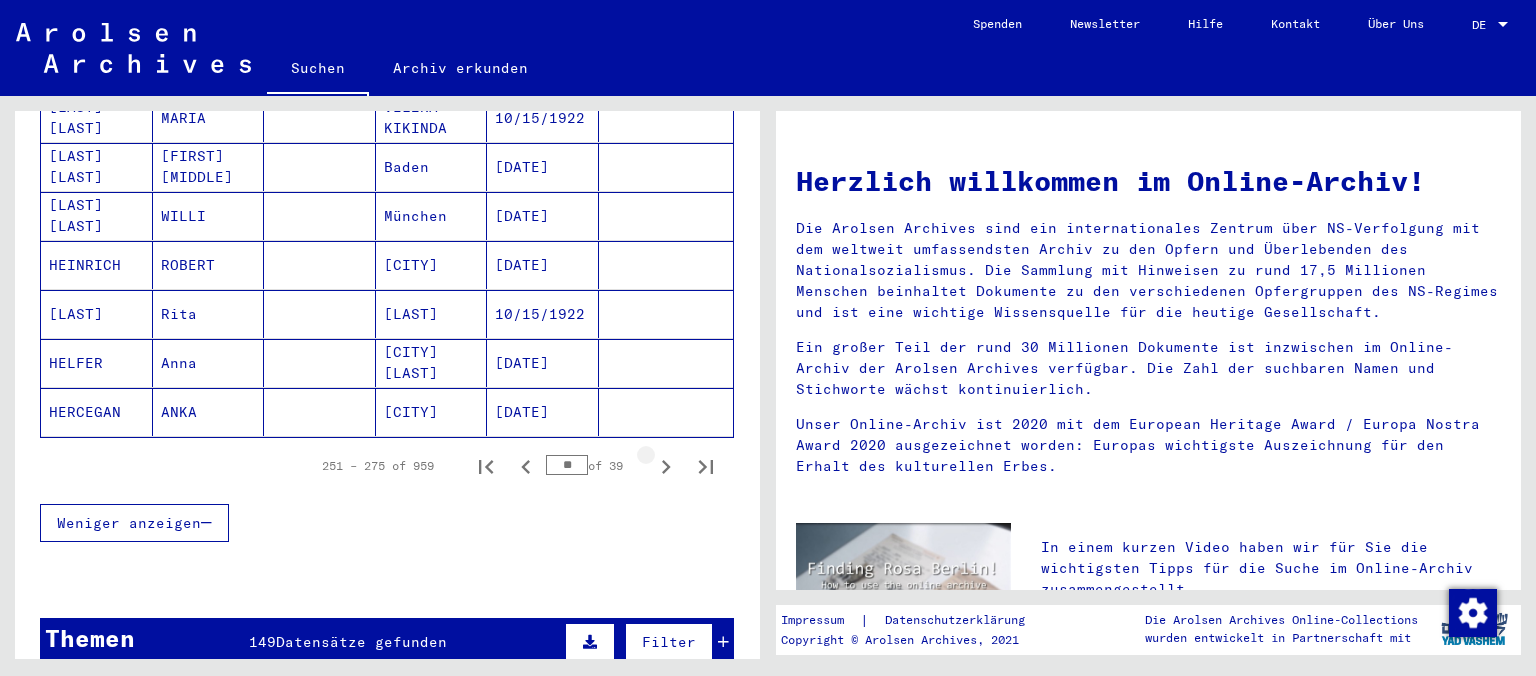 click 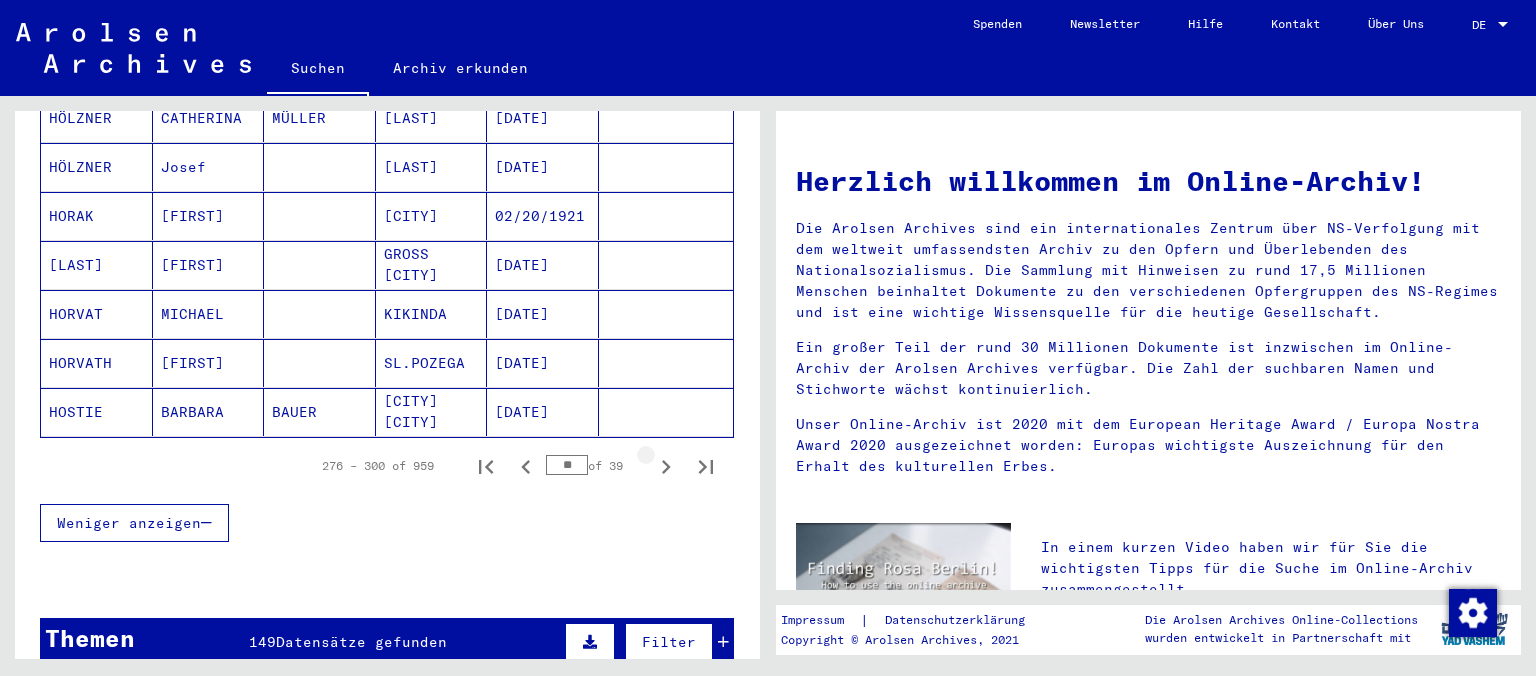 click 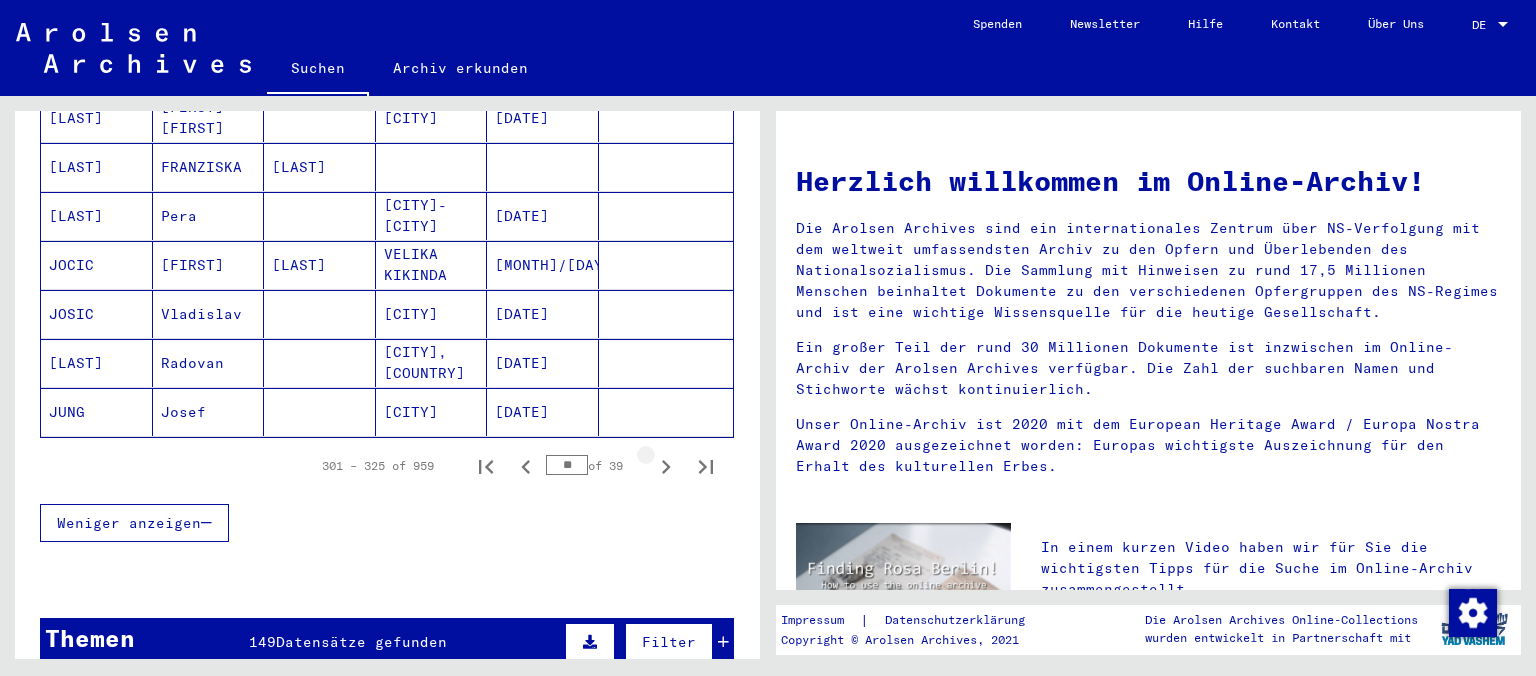 click 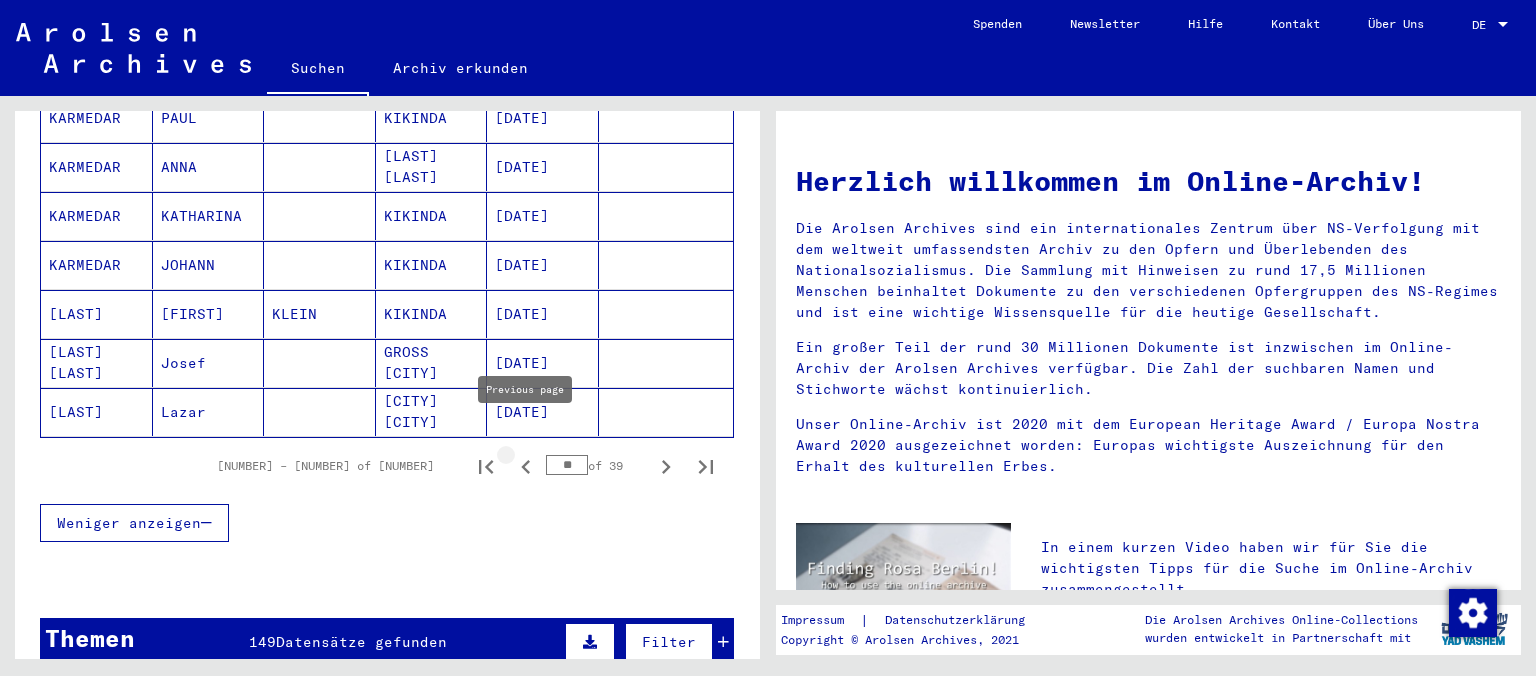click 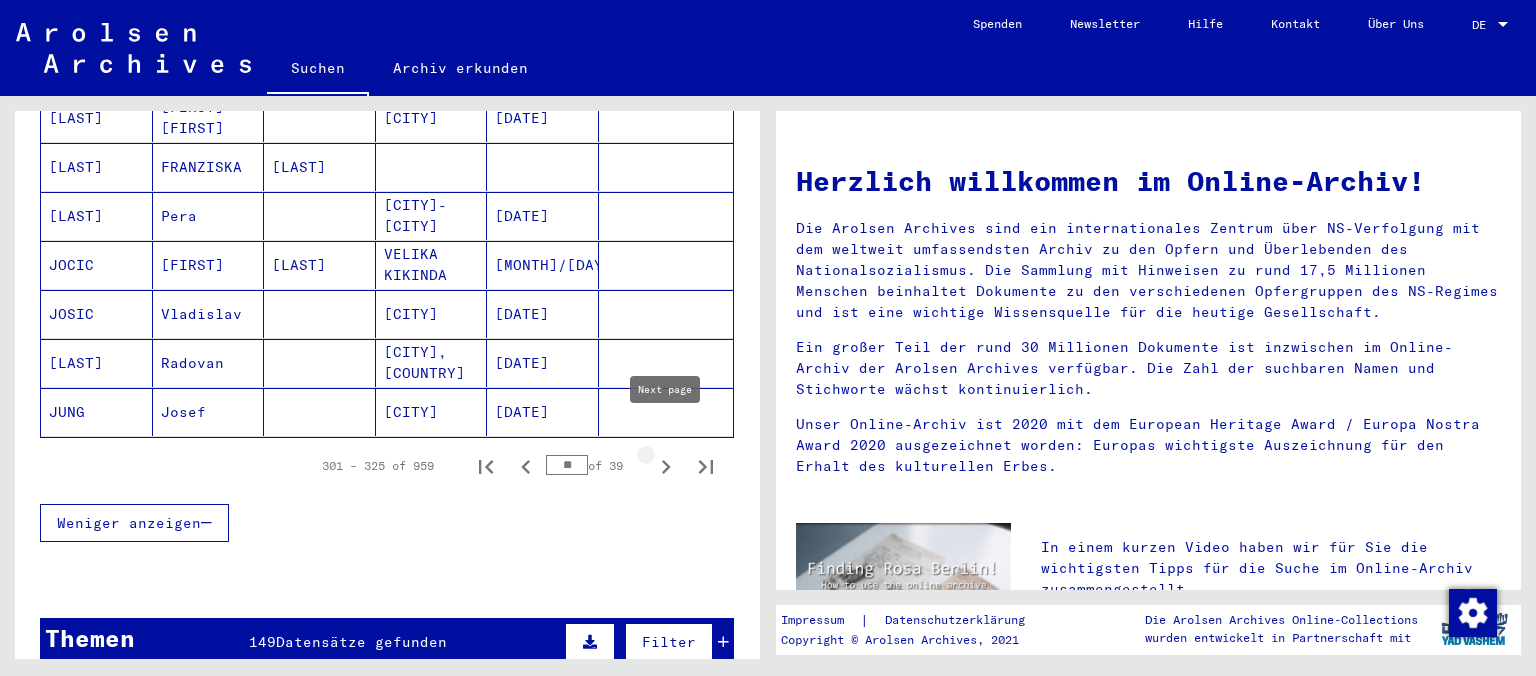 click 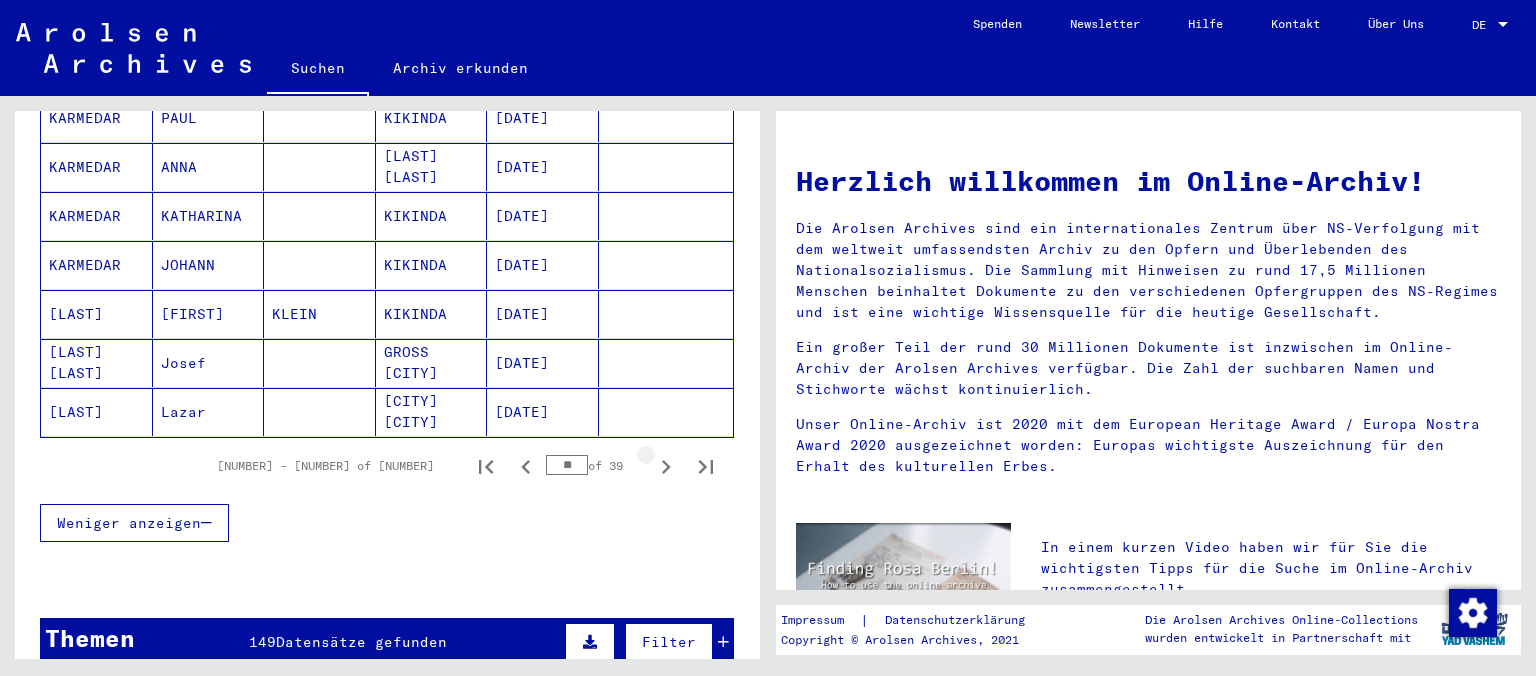 click 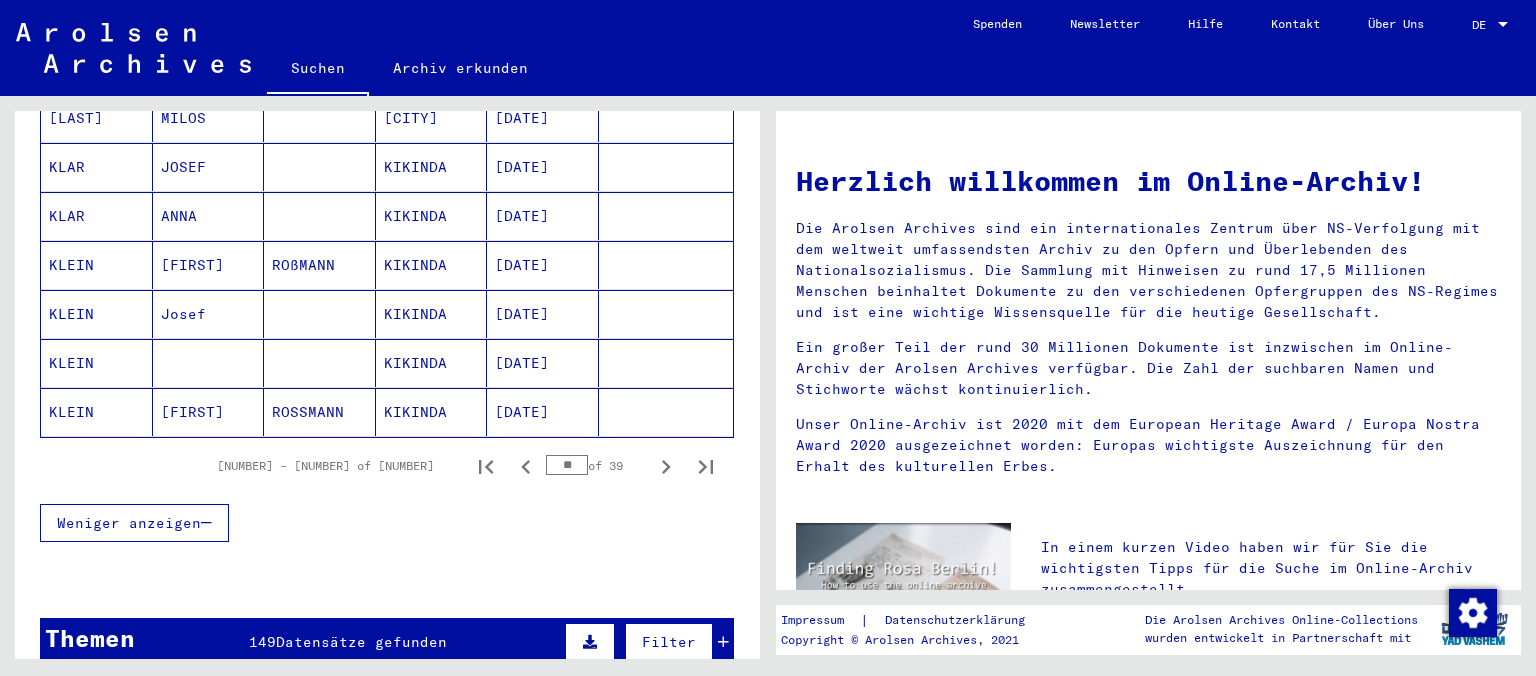 click 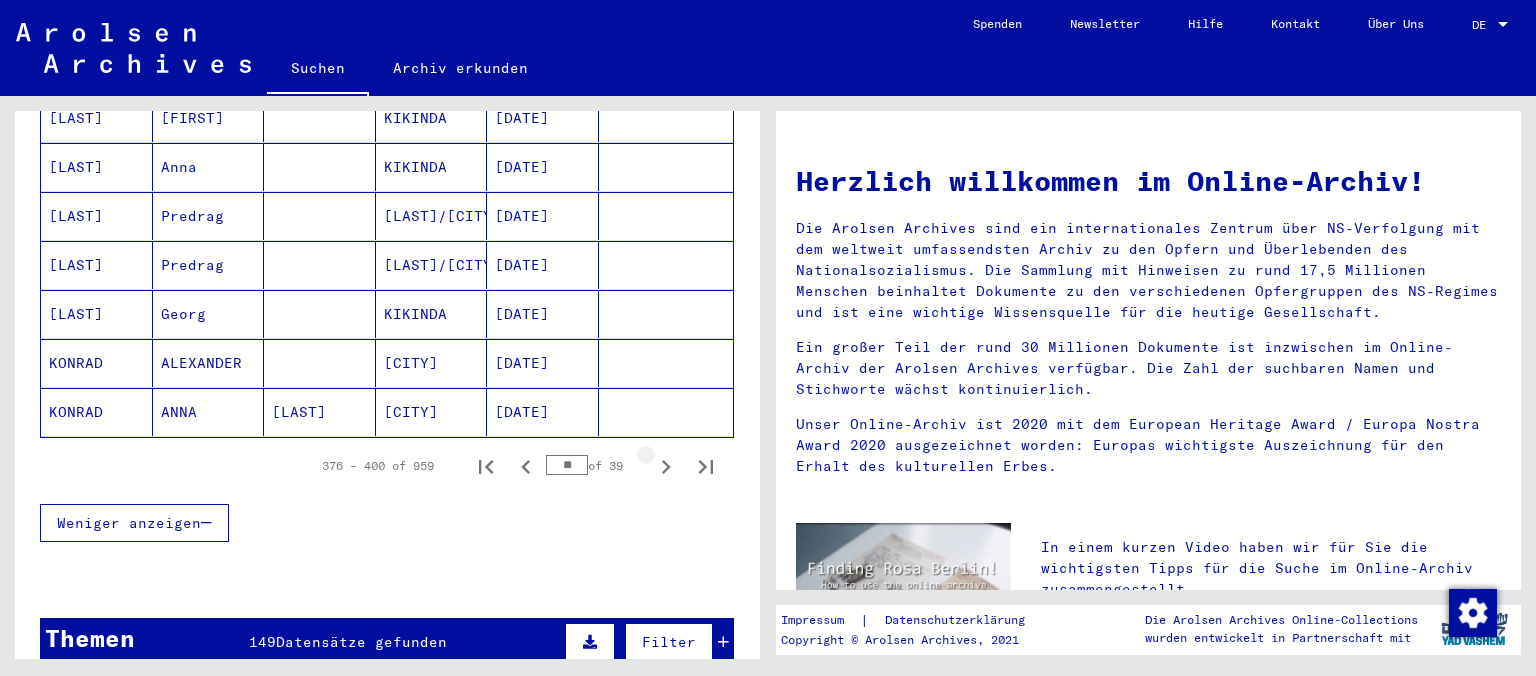 click 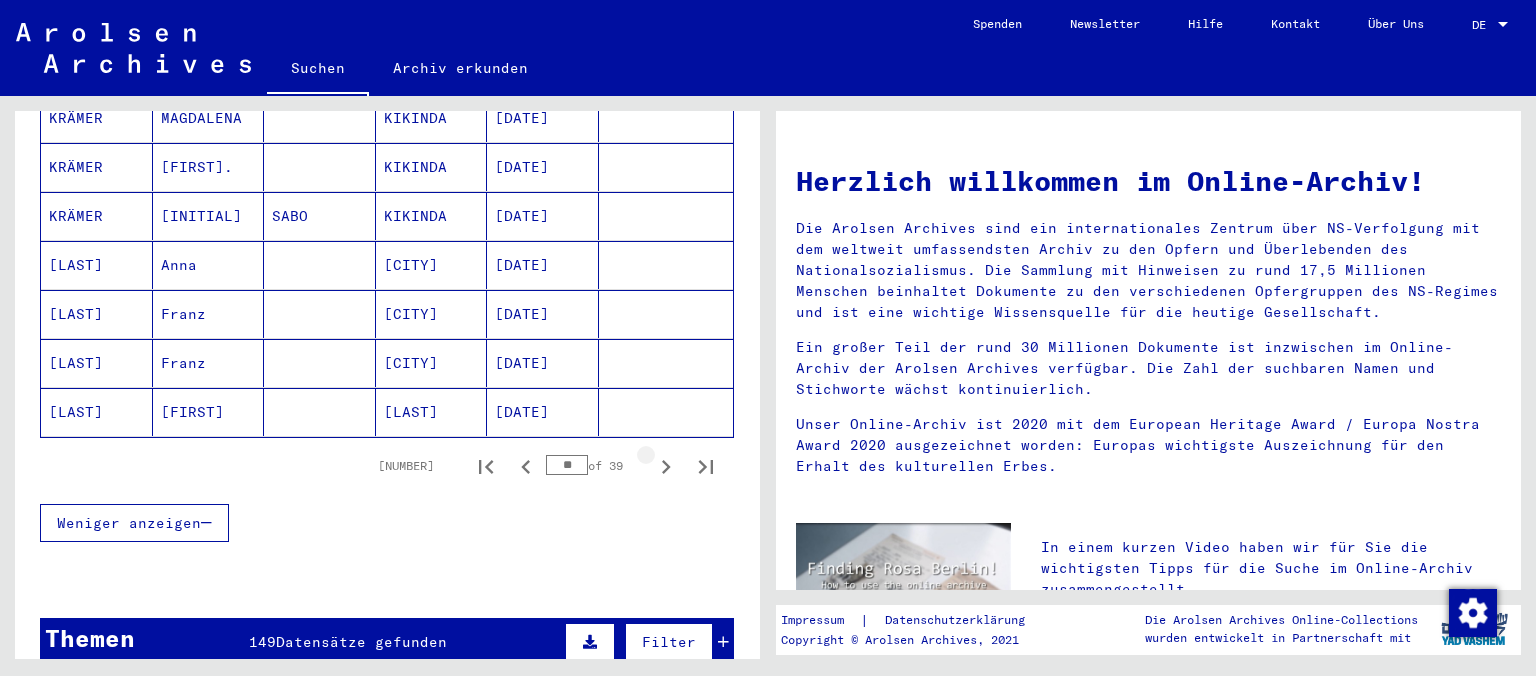 click 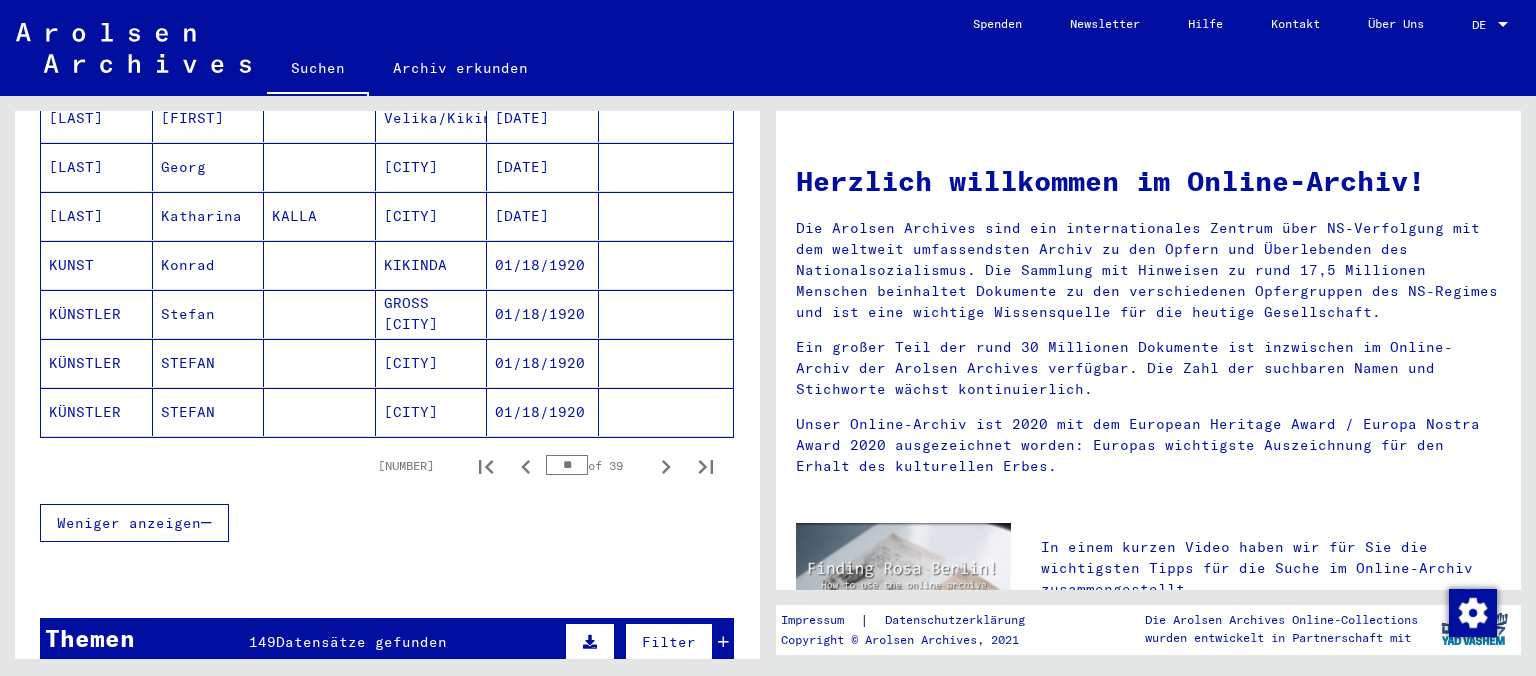 click 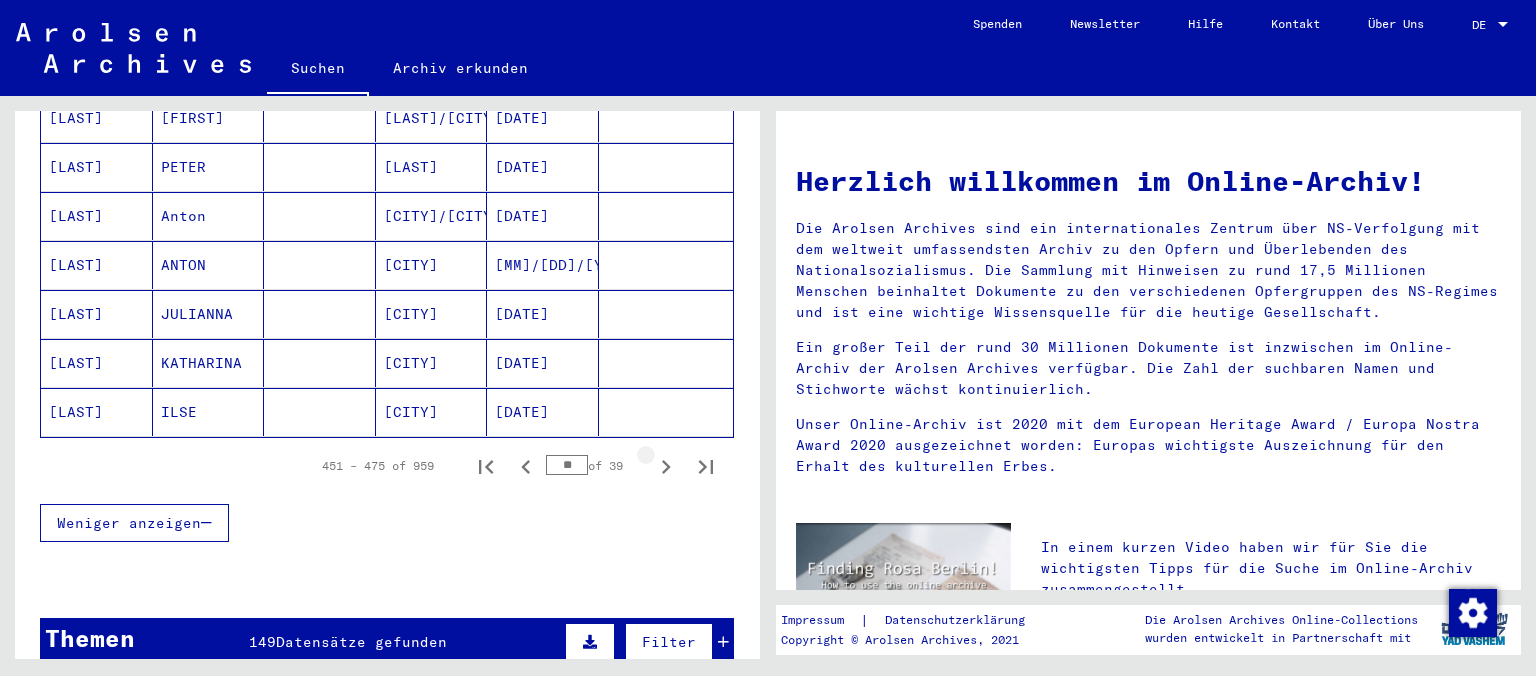 click 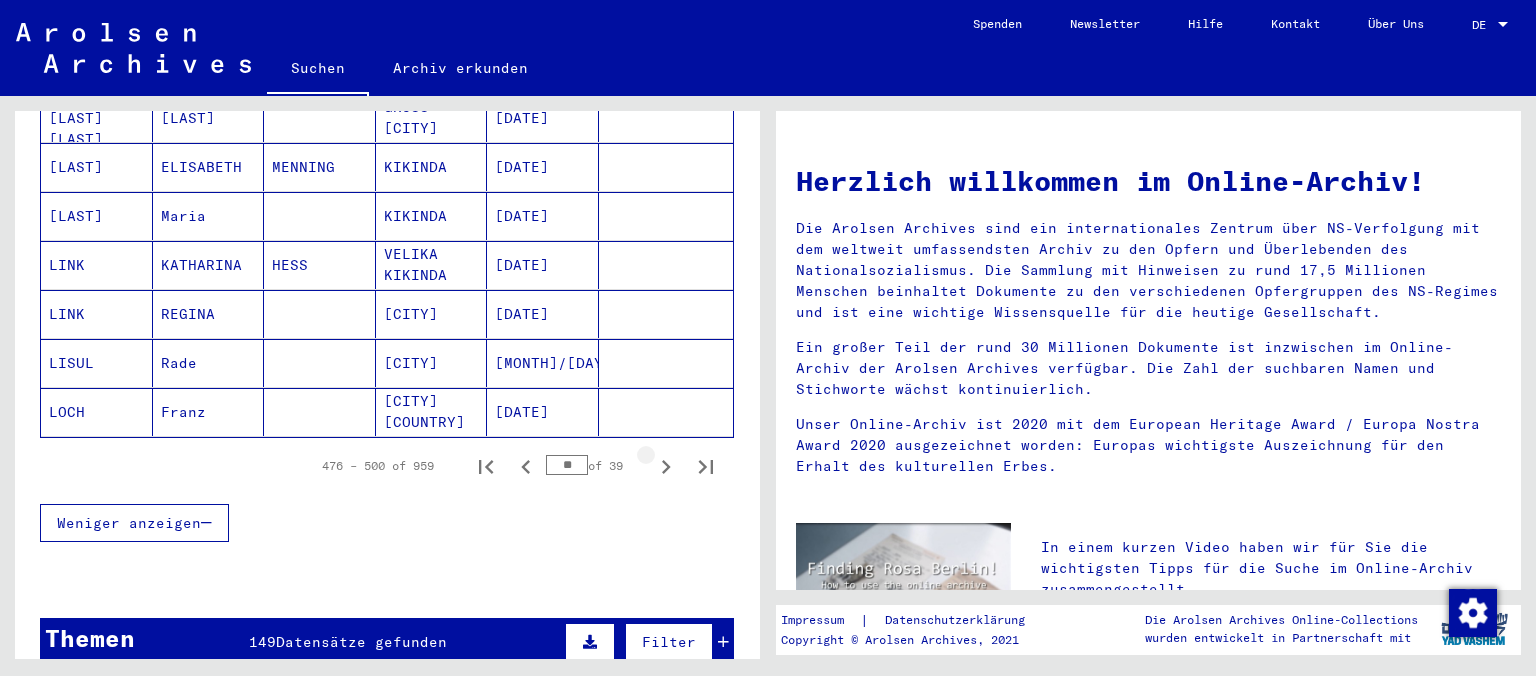 click 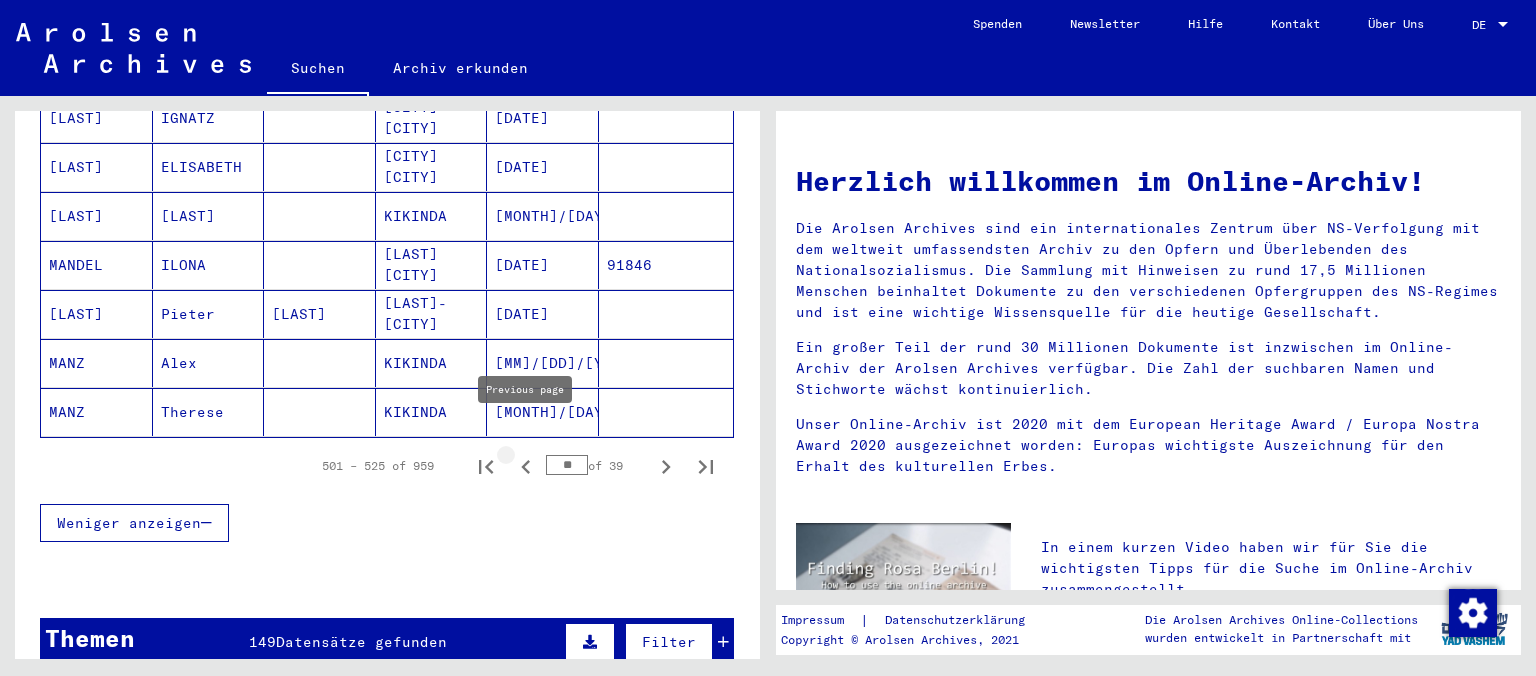 click 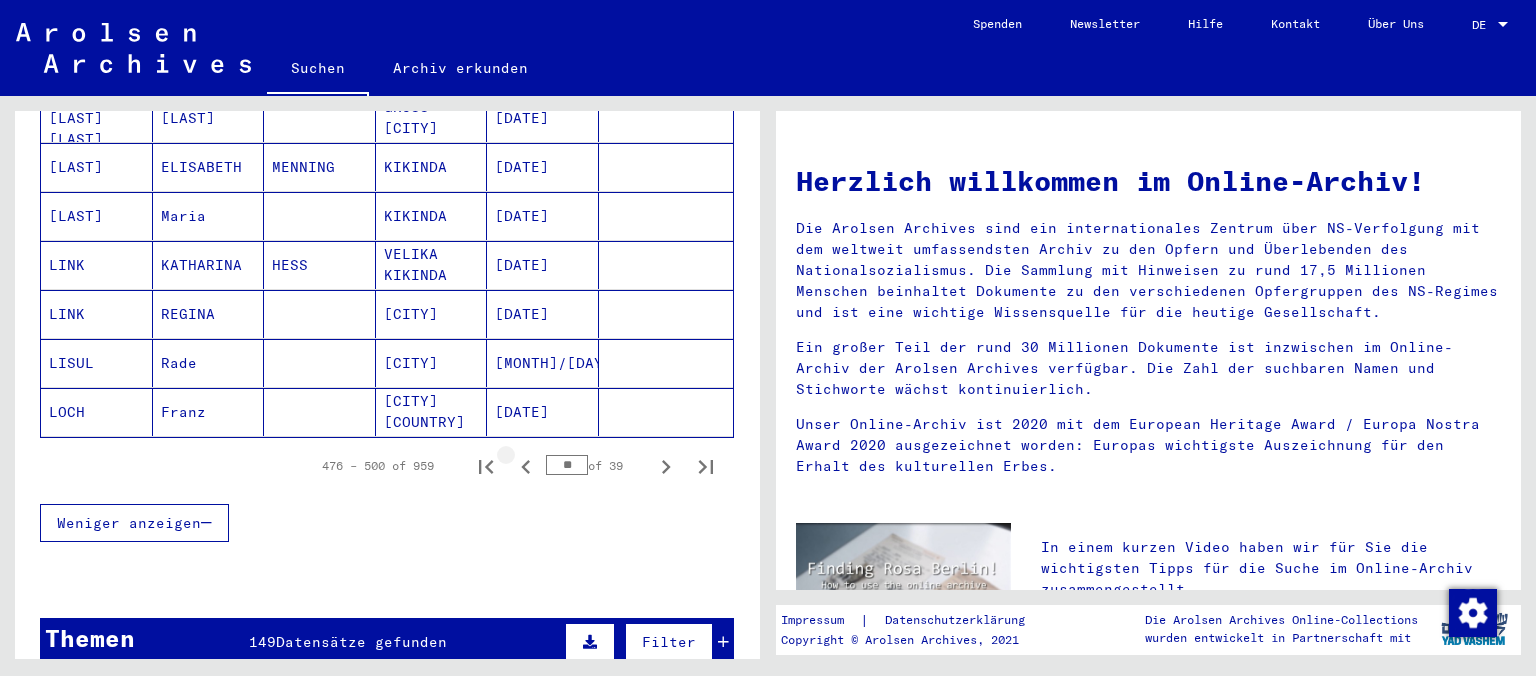 click 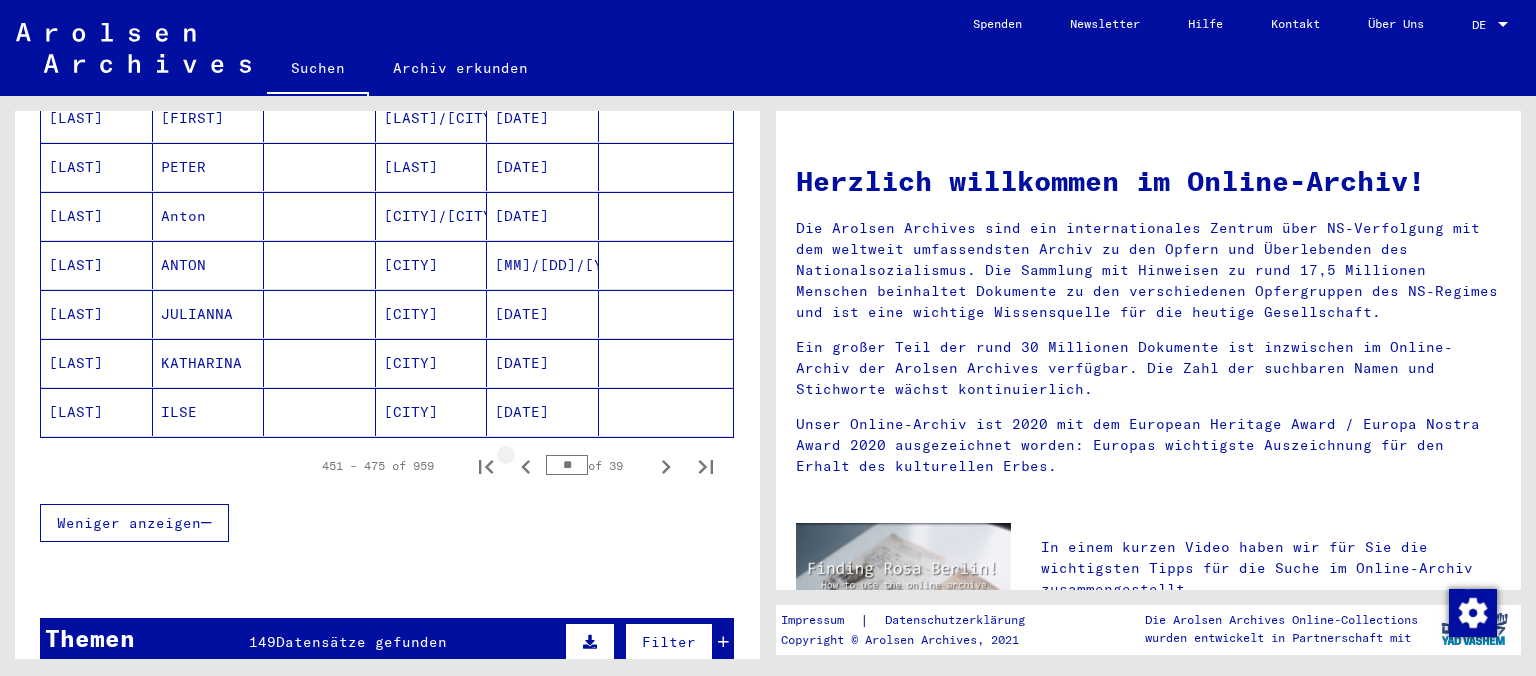 click 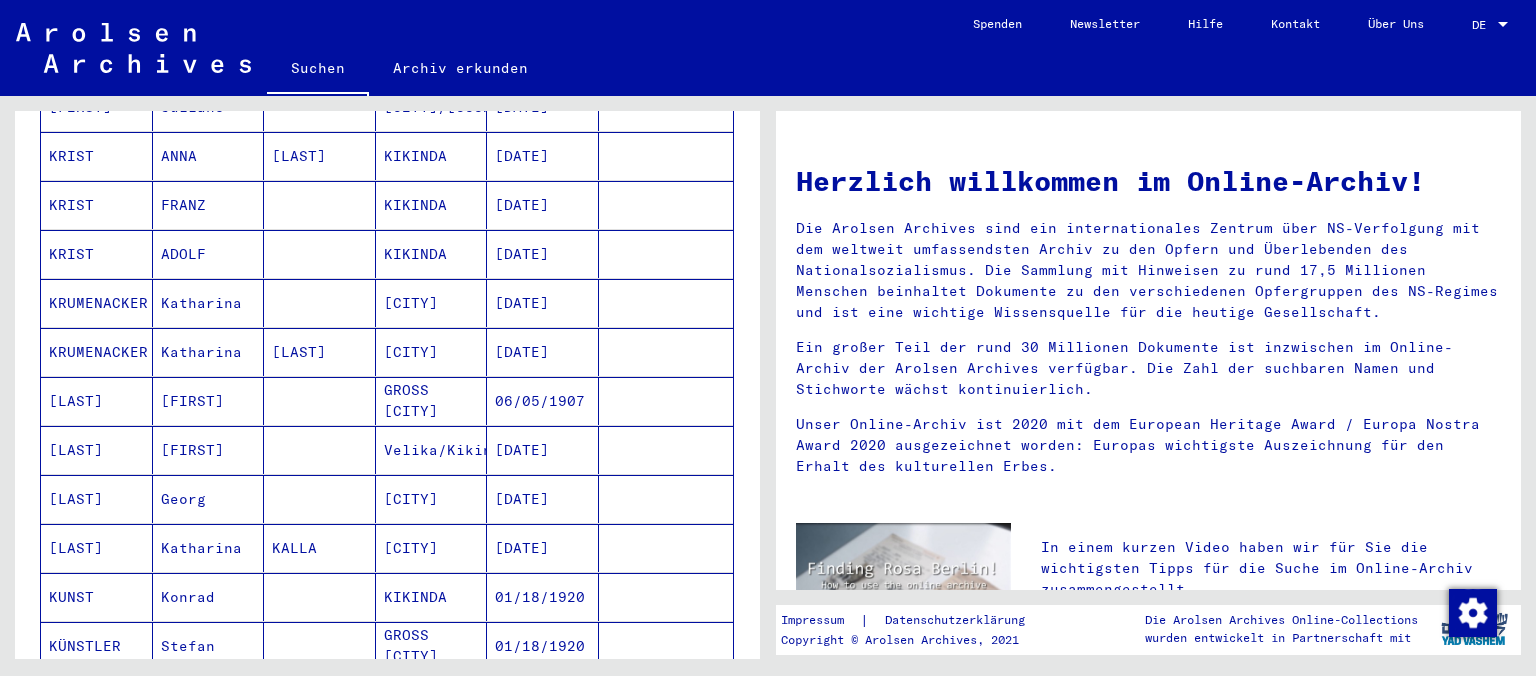 scroll, scrollTop: 883, scrollLeft: 0, axis: vertical 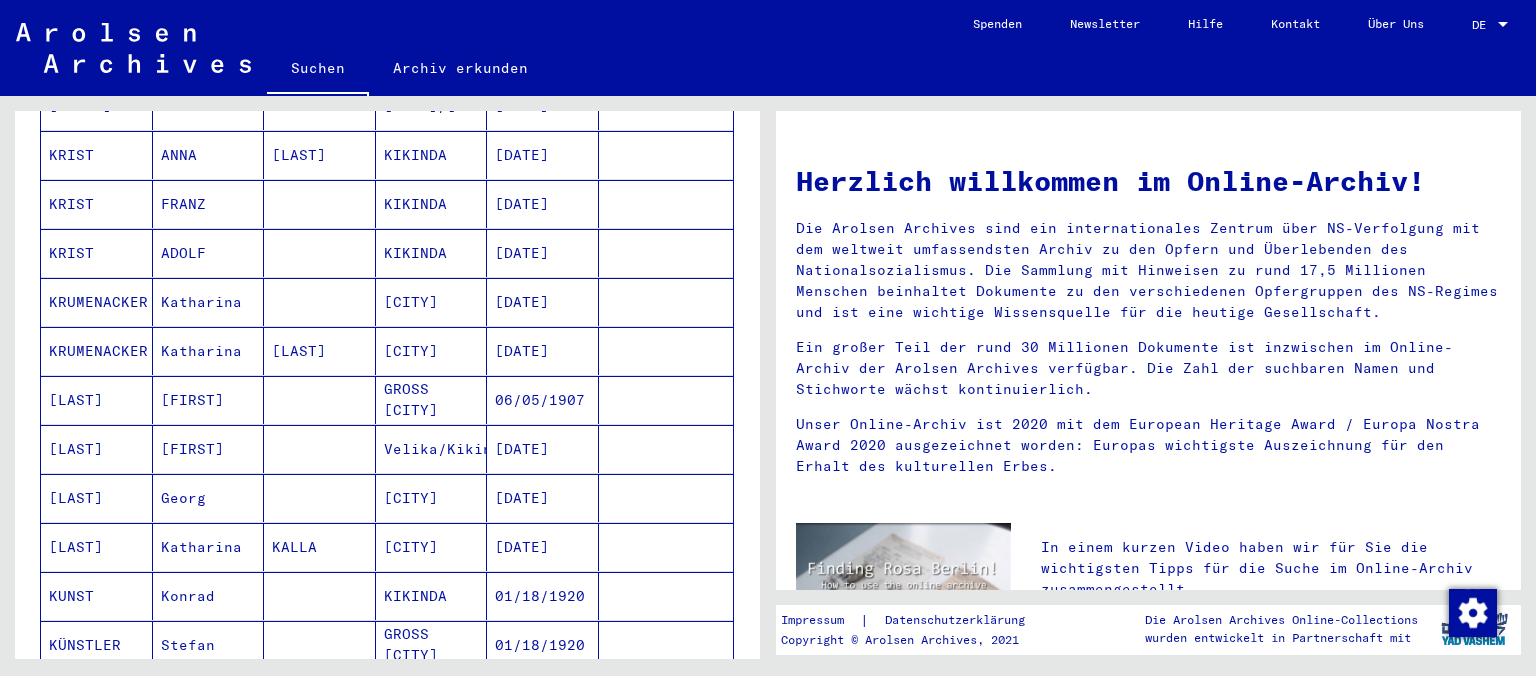 click on "[LAST]" at bounding box center (97, 498) 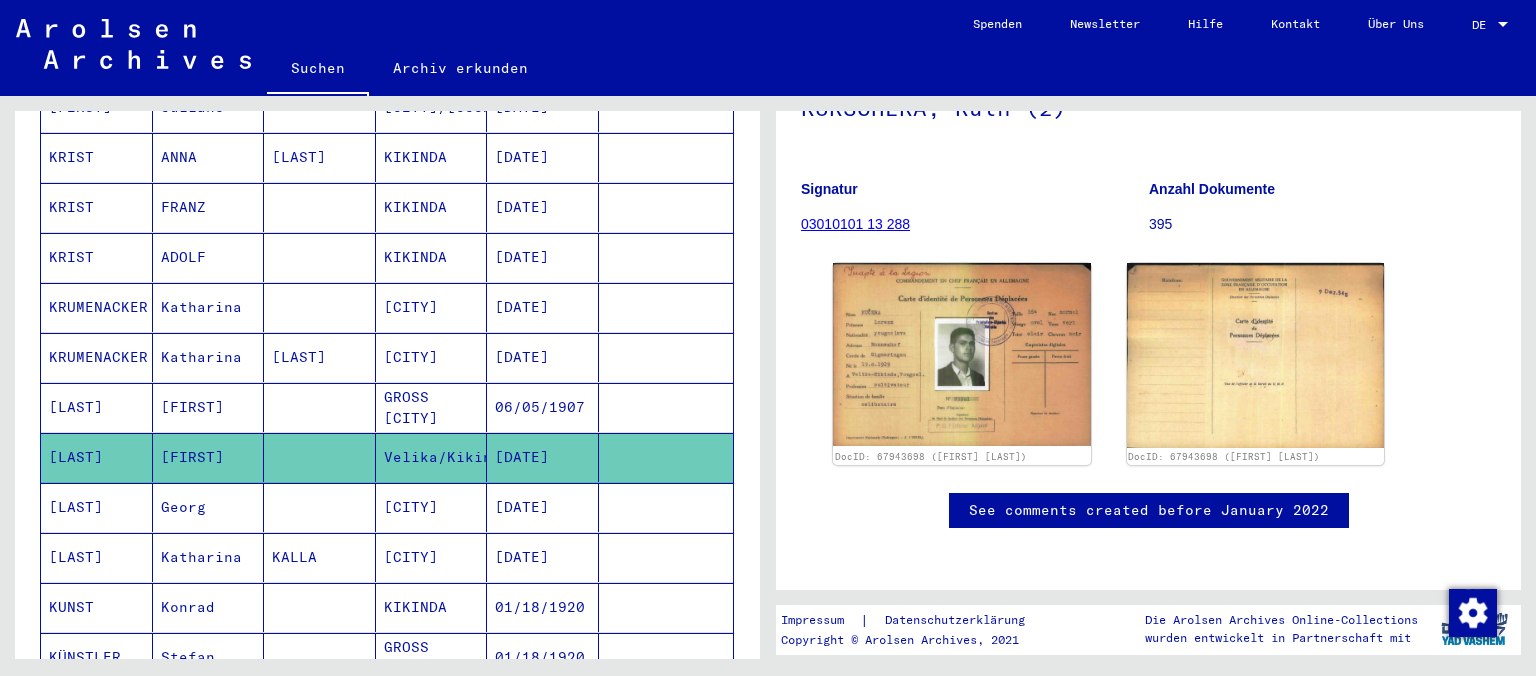 scroll, scrollTop: 221, scrollLeft: 0, axis: vertical 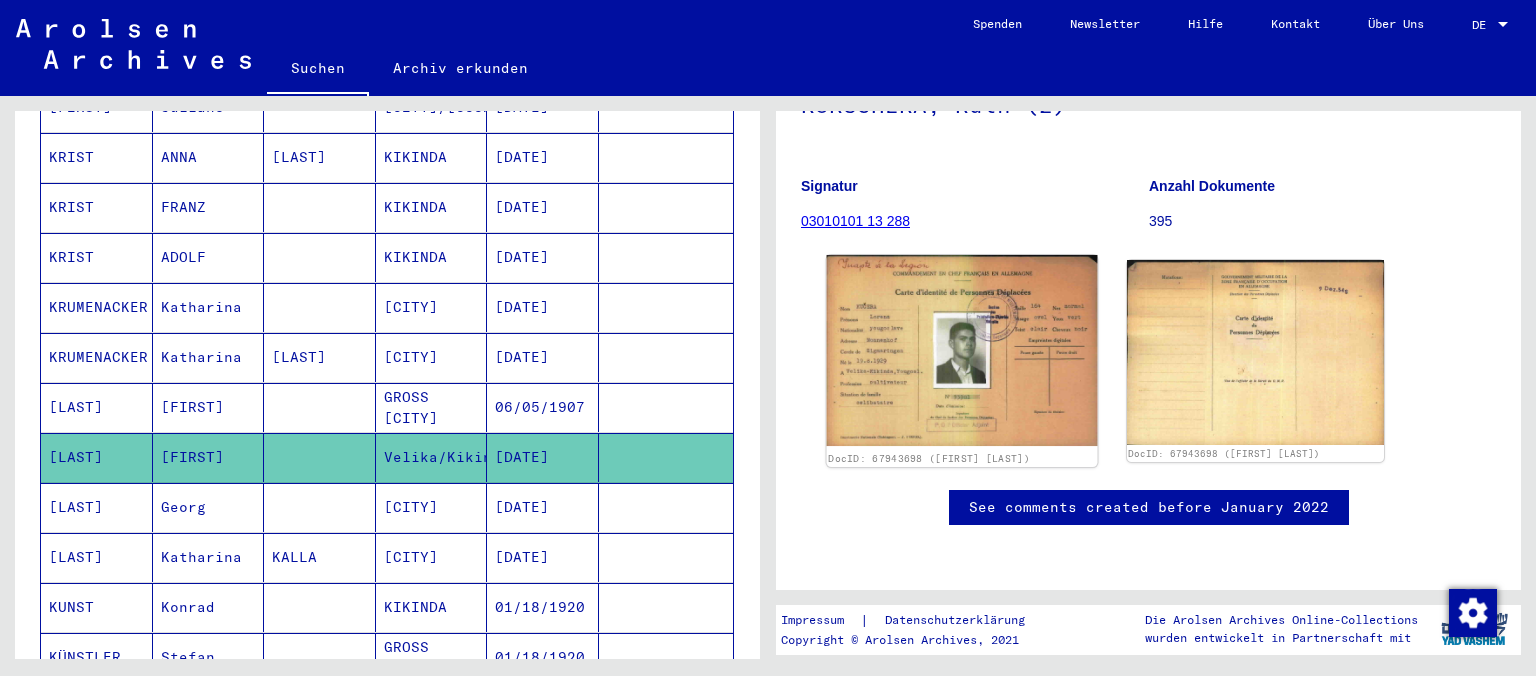 click 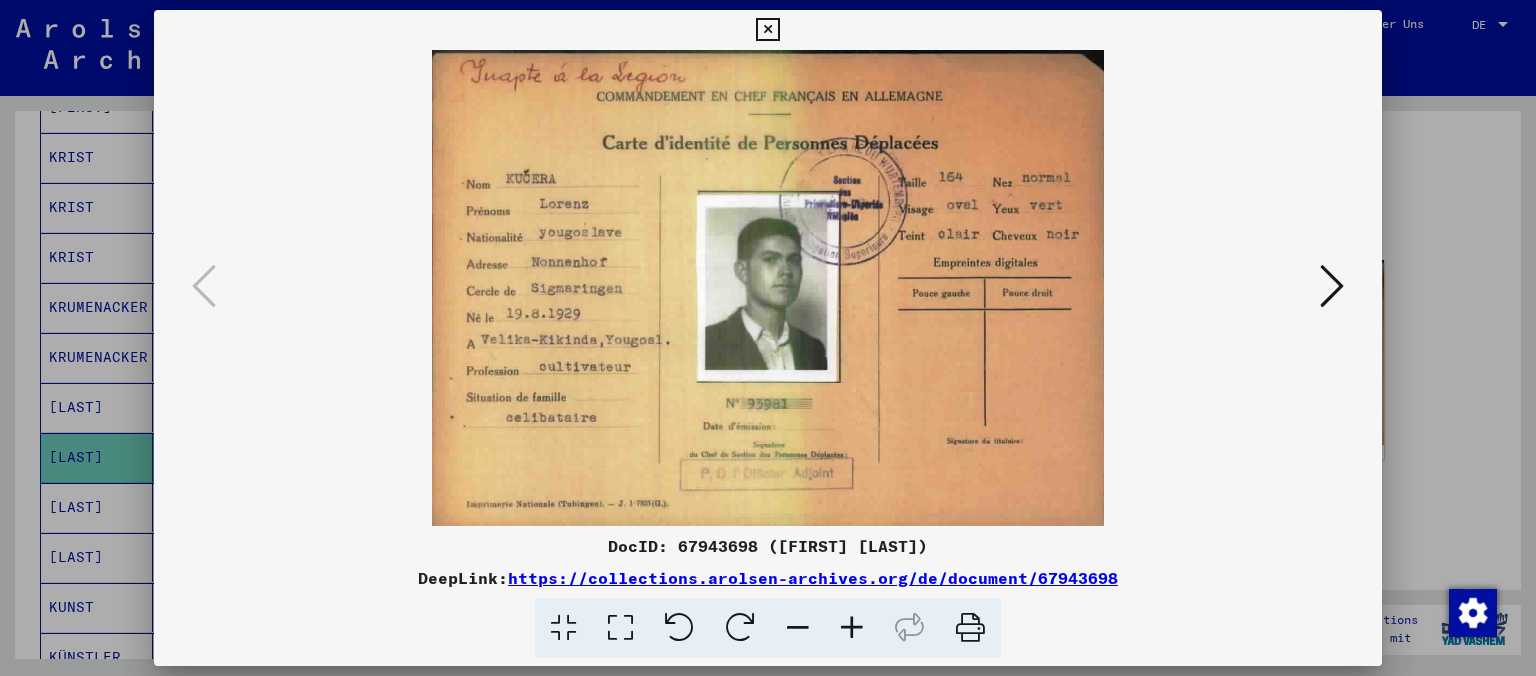 click at bounding box center (1332, 286) 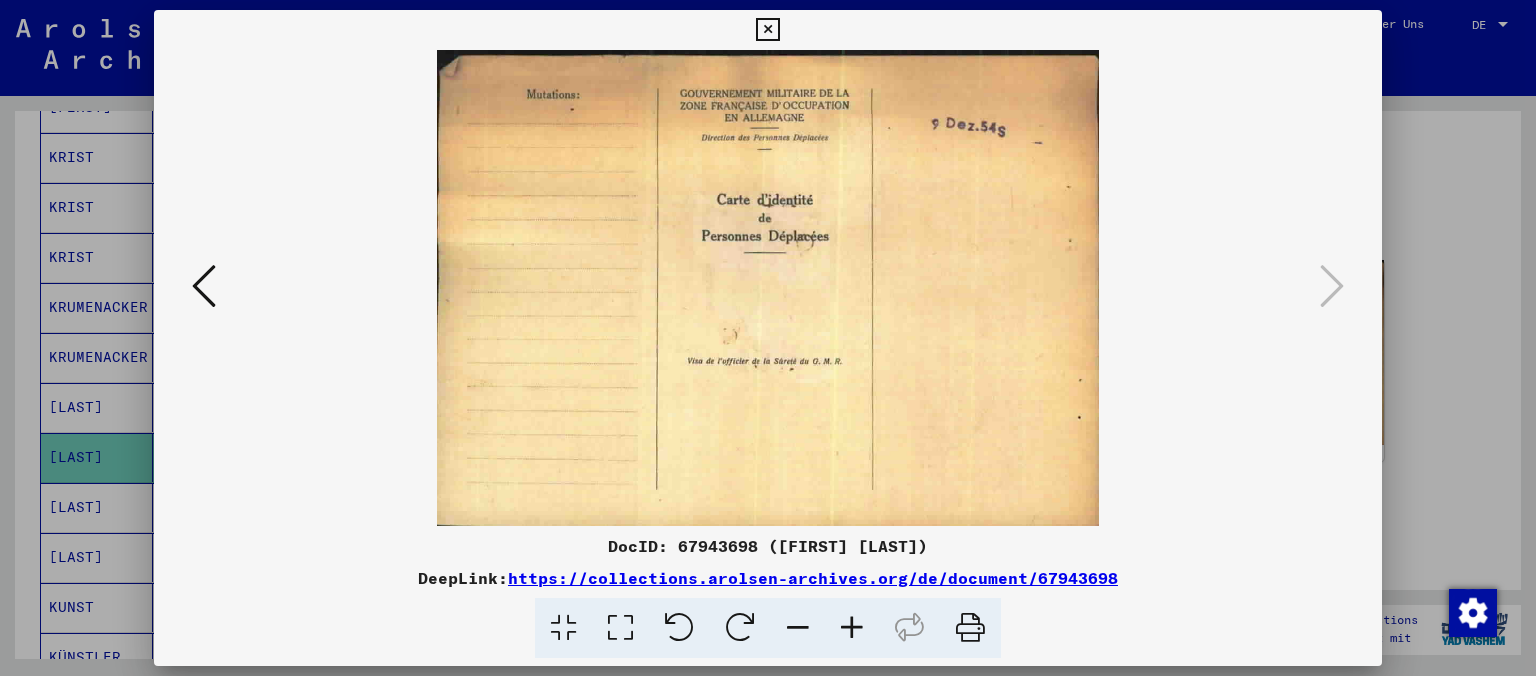 click at bounding box center [767, 30] 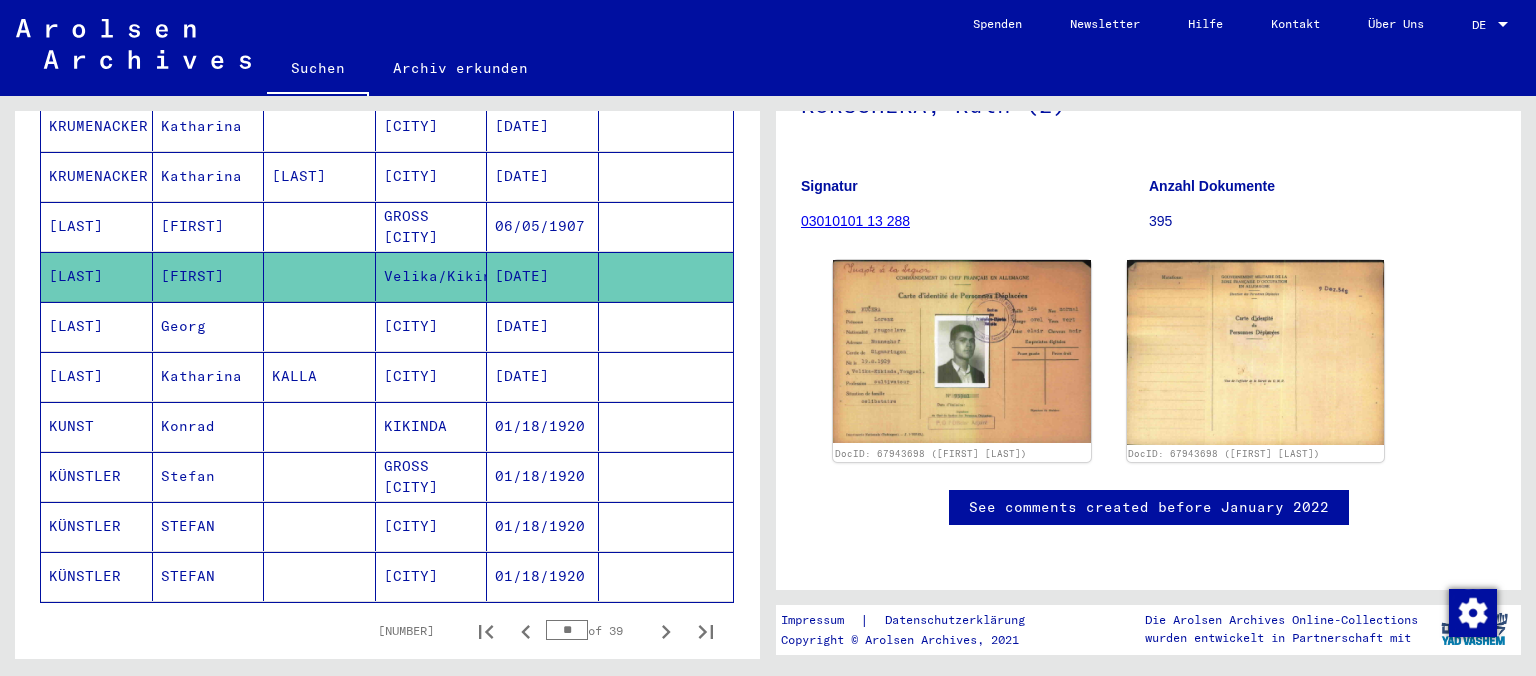 scroll, scrollTop: 1114, scrollLeft: 0, axis: vertical 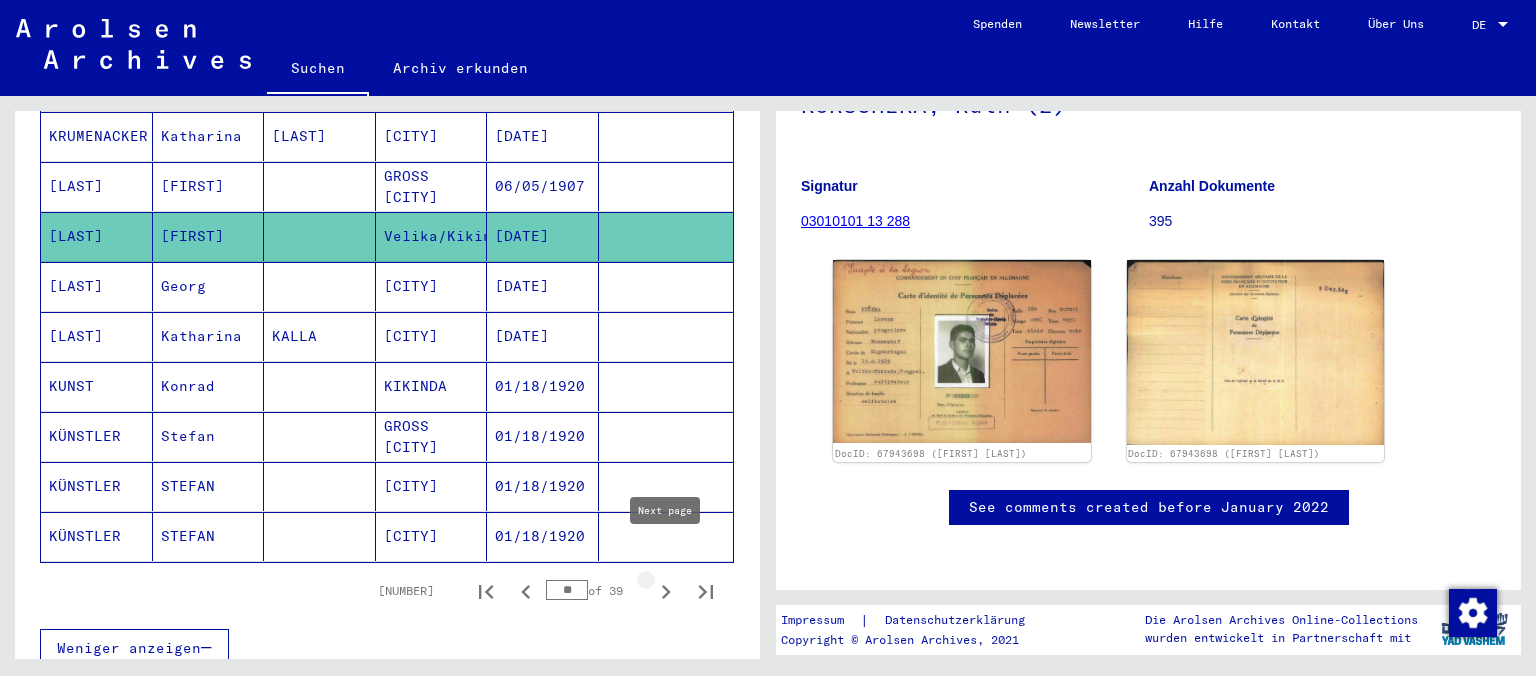 click 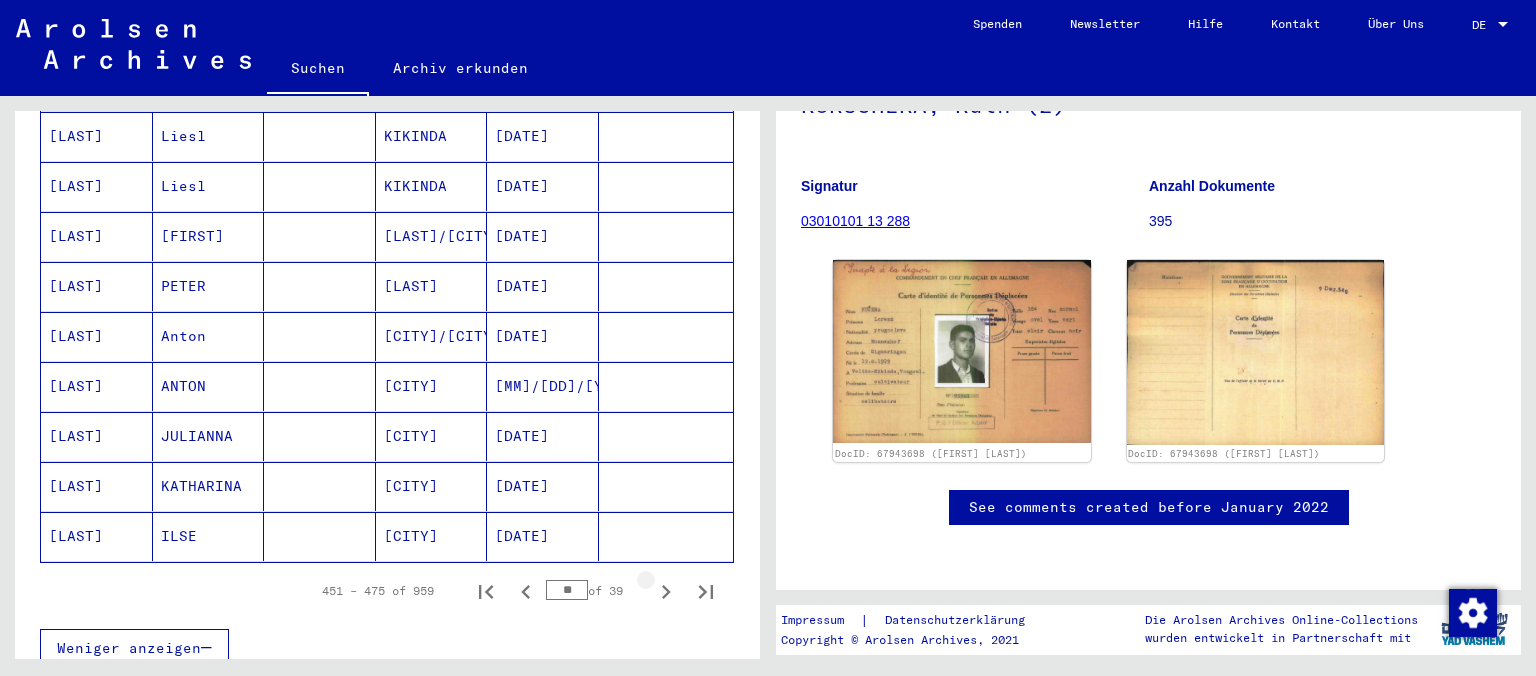 click 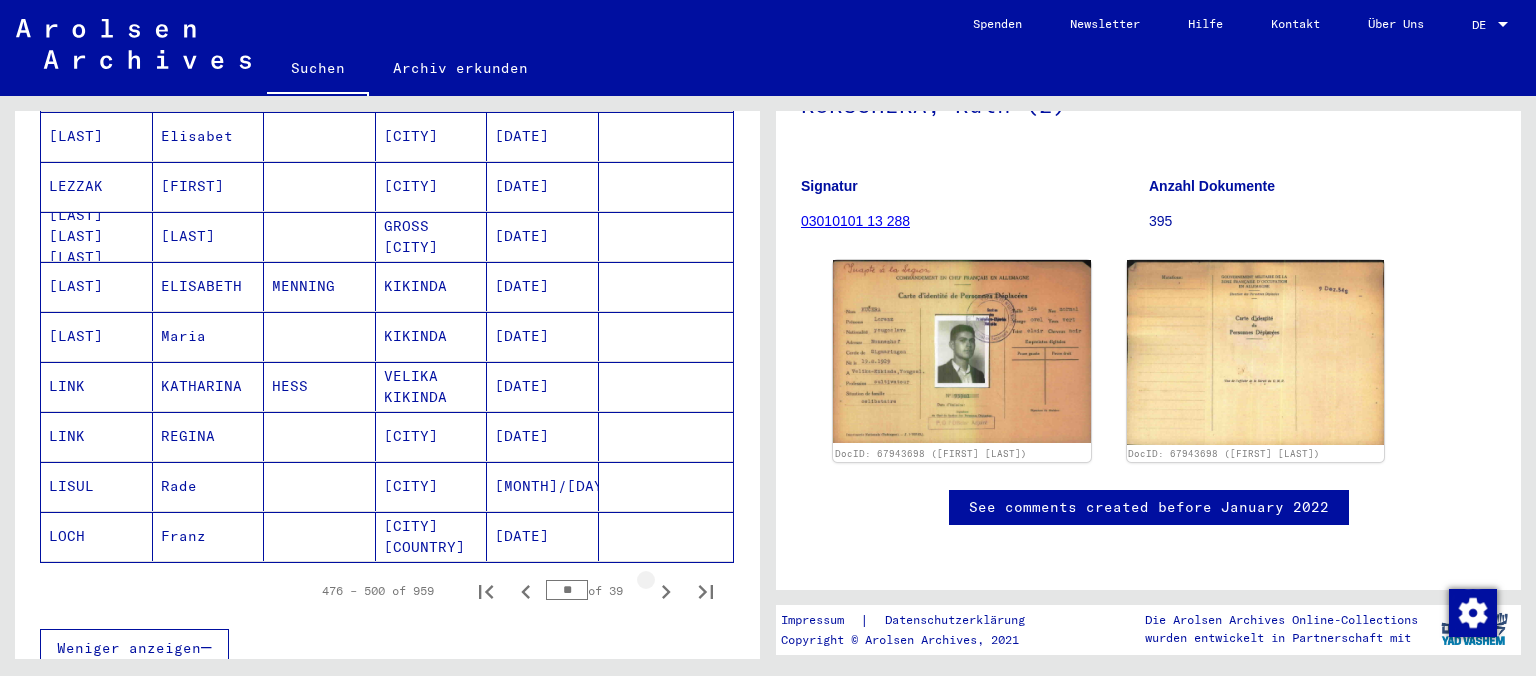 click 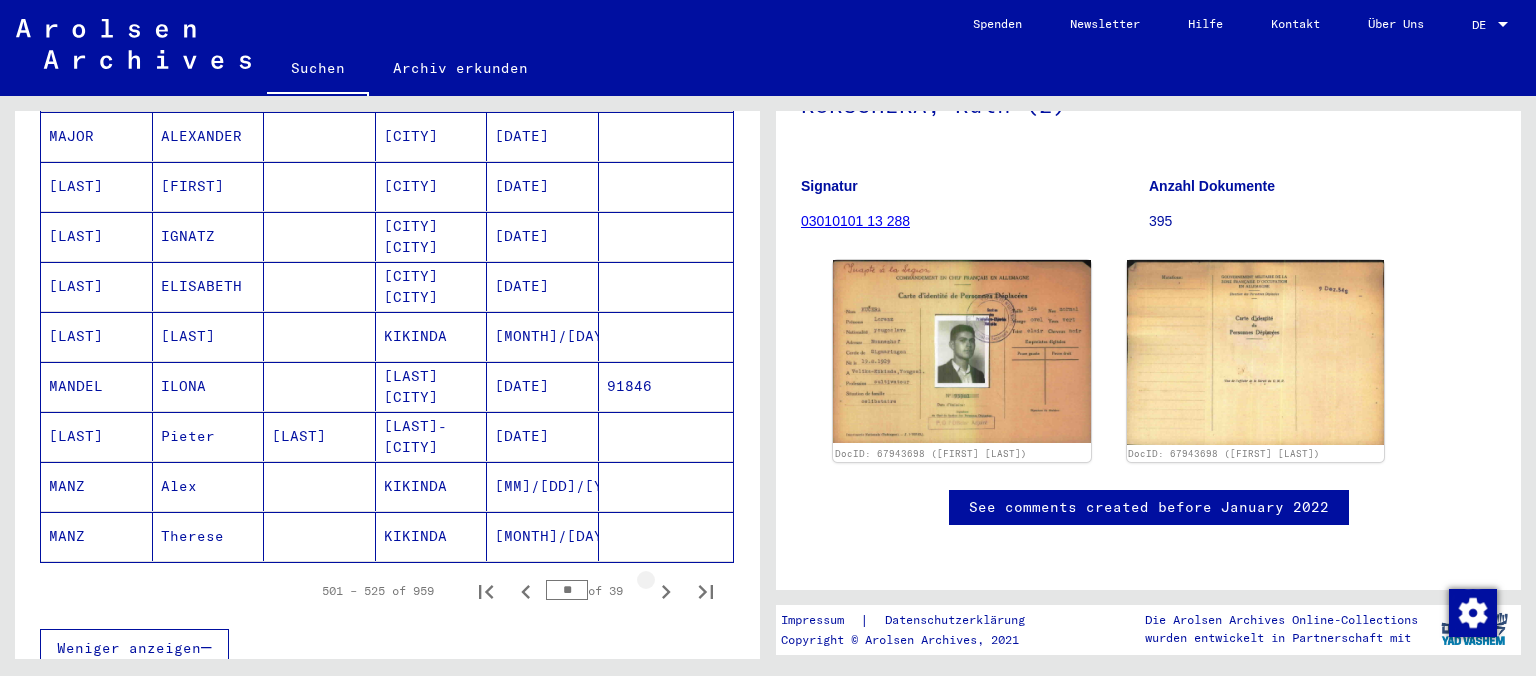 click 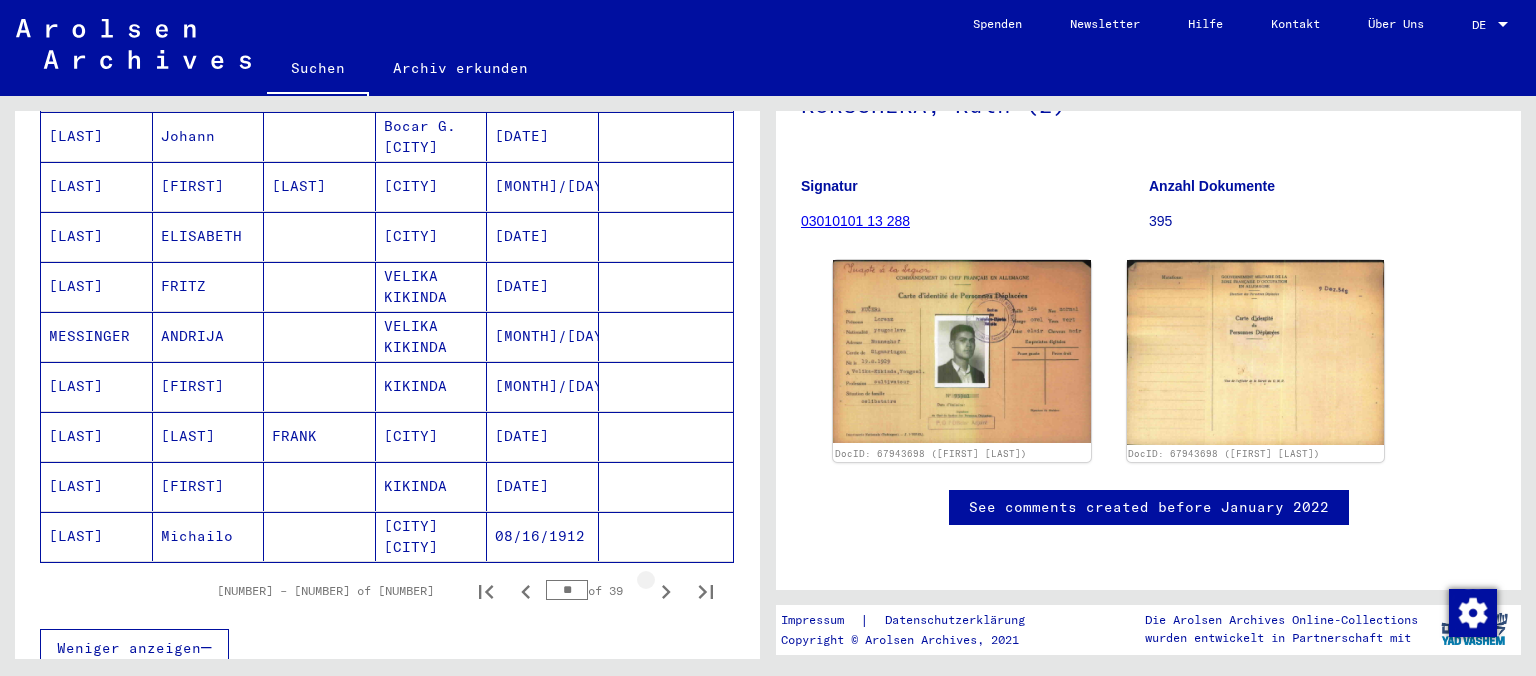 click 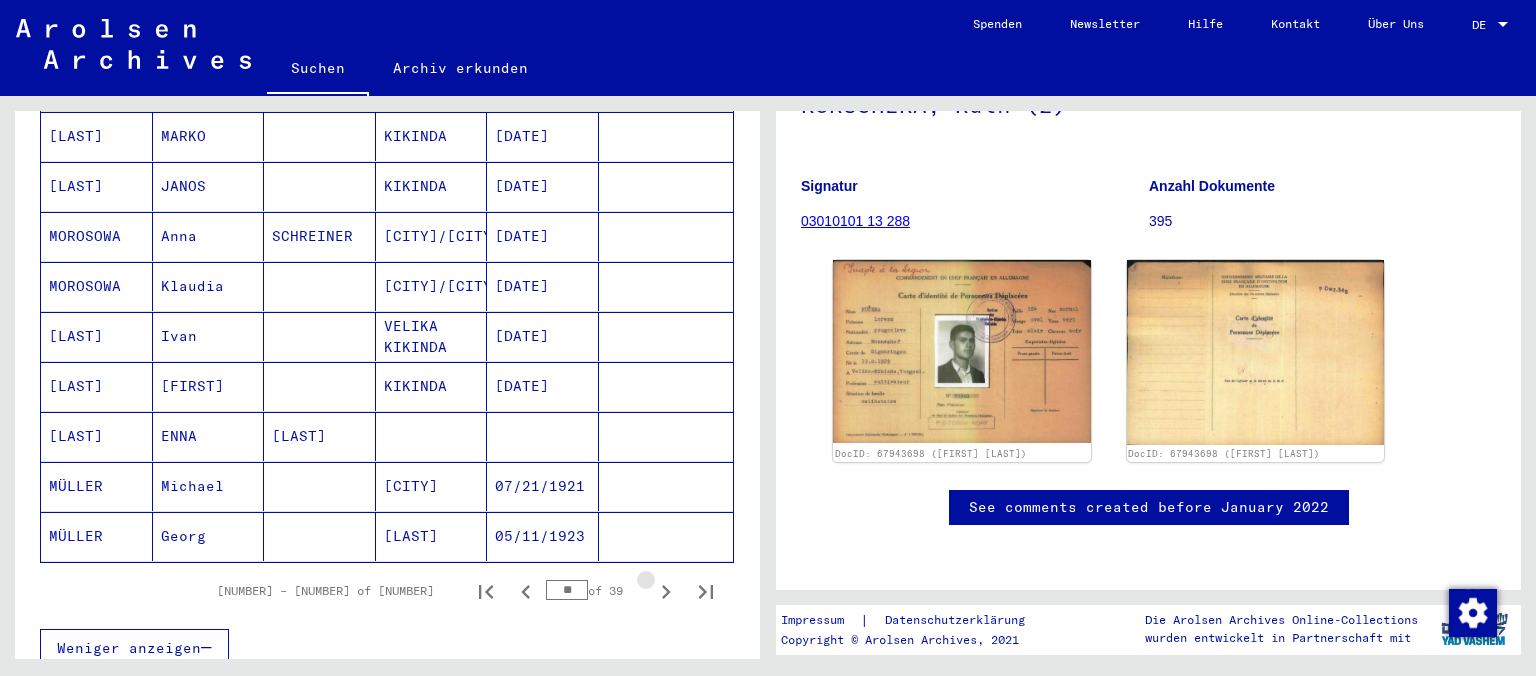 click 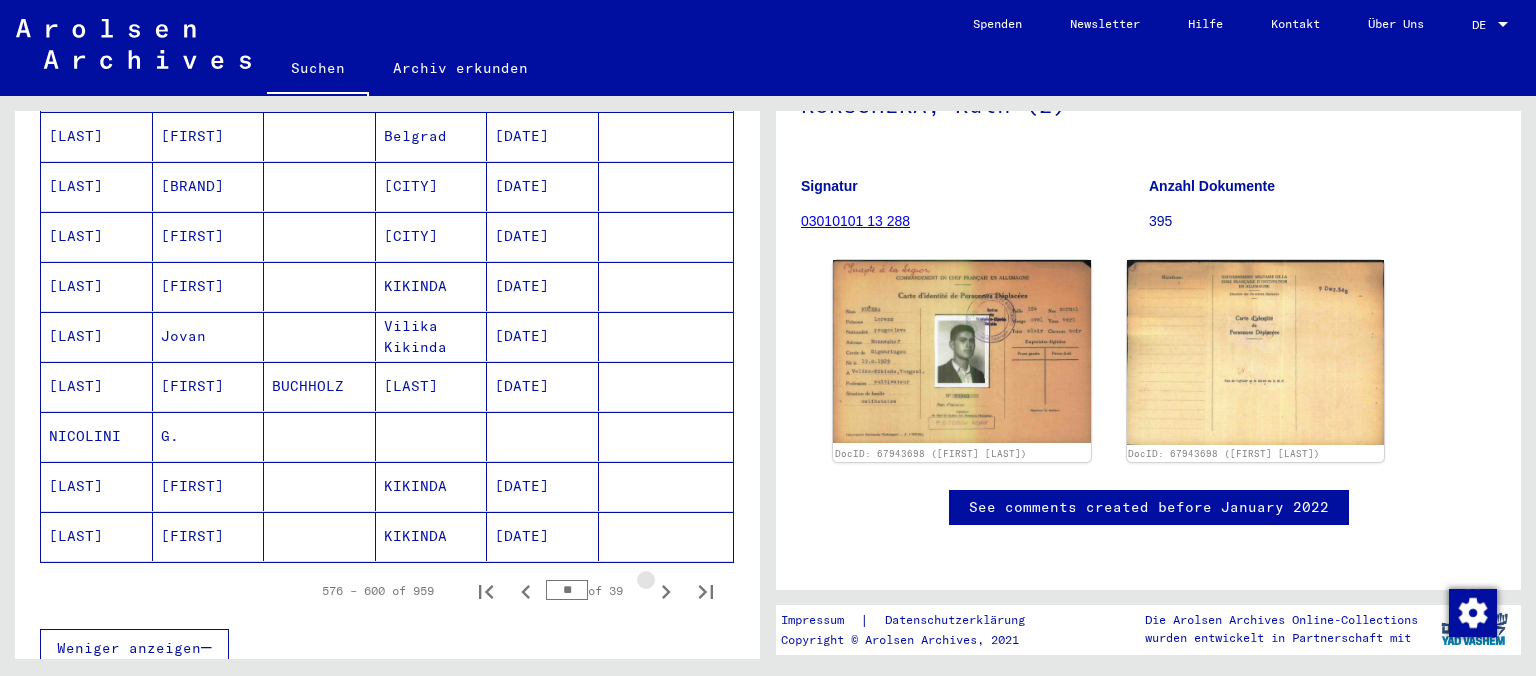 click 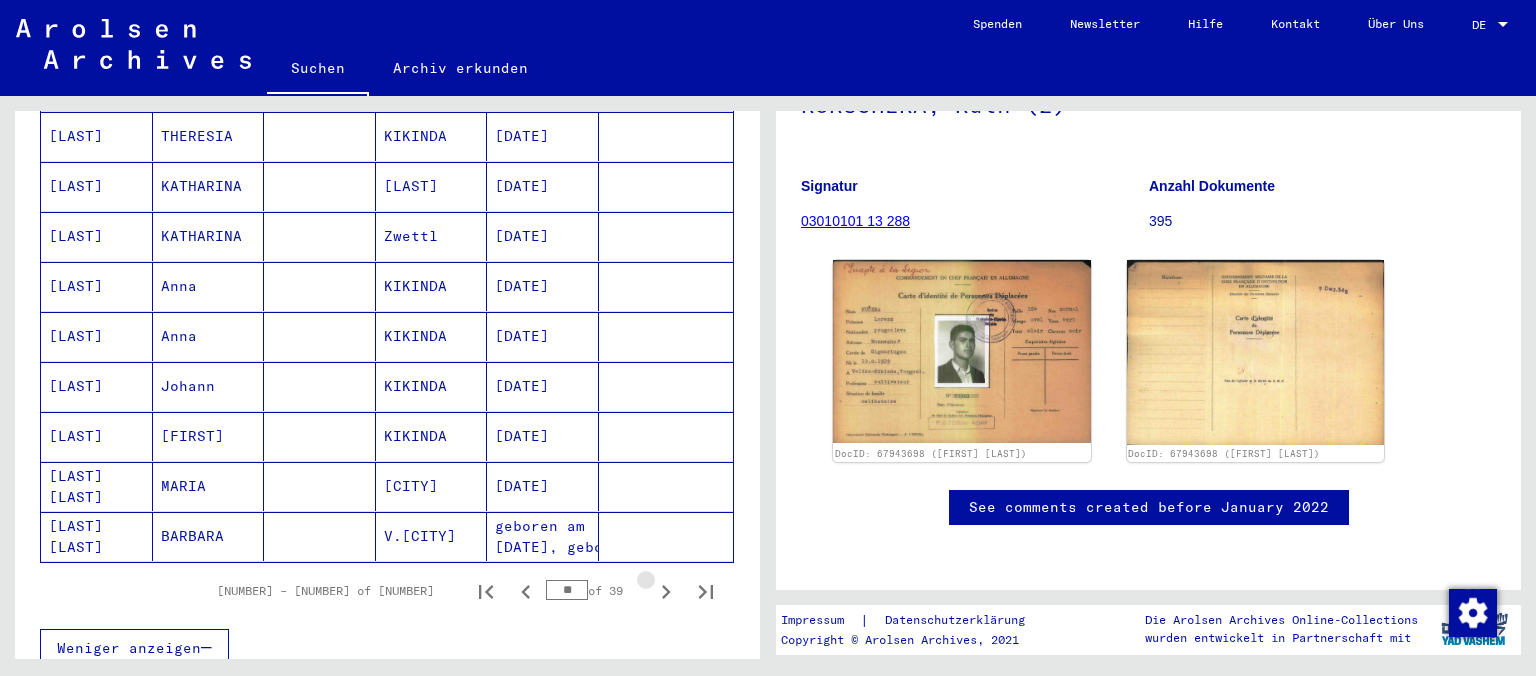 click 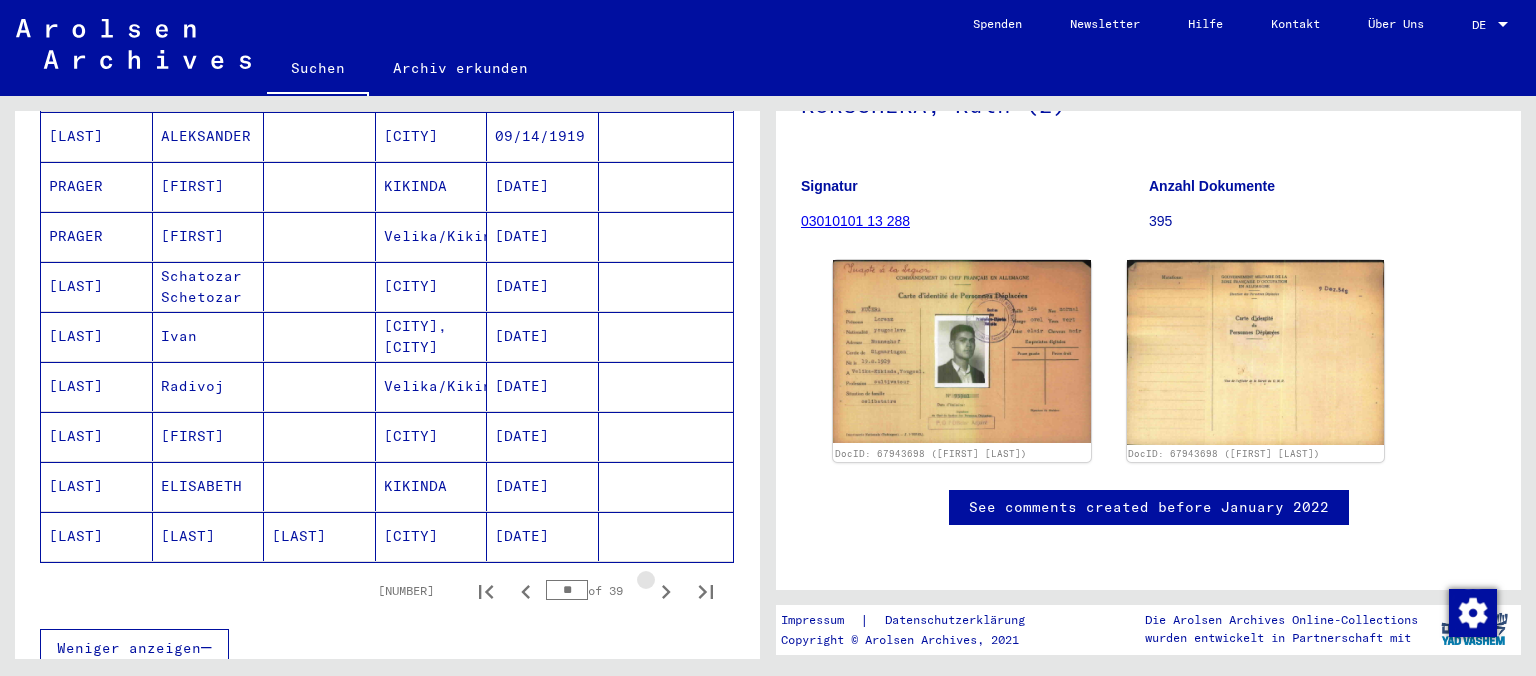 click 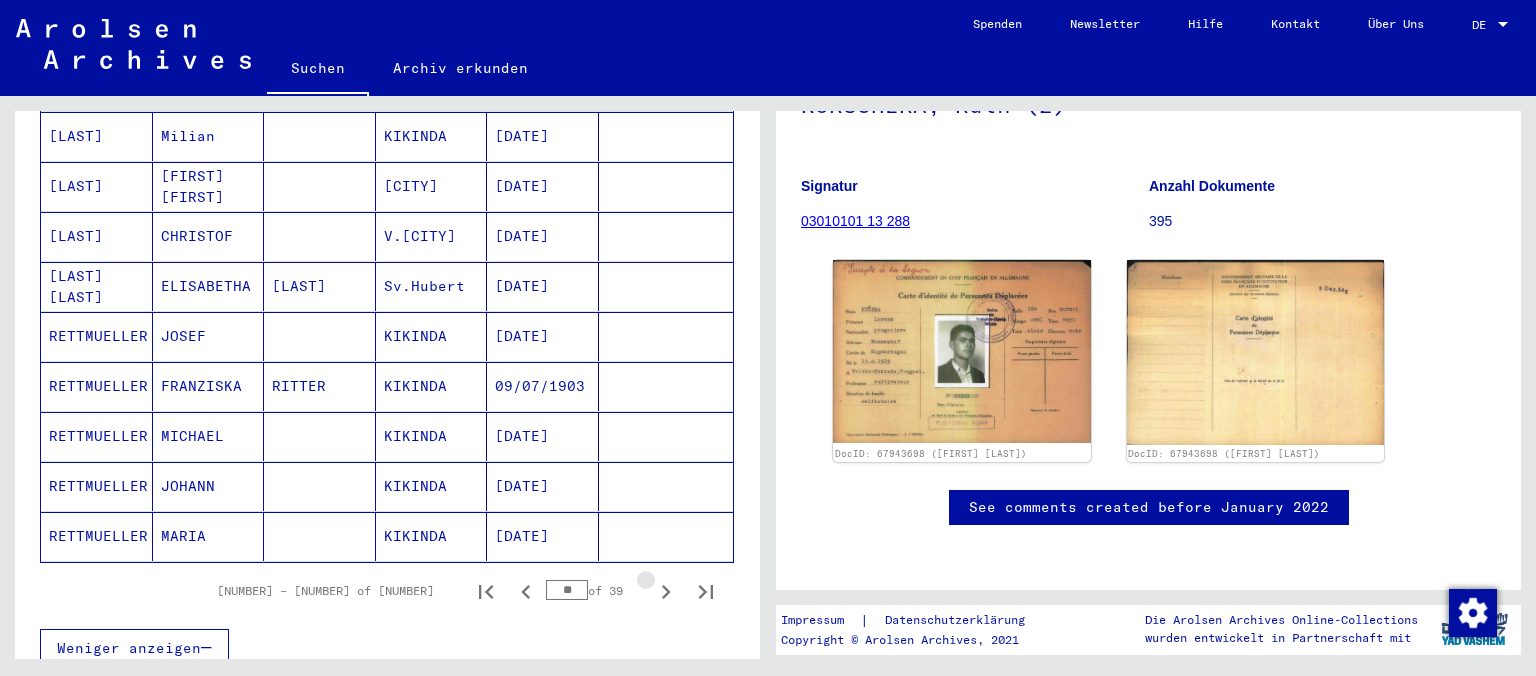 click 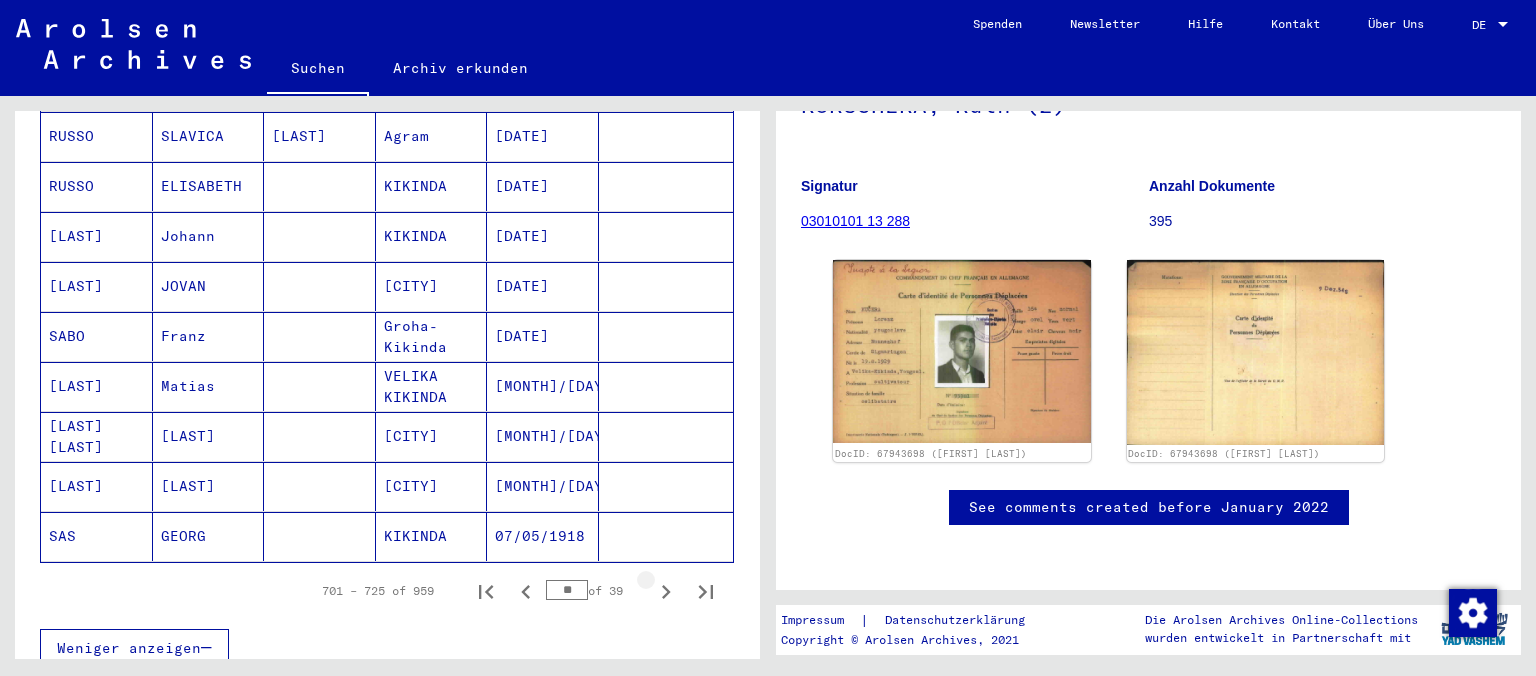 click 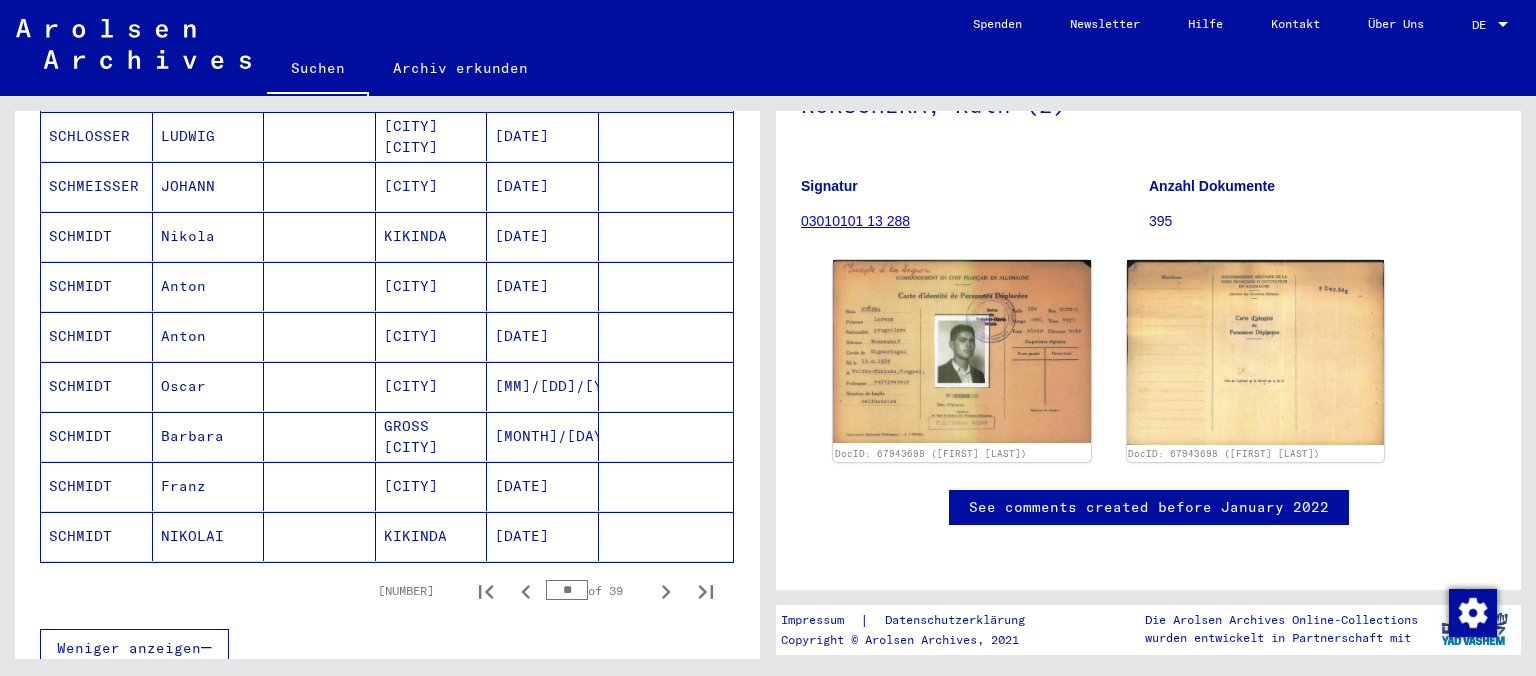 click 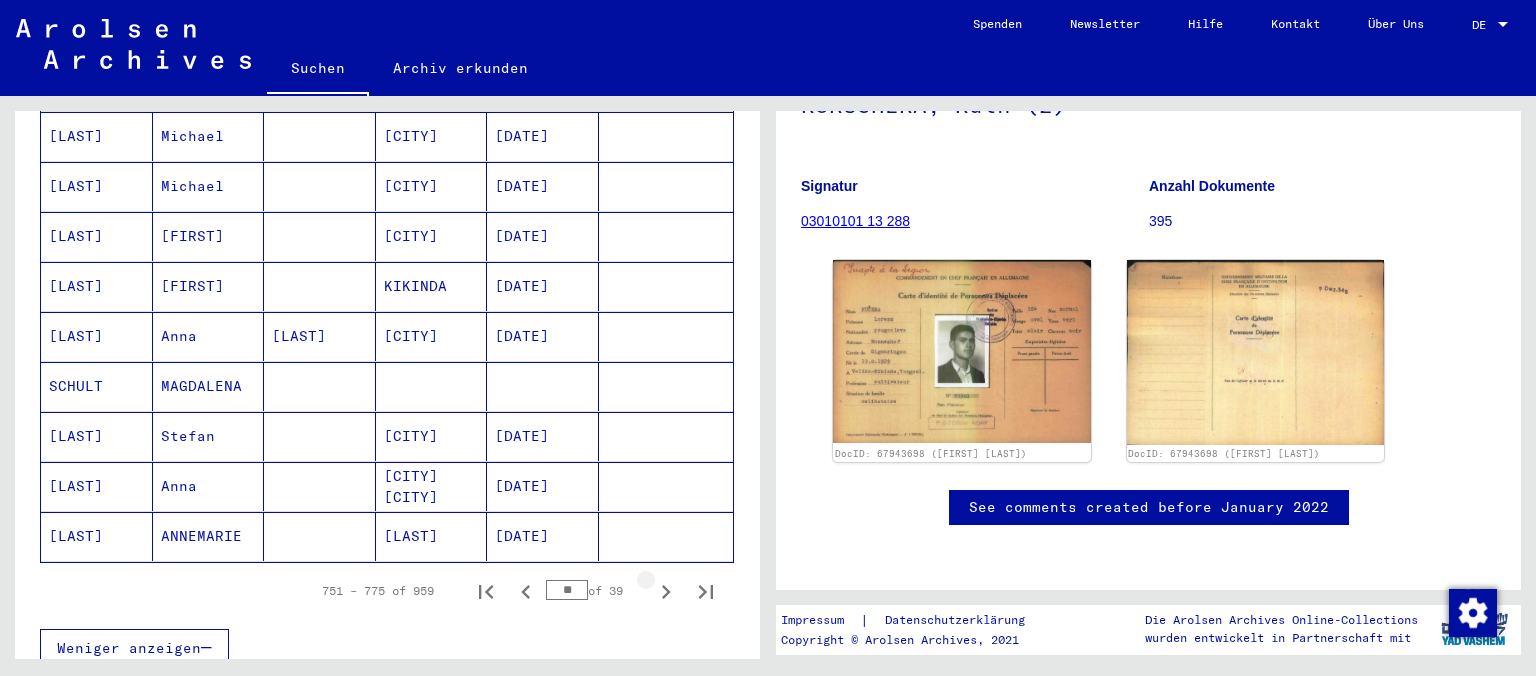 click 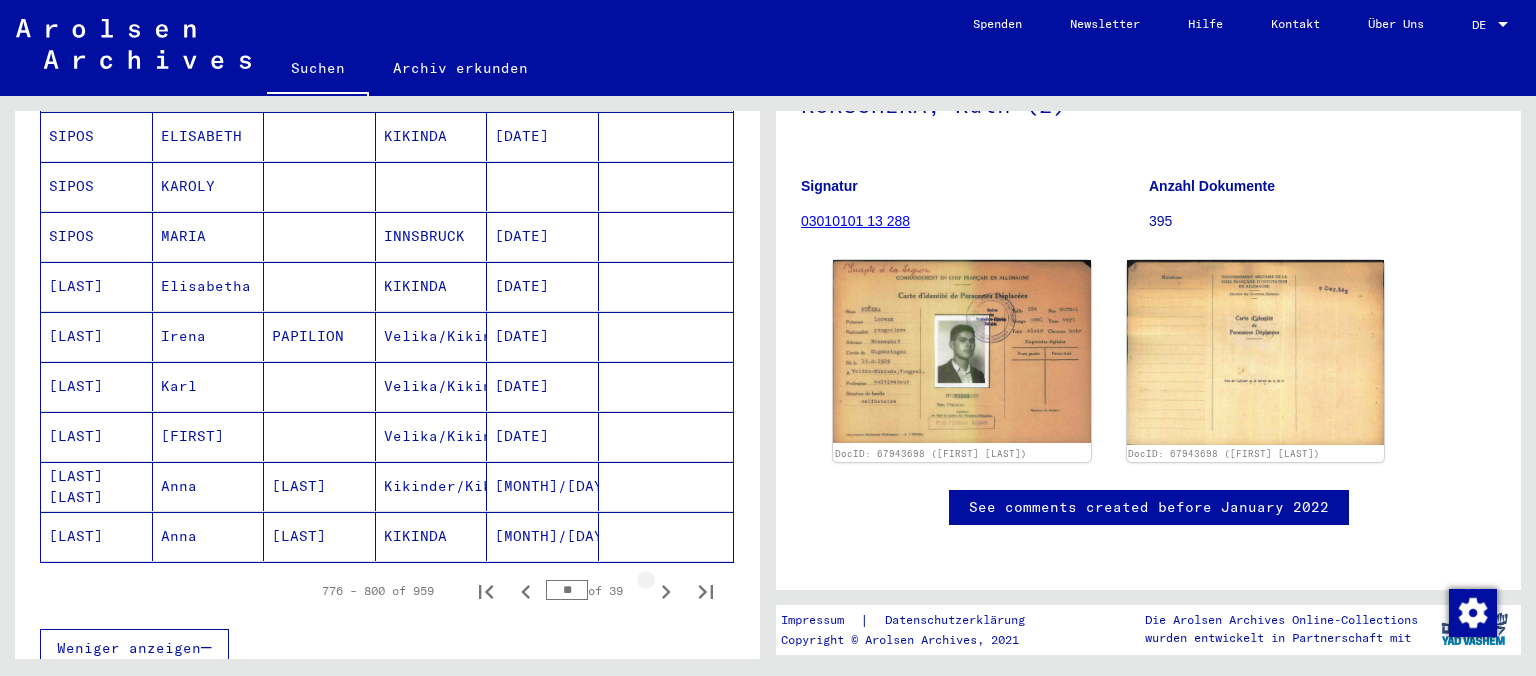 click 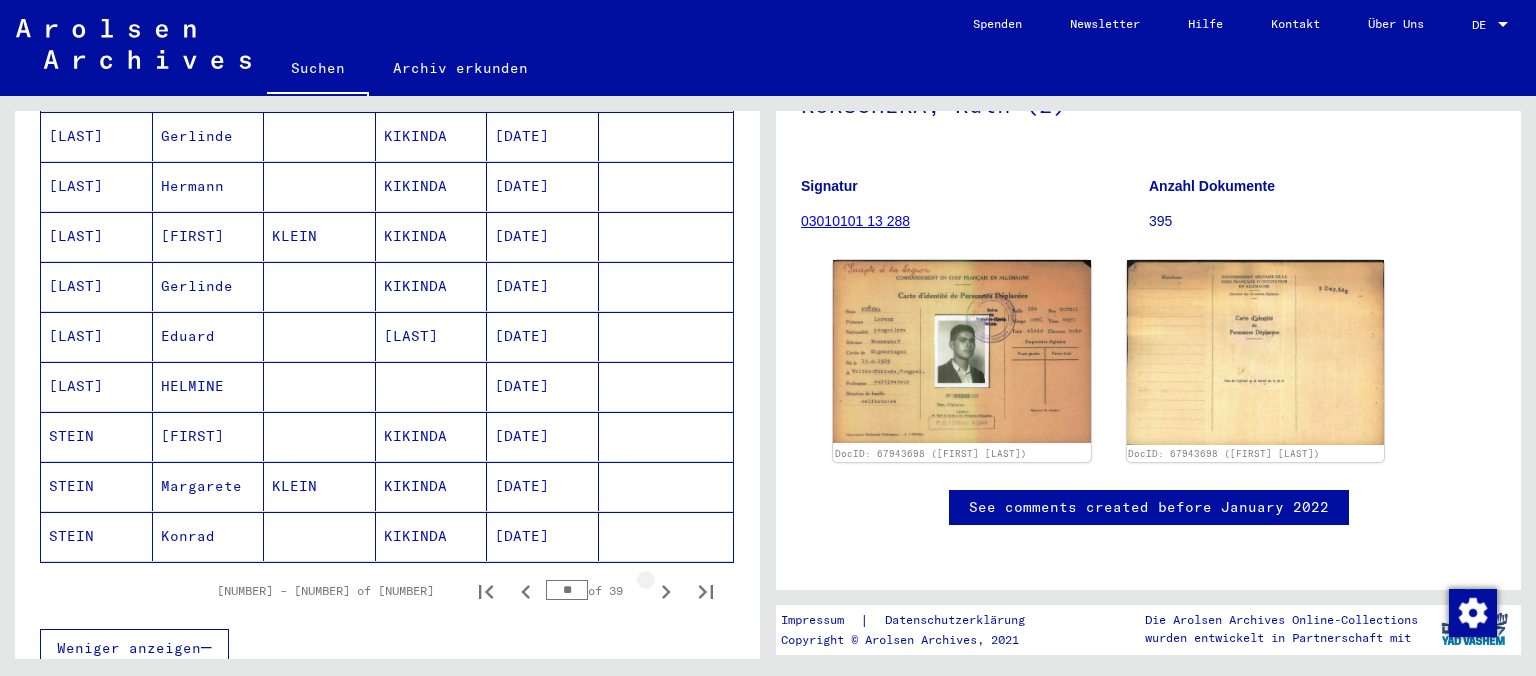 click 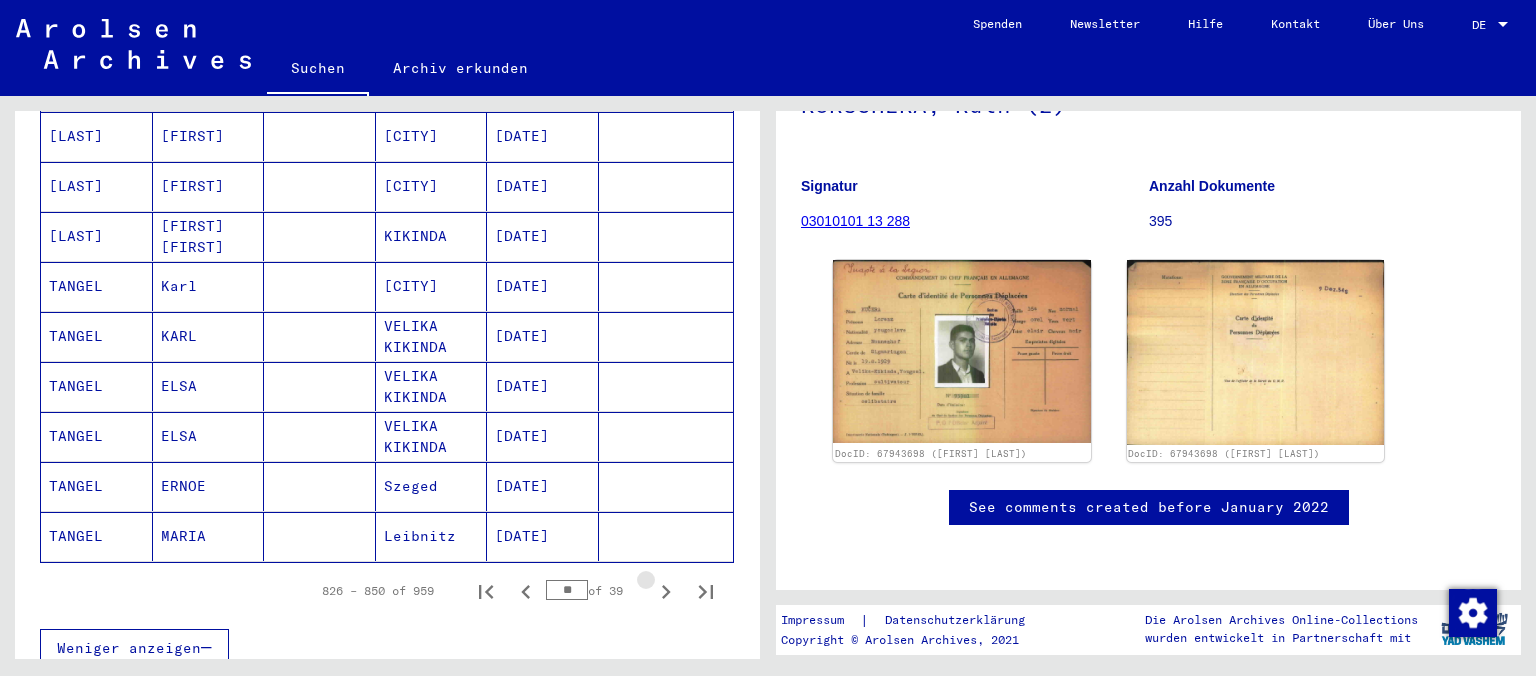 click 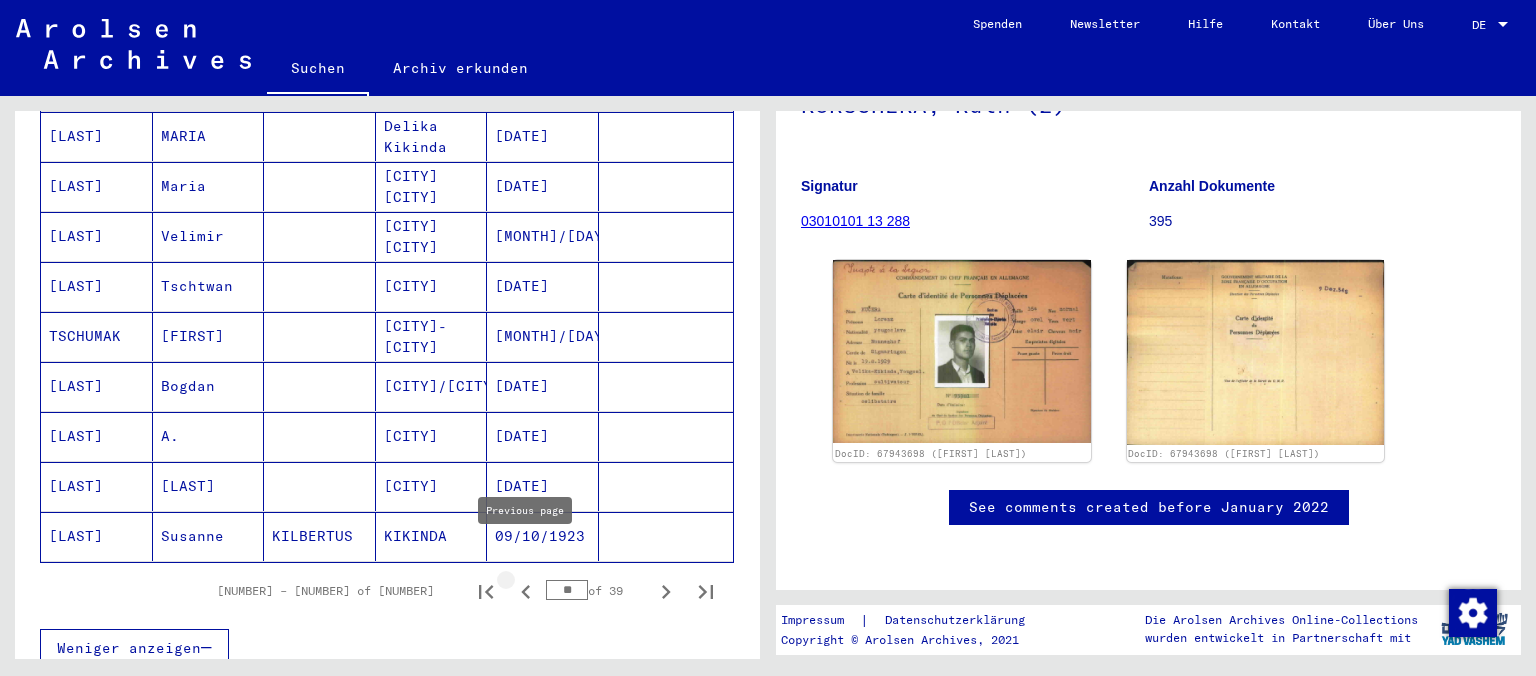 click 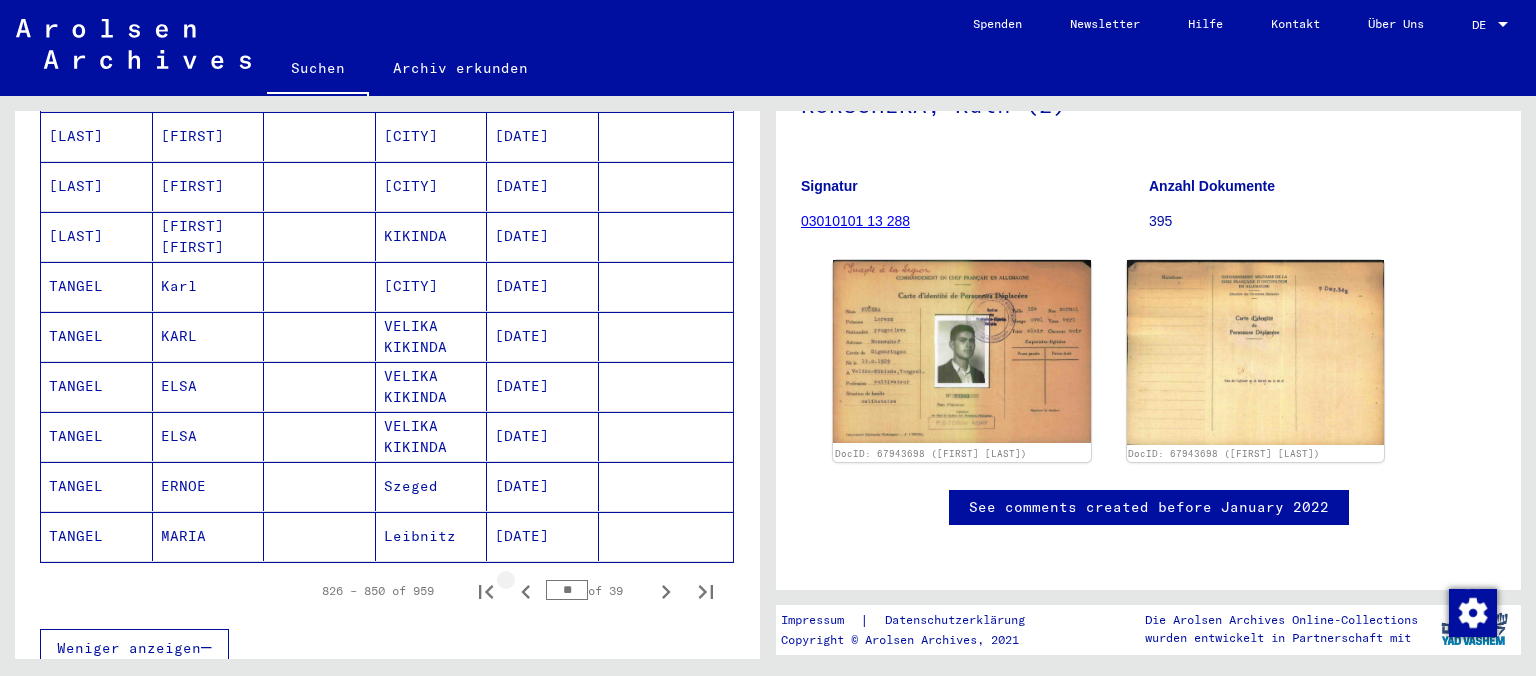 click 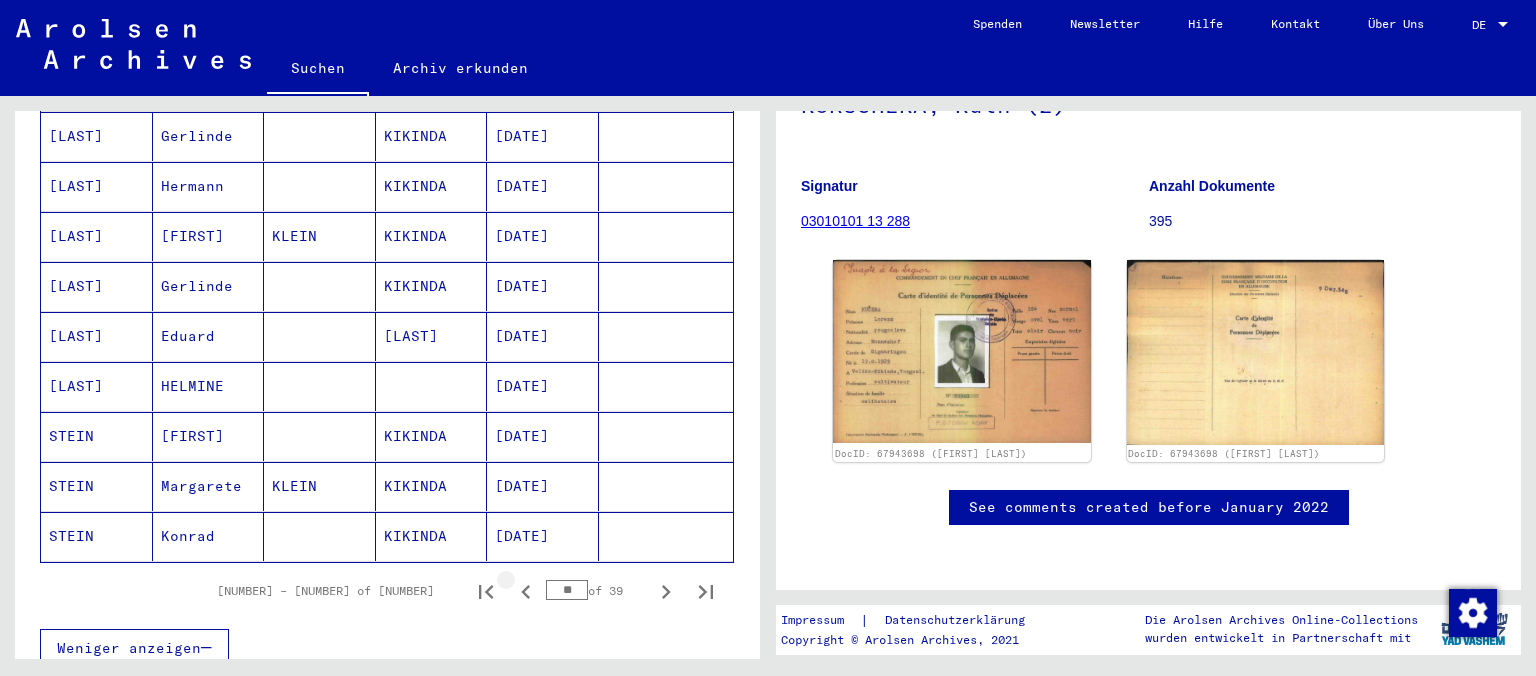 click 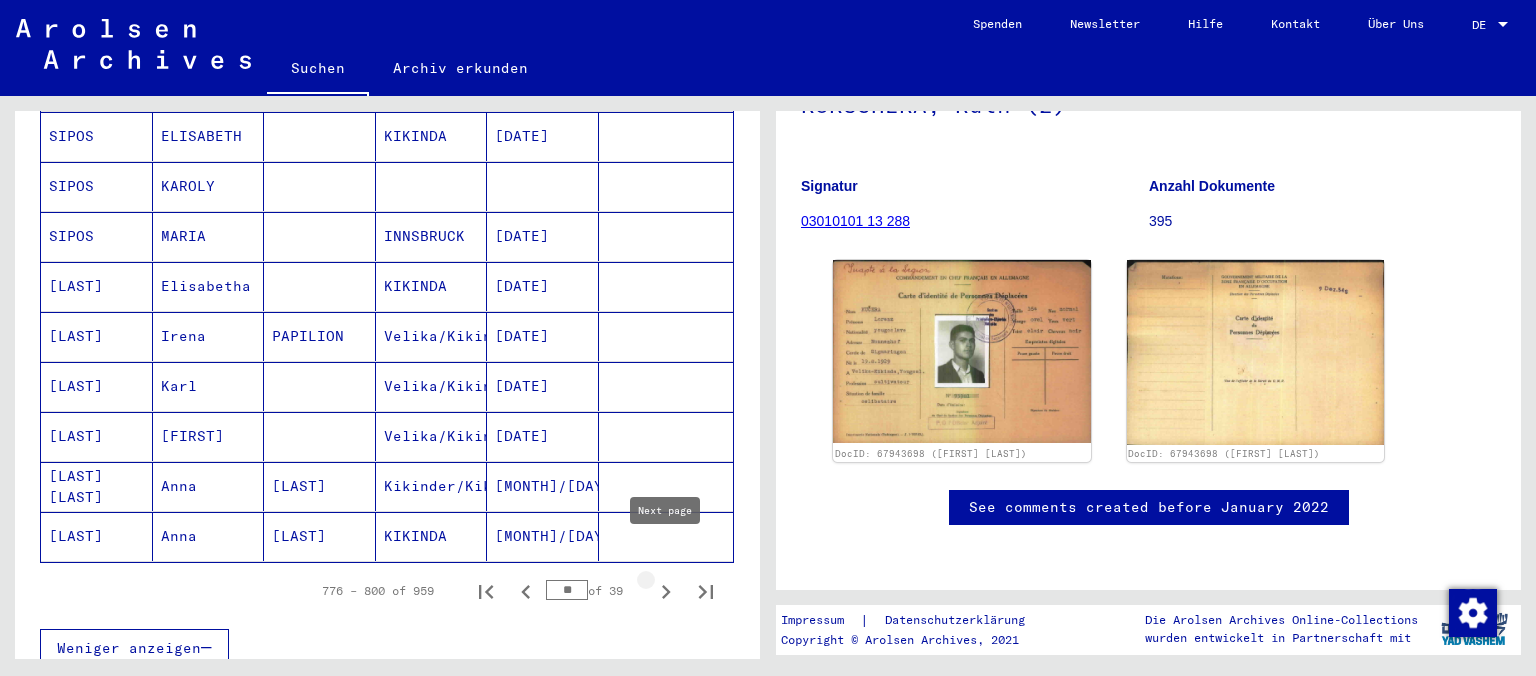 click 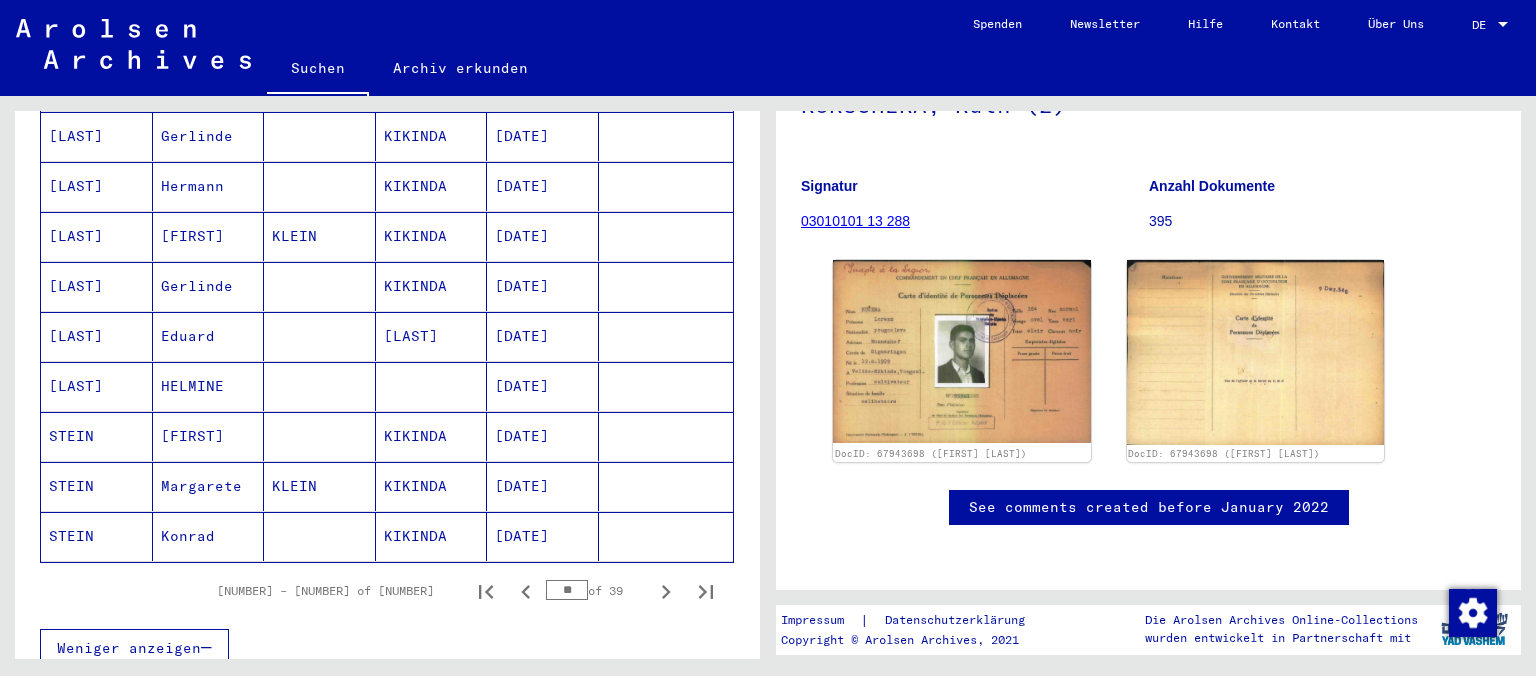 click on "[LAST]" at bounding box center (97, 436) 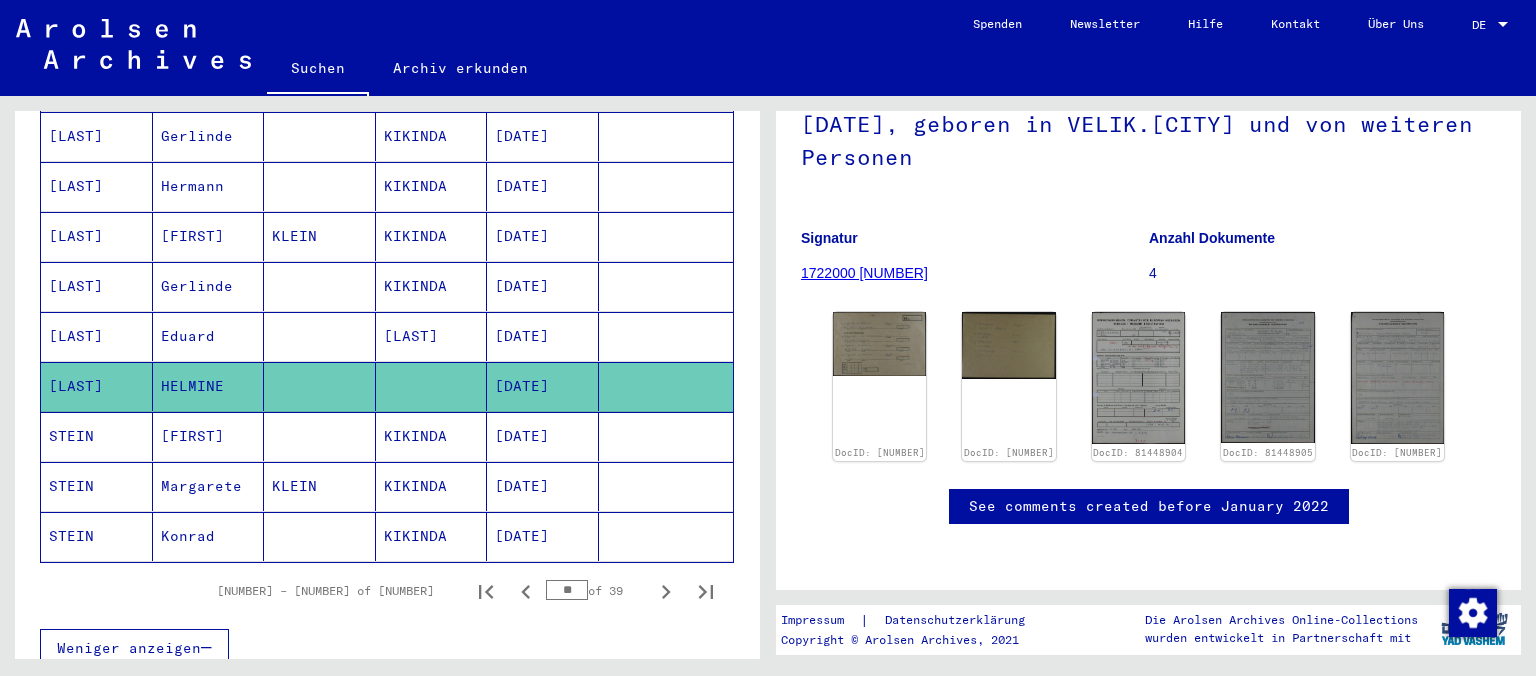 scroll, scrollTop: 331, scrollLeft: 0, axis: vertical 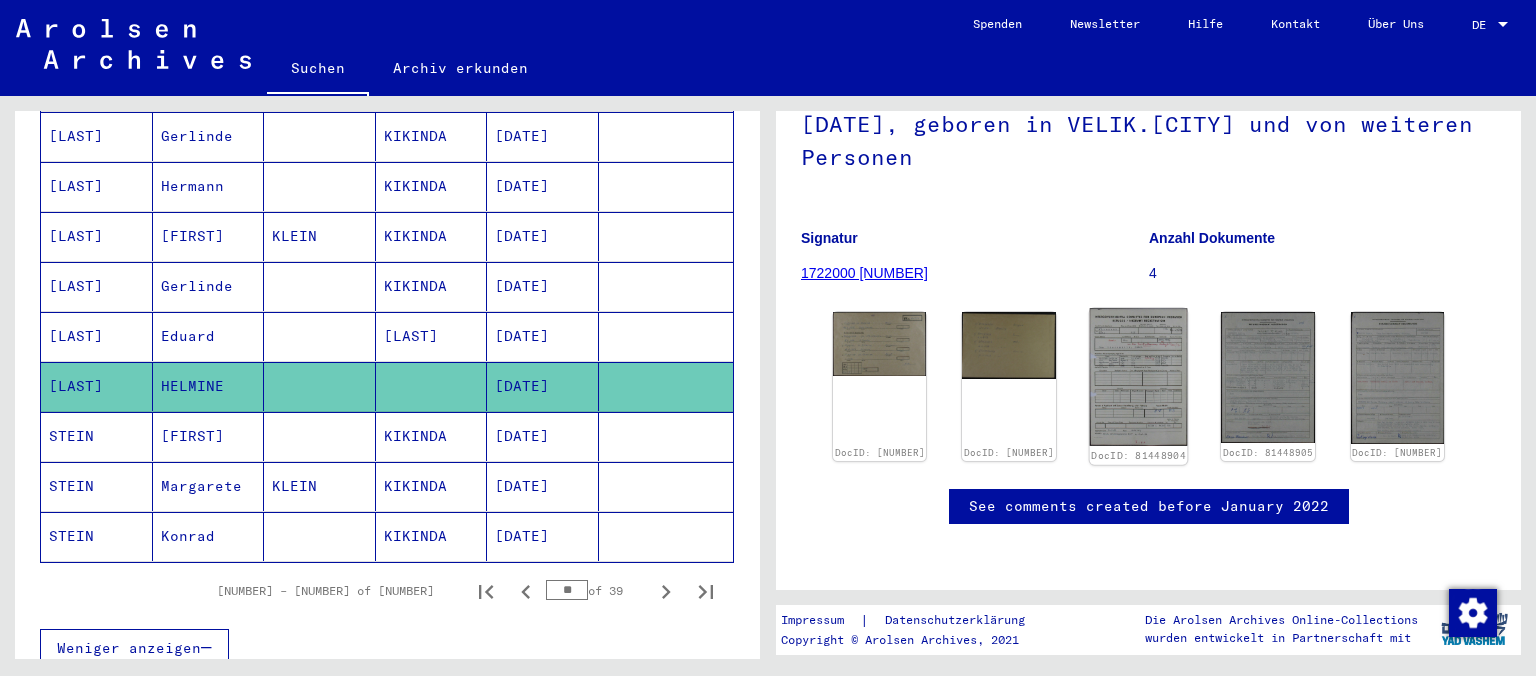 click 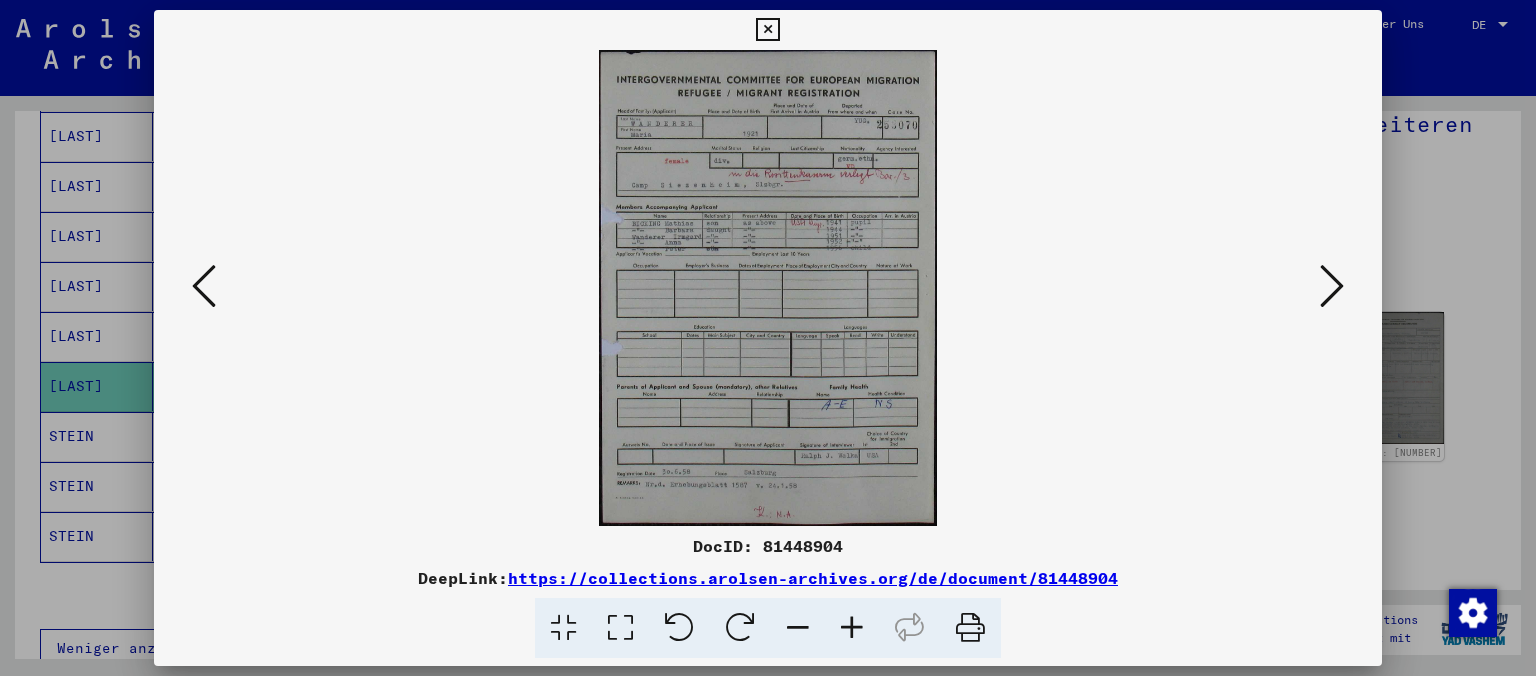 click at bounding box center (1332, 286) 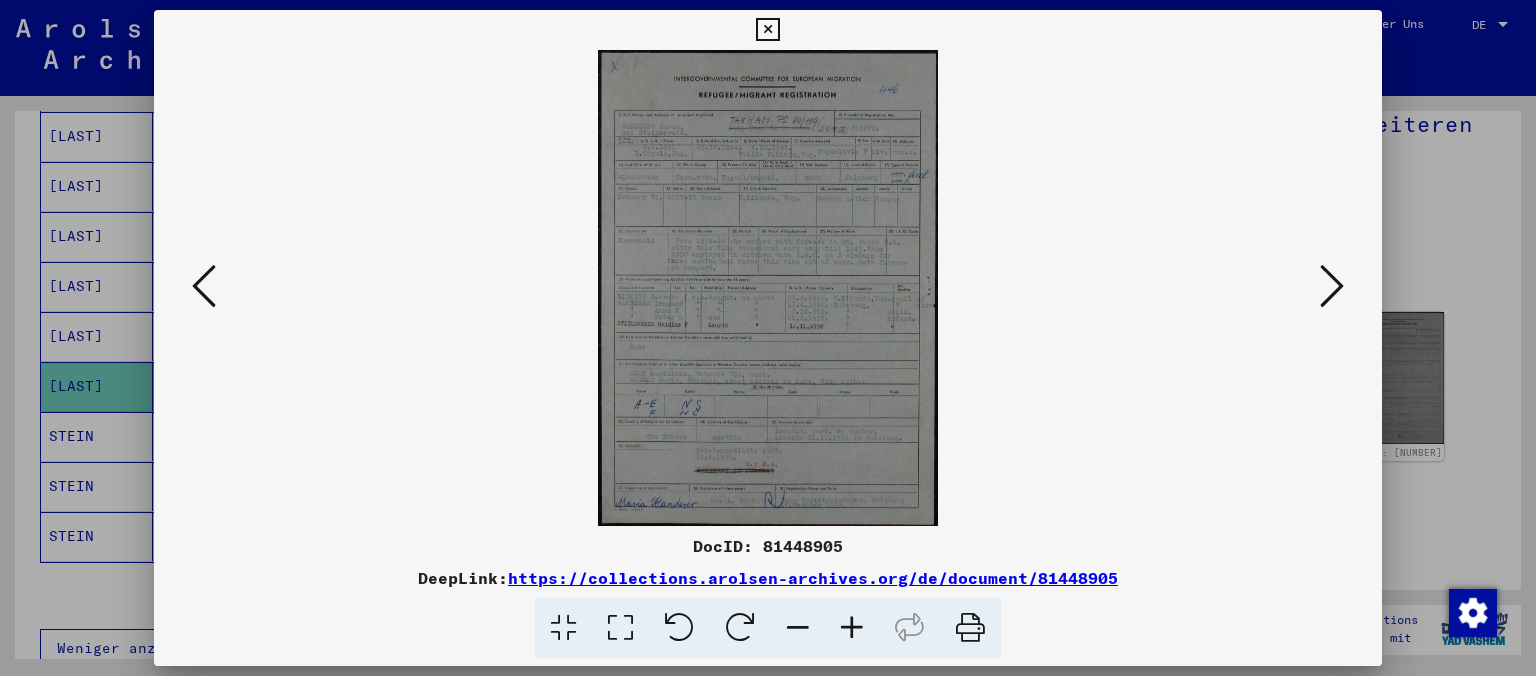 click at bounding box center (767, 30) 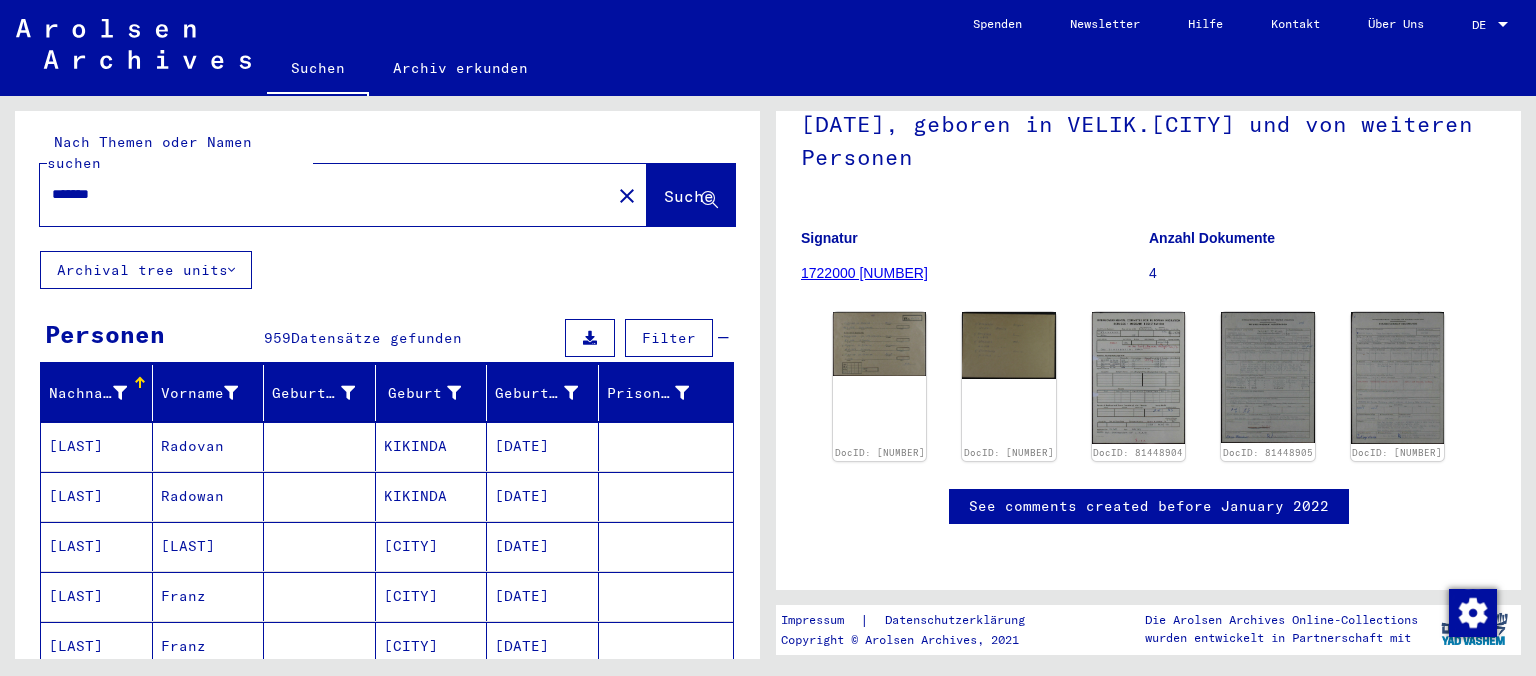 scroll, scrollTop: 0, scrollLeft: 0, axis: both 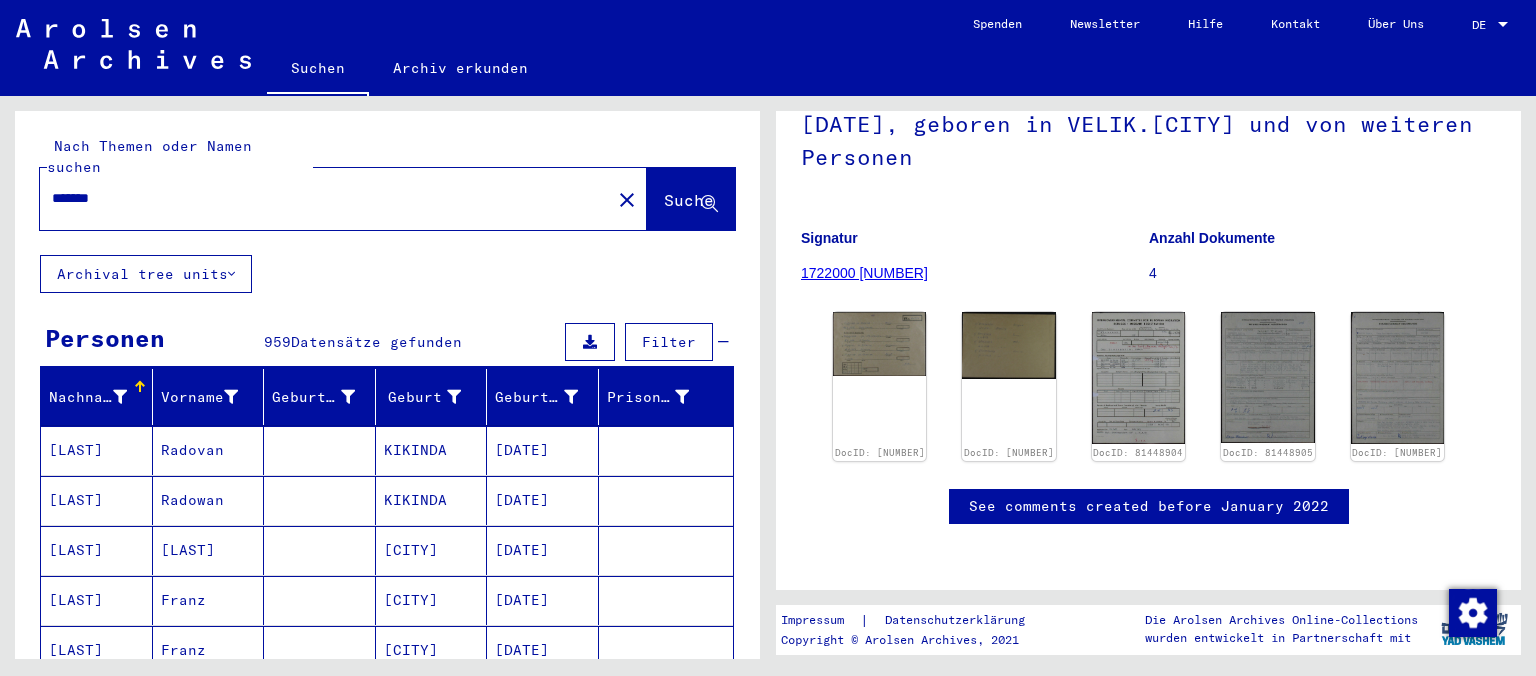 click on "*******" 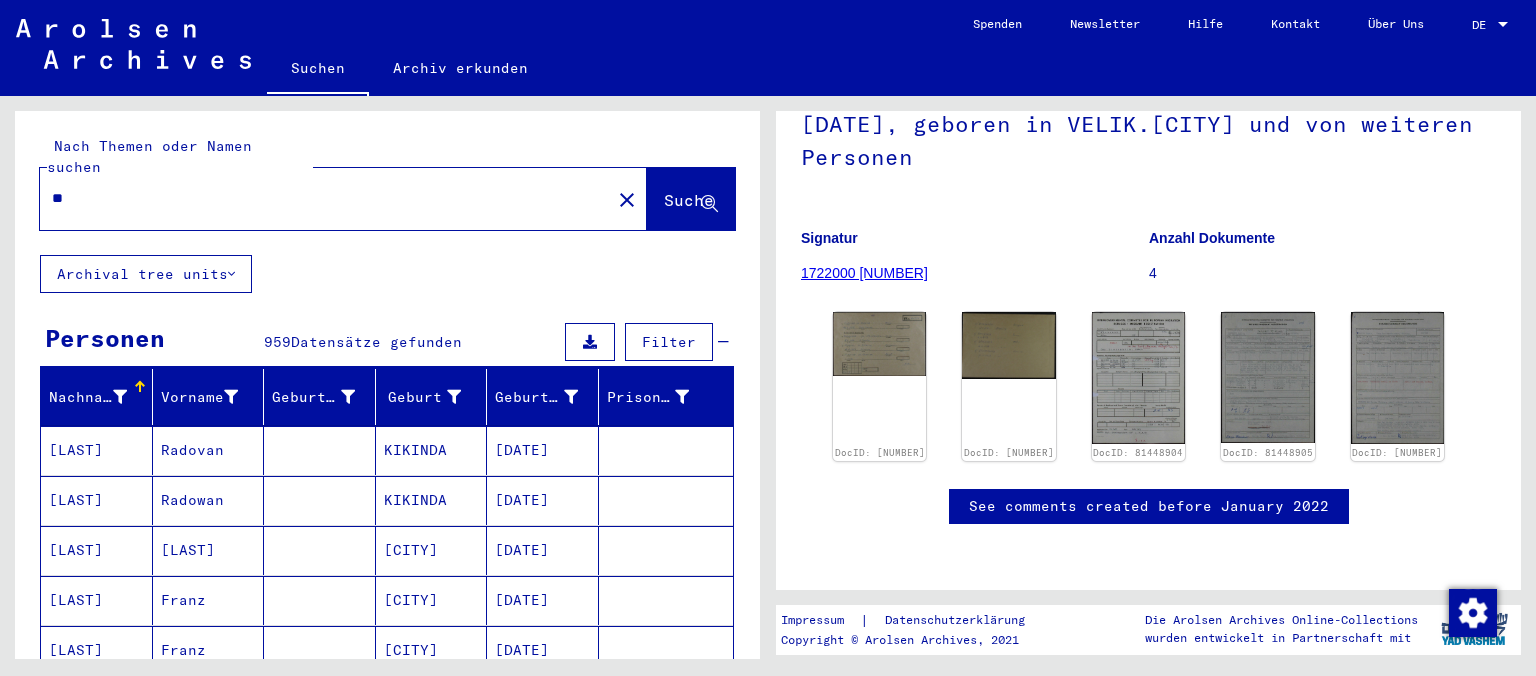 type on "*" 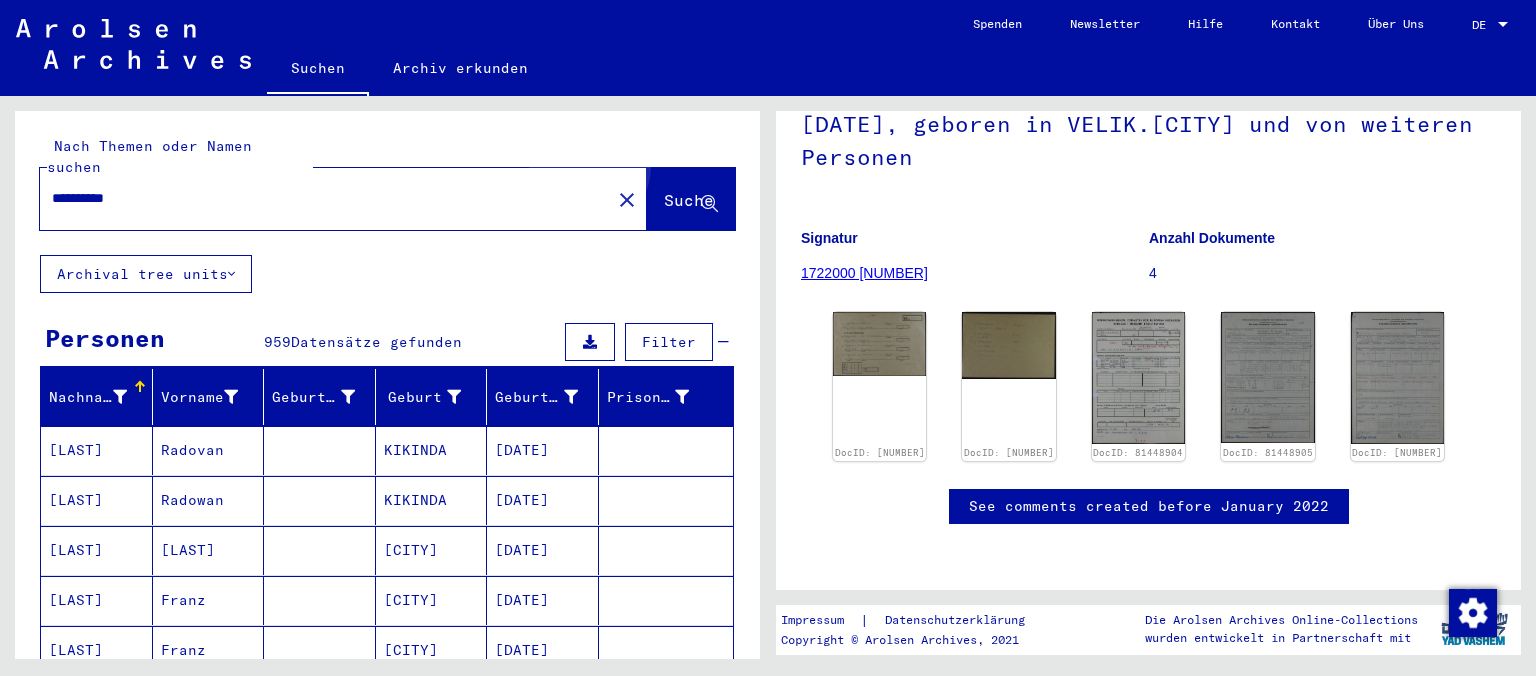 click on "Suche" 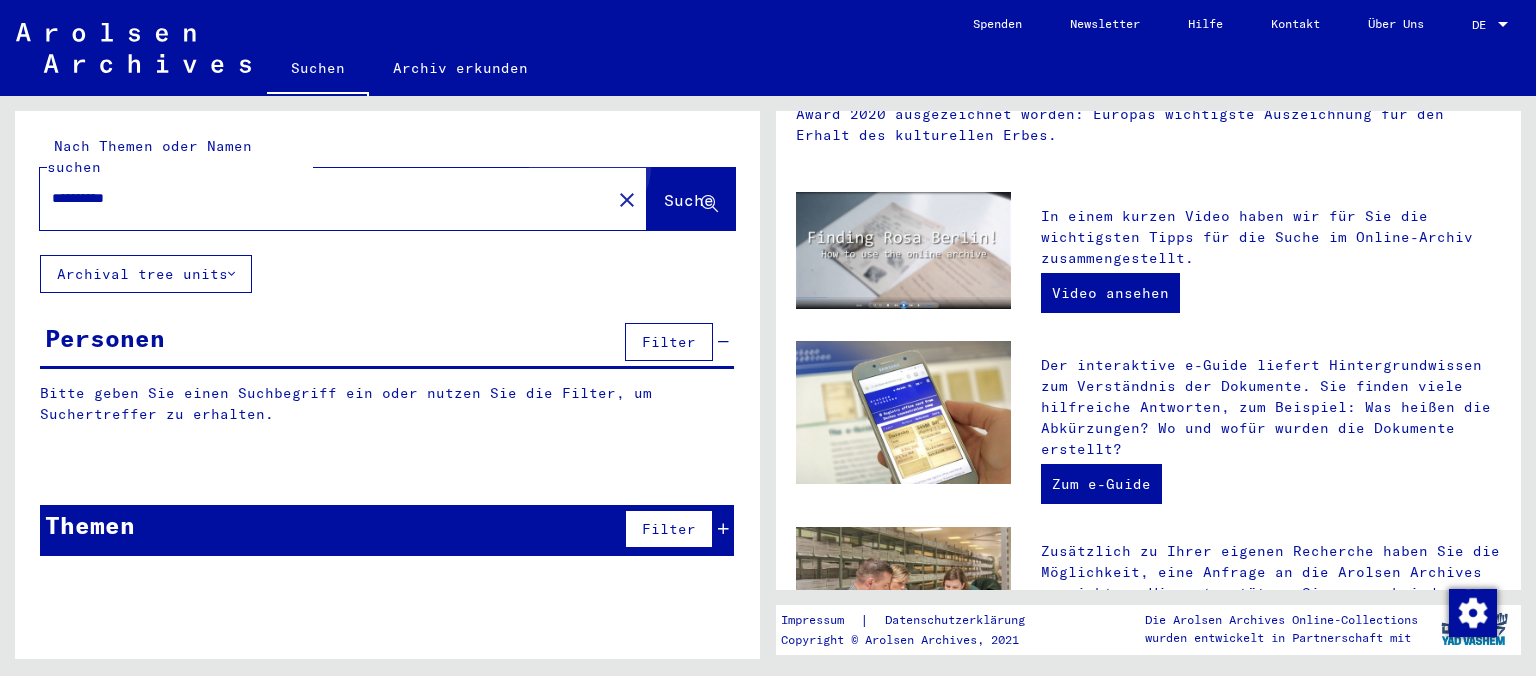 scroll, scrollTop: 0, scrollLeft: 0, axis: both 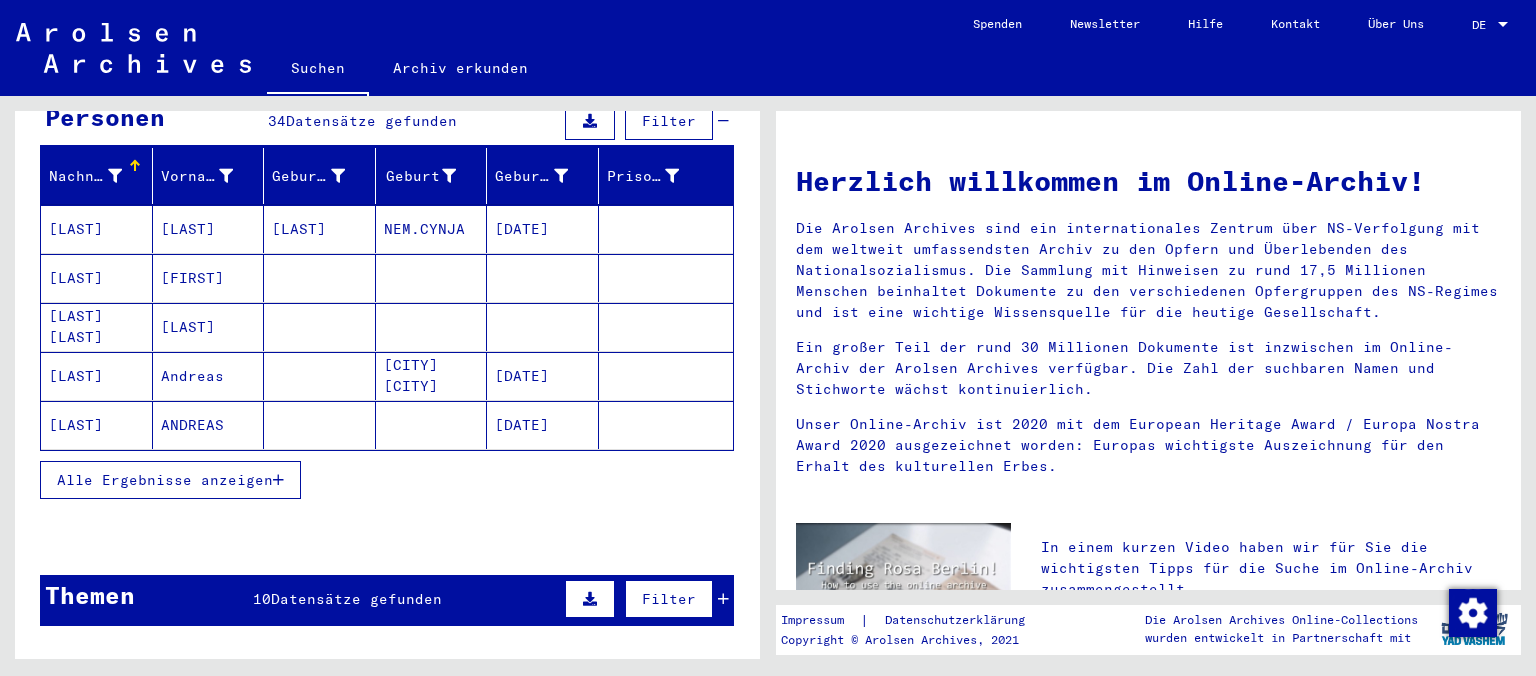 click on "Alle Ergebnisse anzeigen" at bounding box center [165, 480] 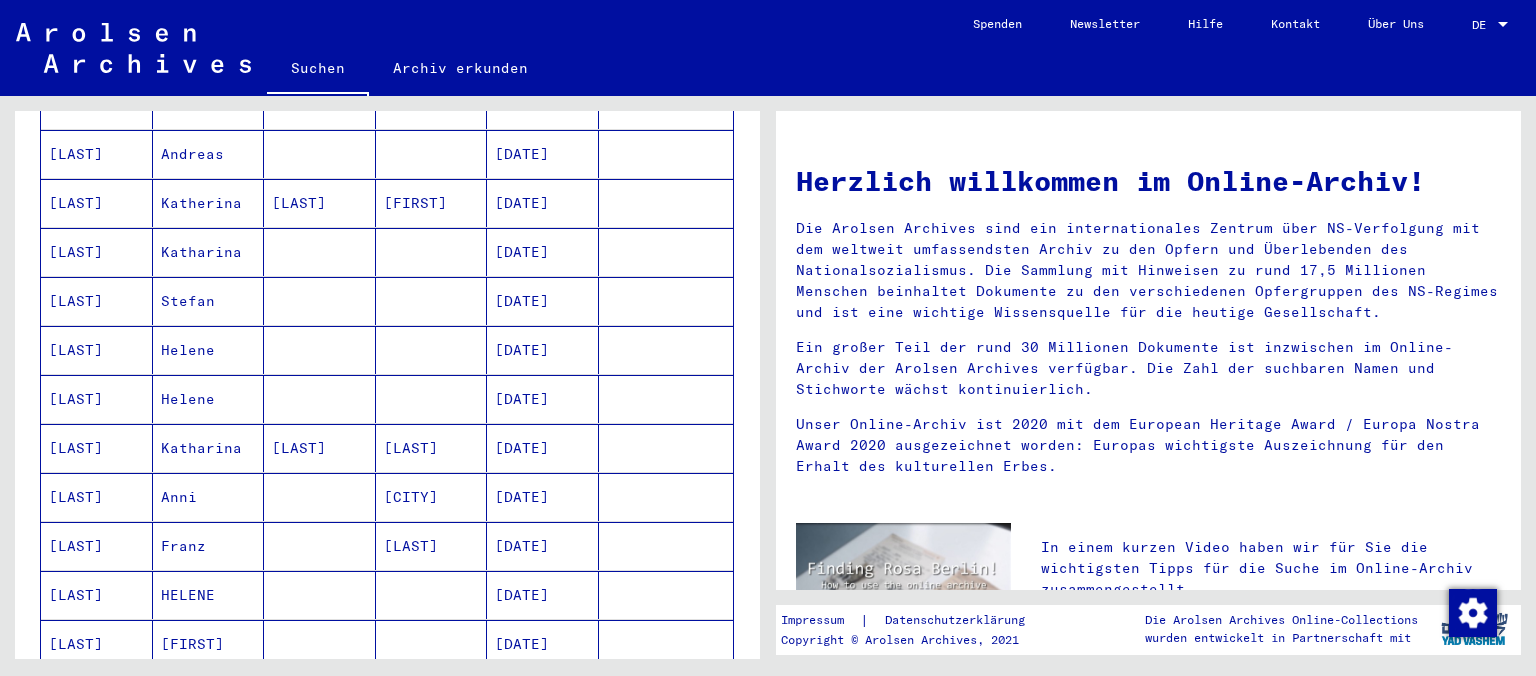 scroll, scrollTop: 552, scrollLeft: 0, axis: vertical 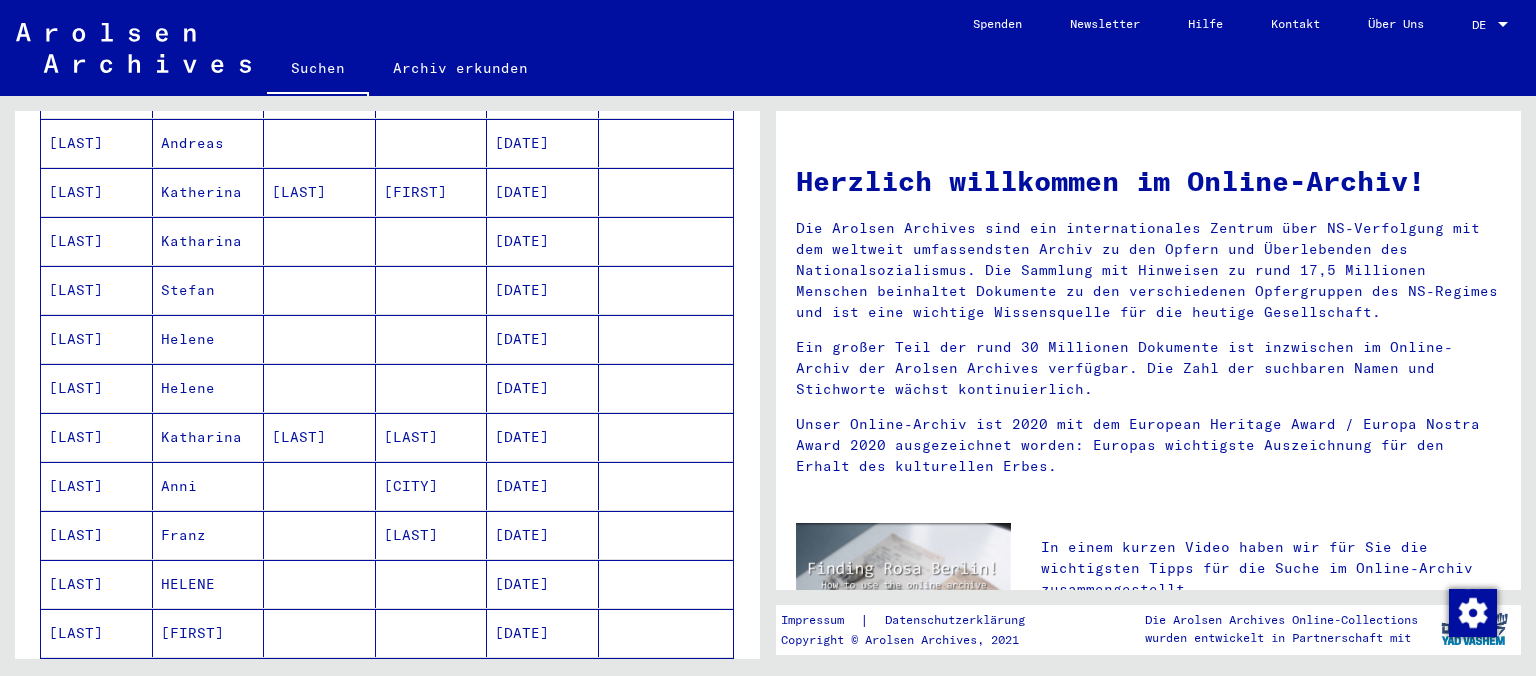 click on "[LAST]" at bounding box center [97, 682] 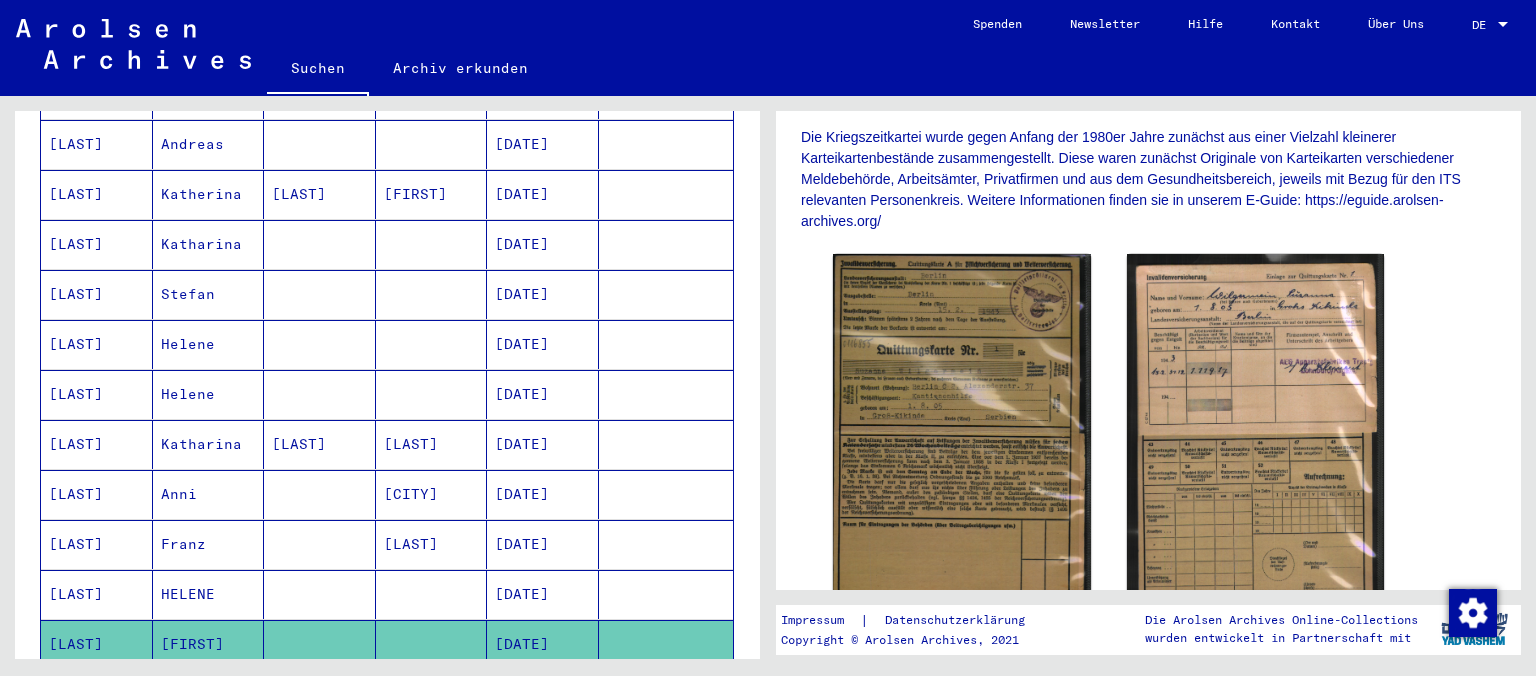 scroll, scrollTop: 442, scrollLeft: 0, axis: vertical 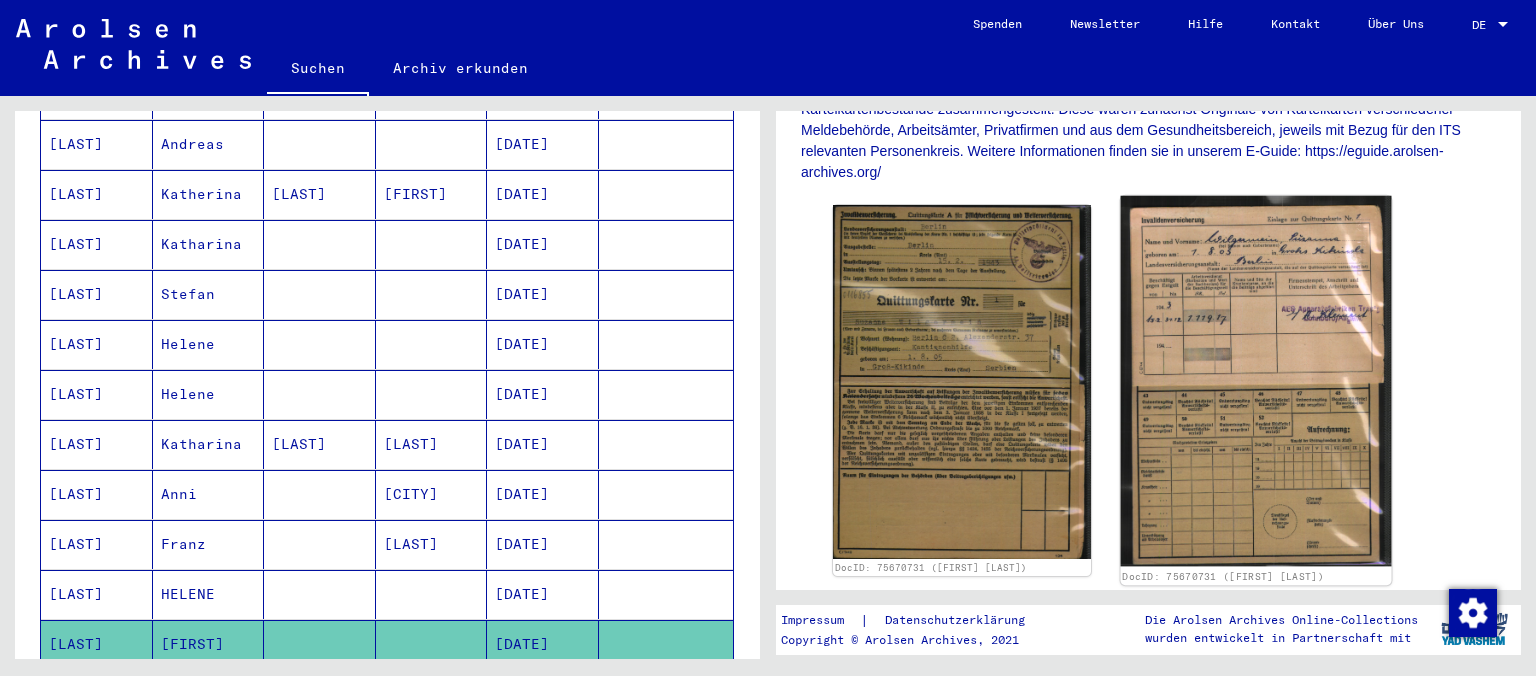 click 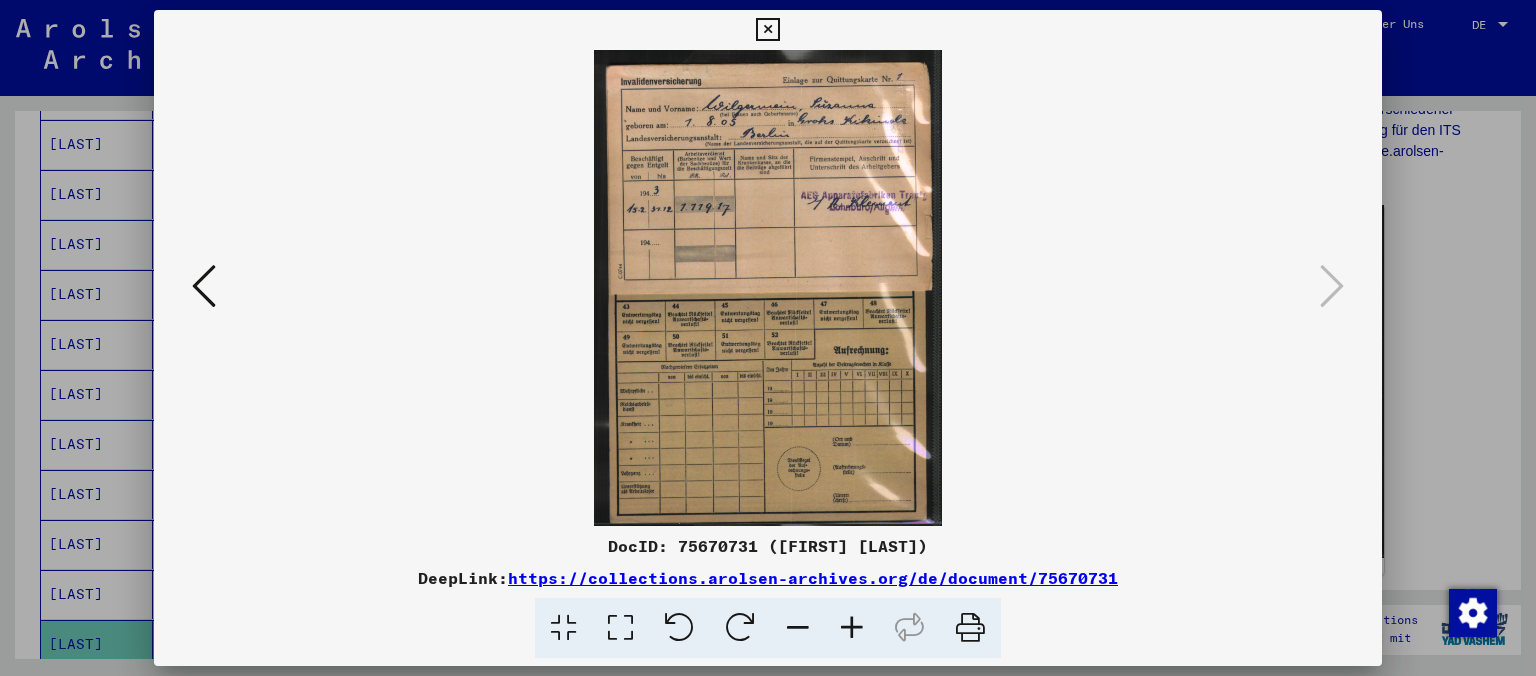 click at bounding box center [852, 628] 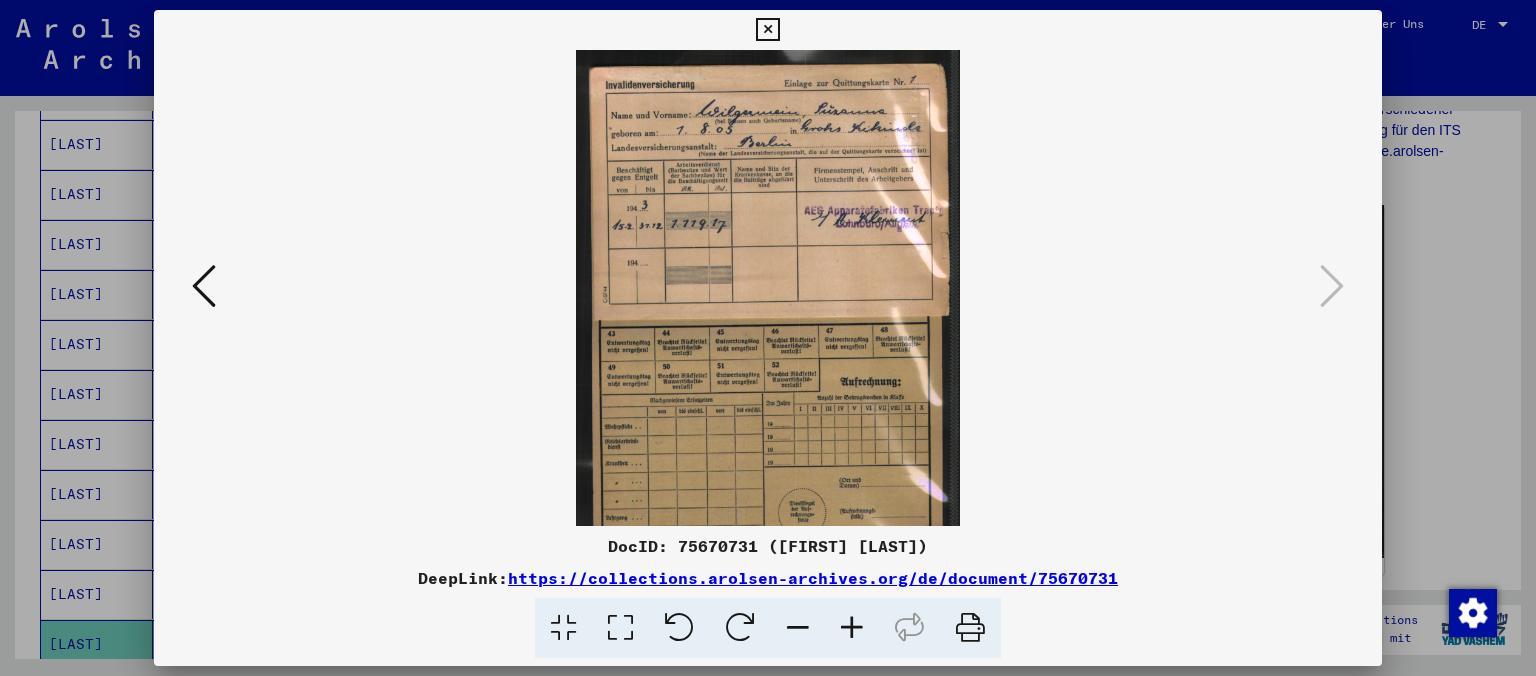 click at bounding box center [852, 628] 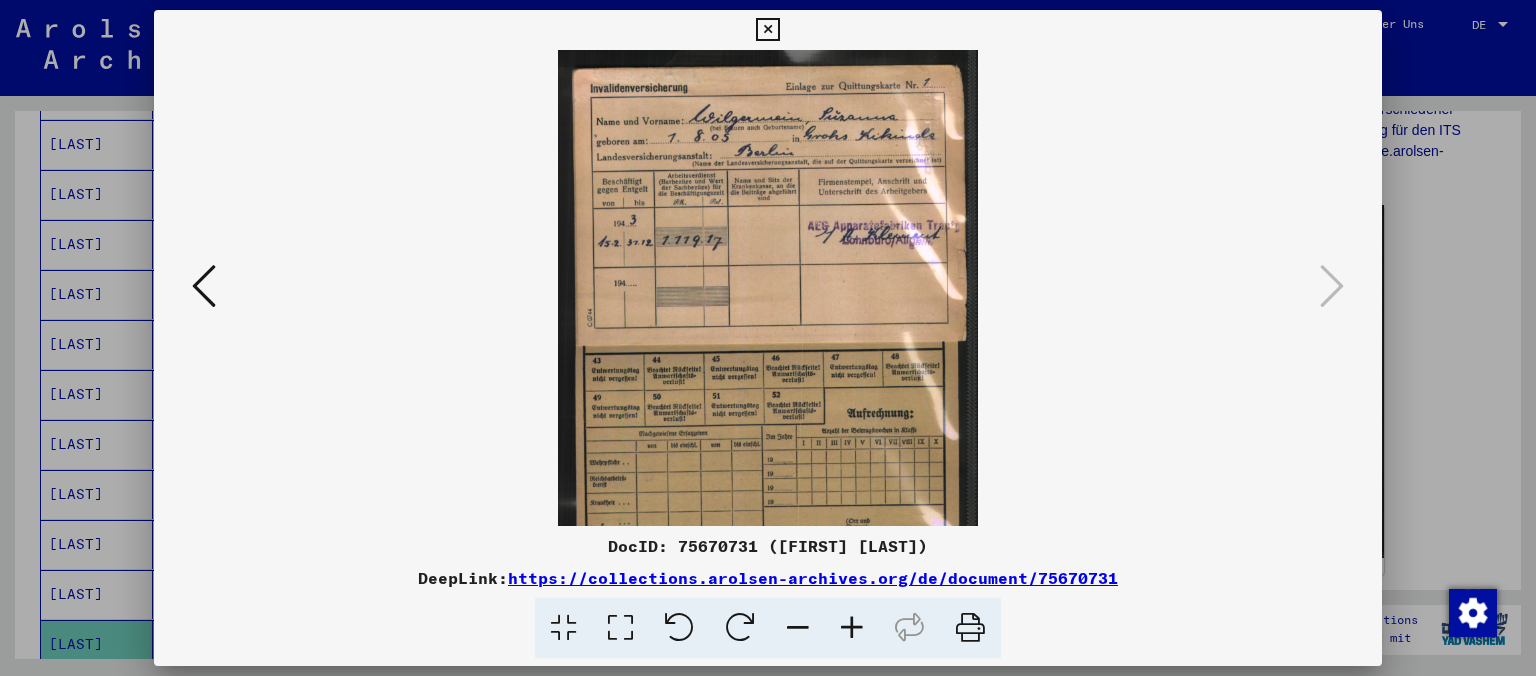 click at bounding box center [852, 628] 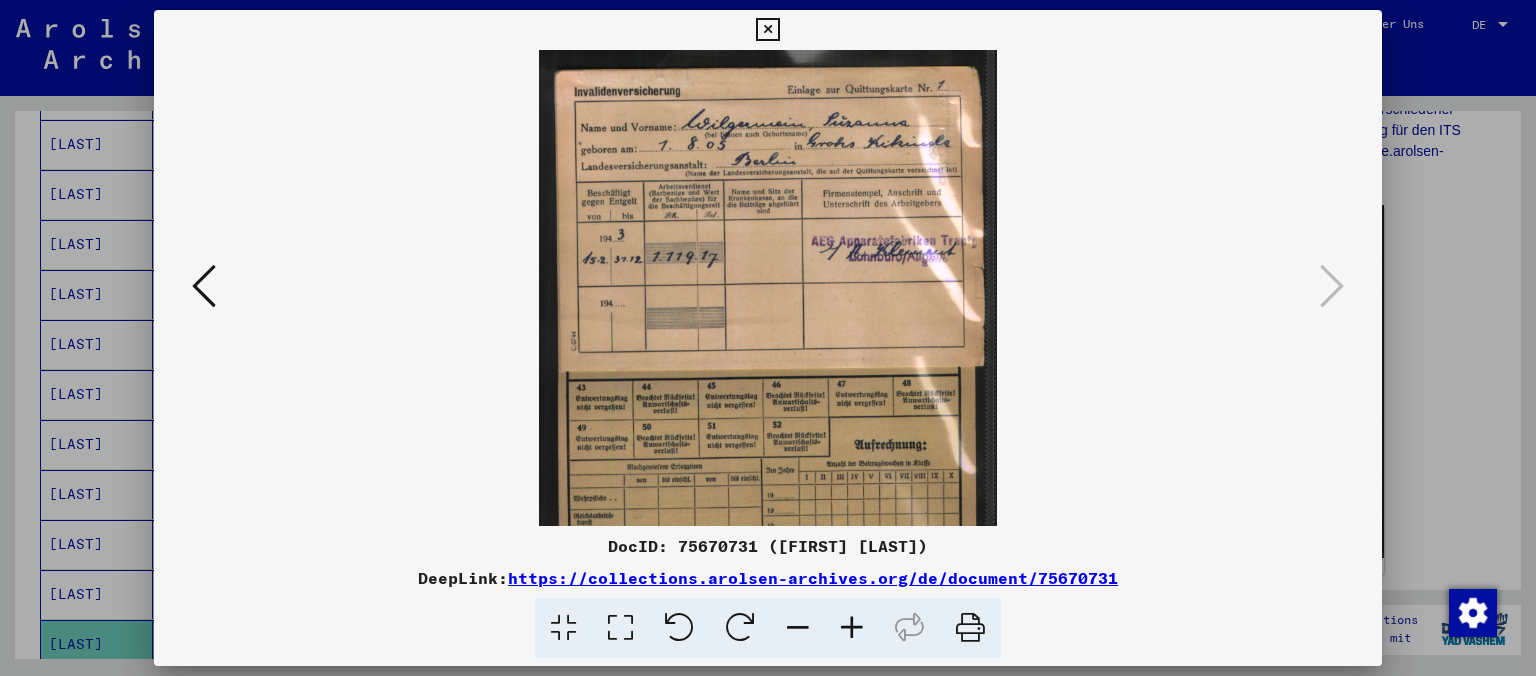 click at bounding box center [852, 628] 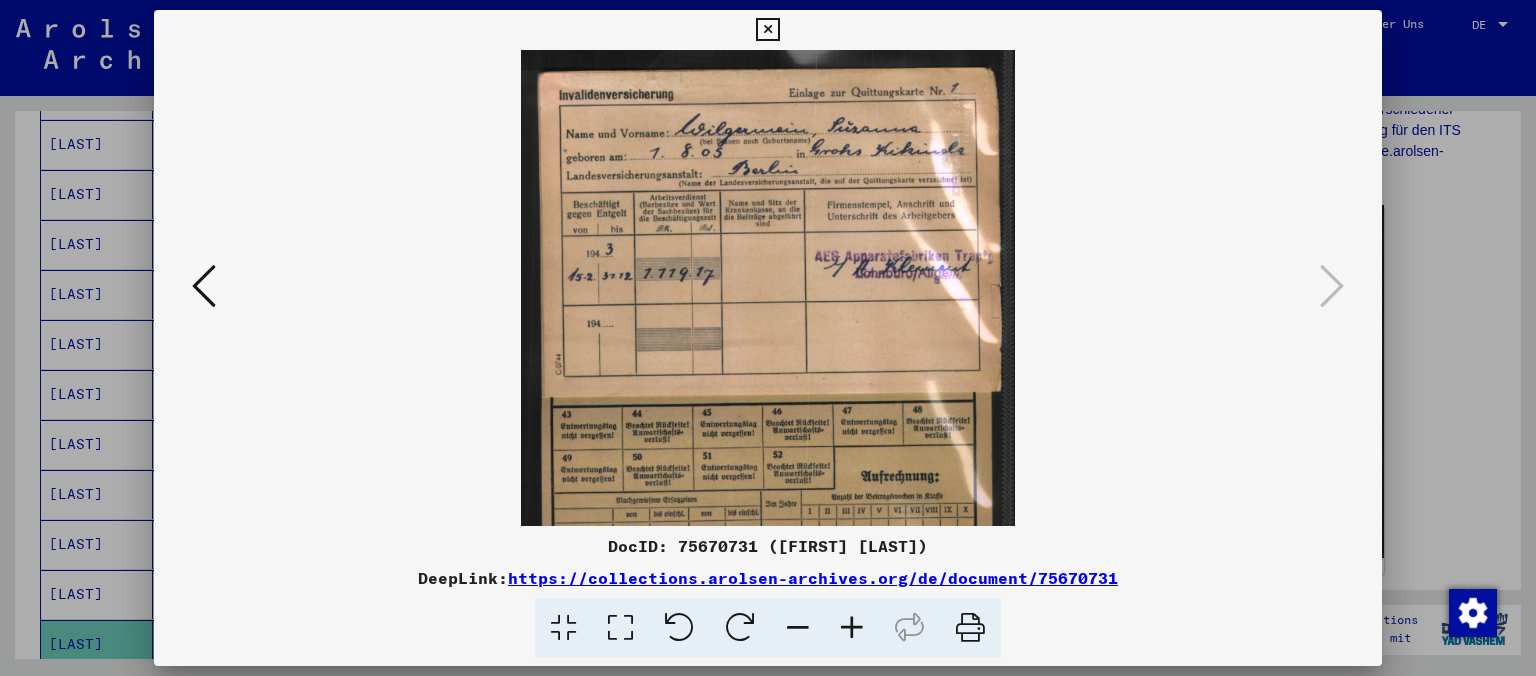 click at bounding box center (852, 628) 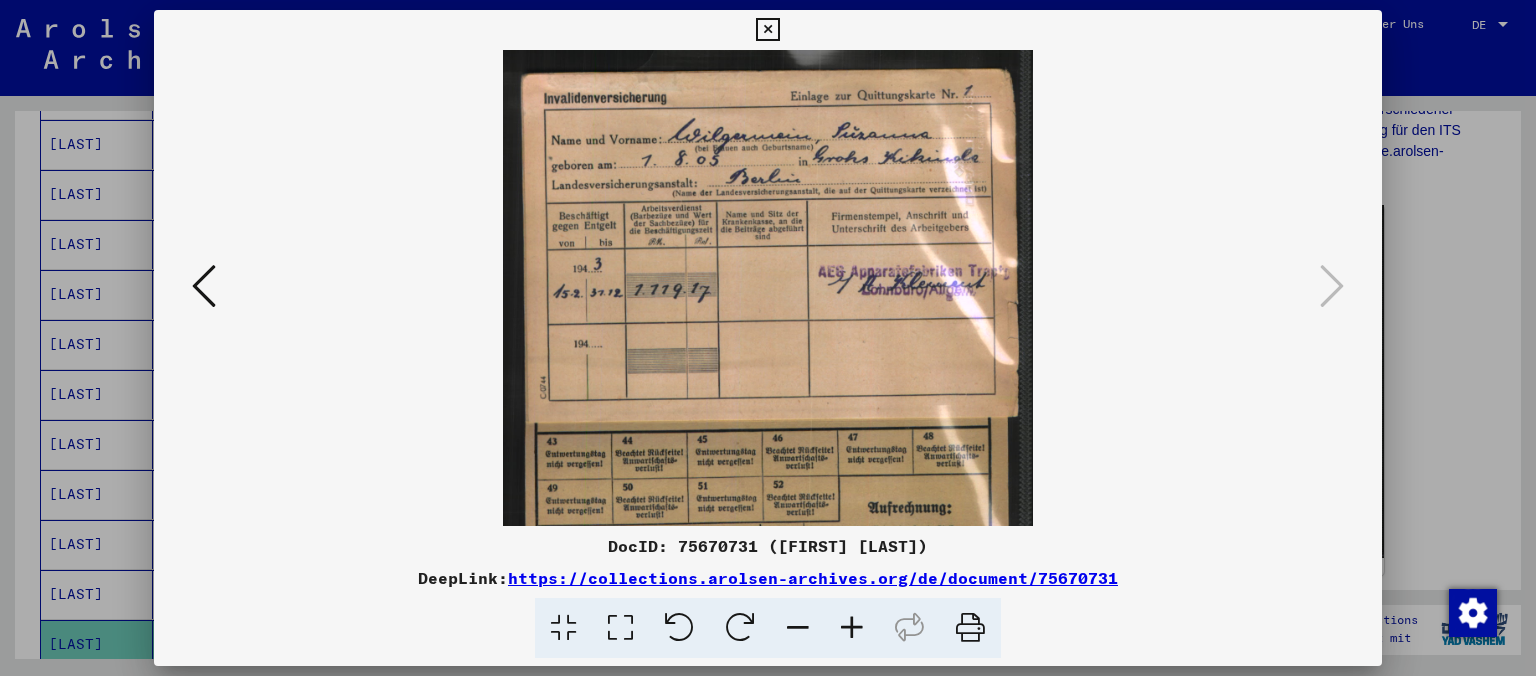 click at bounding box center [852, 628] 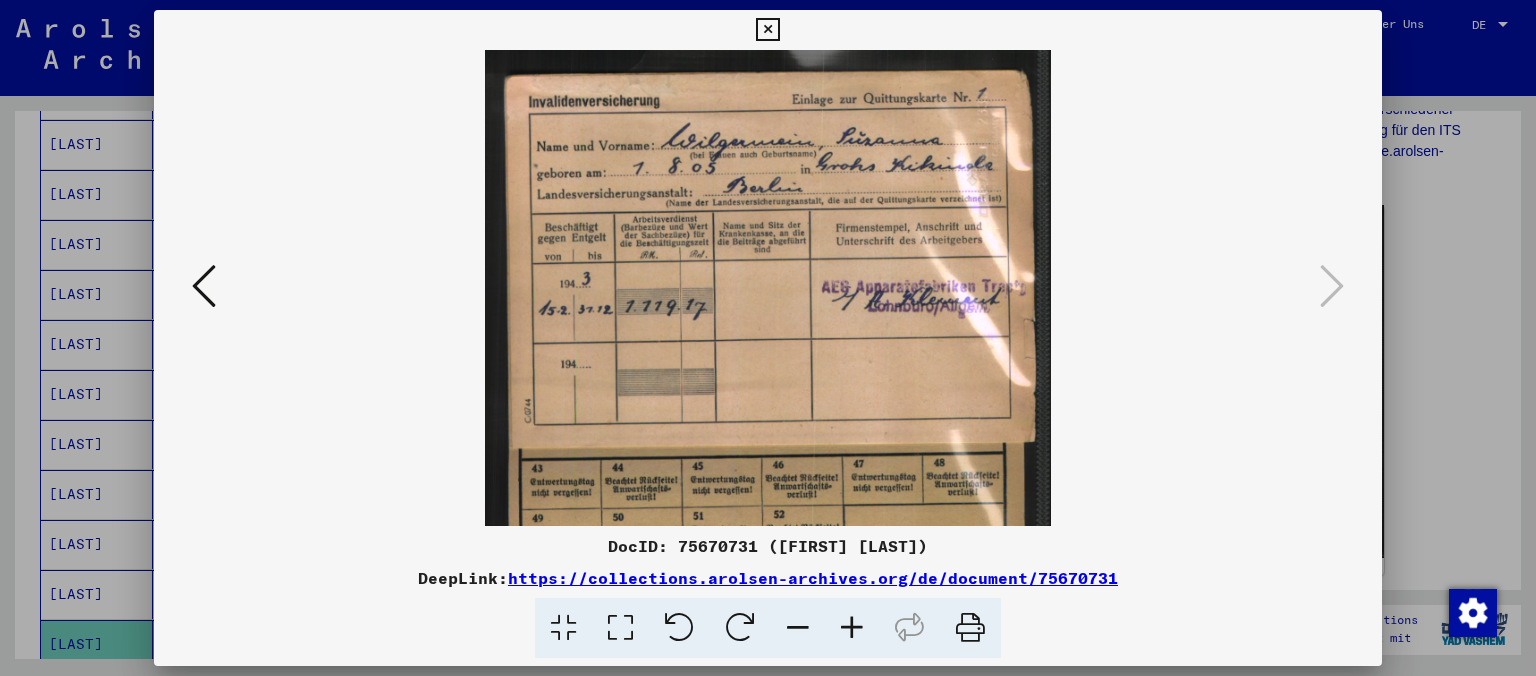 click at bounding box center (852, 628) 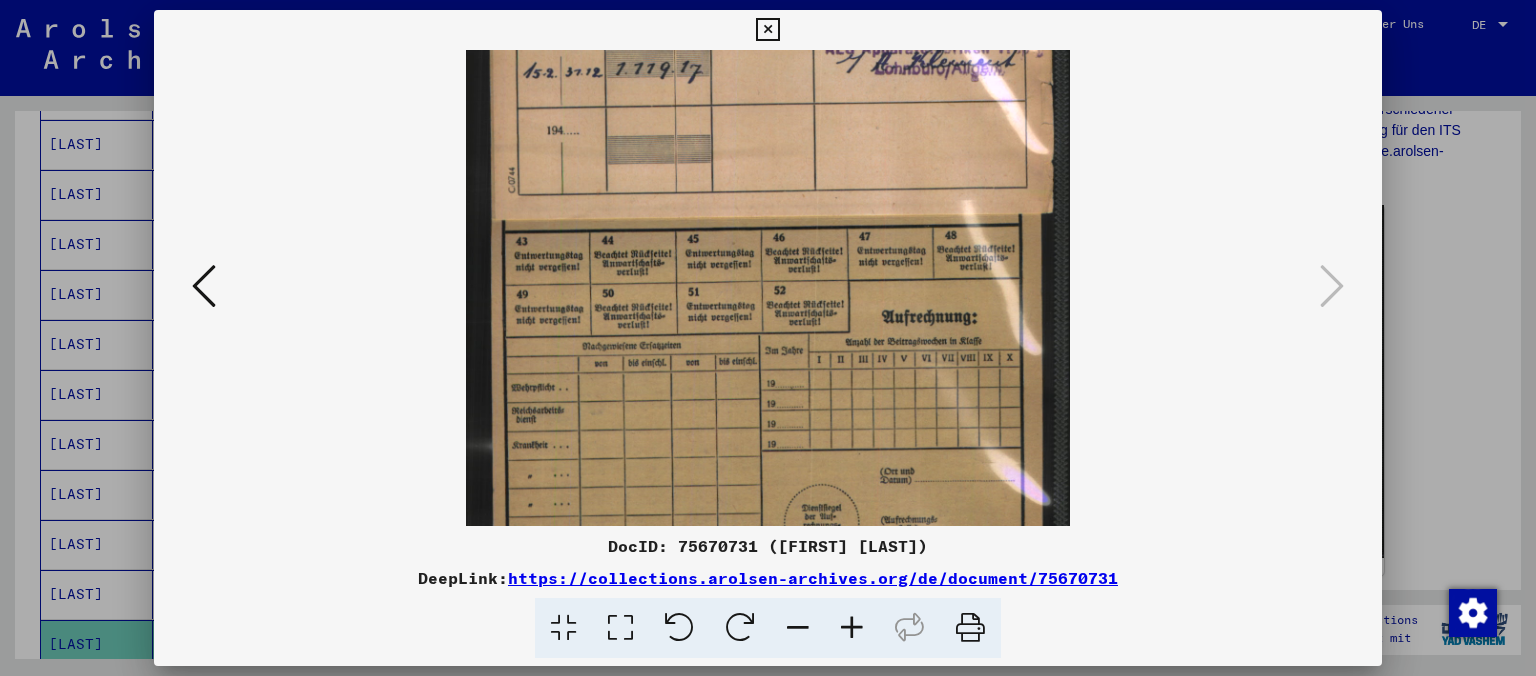 drag, startPoint x: 824, startPoint y: 442, endPoint x: 764, endPoint y: 188, distance: 260.99042 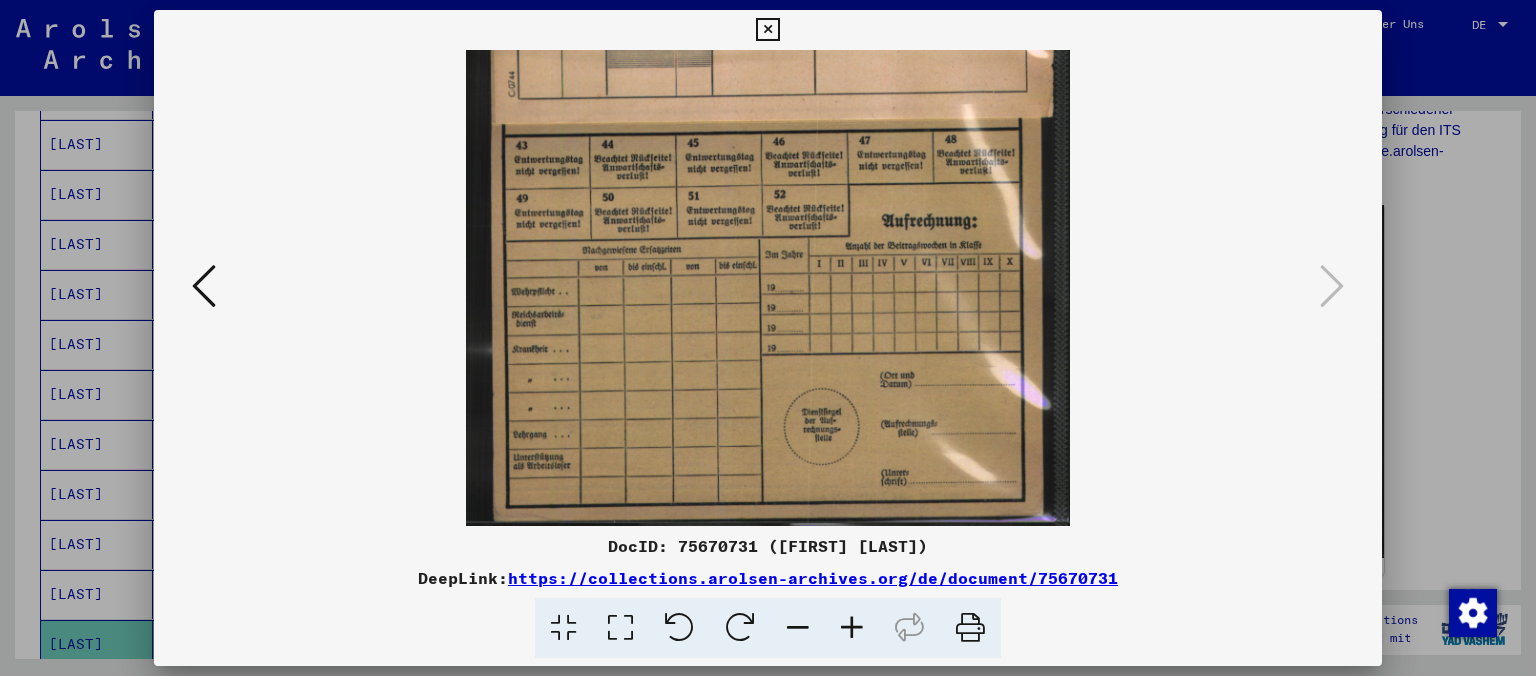 drag, startPoint x: 714, startPoint y: 370, endPoint x: 724, endPoint y: 140, distance: 230.21729 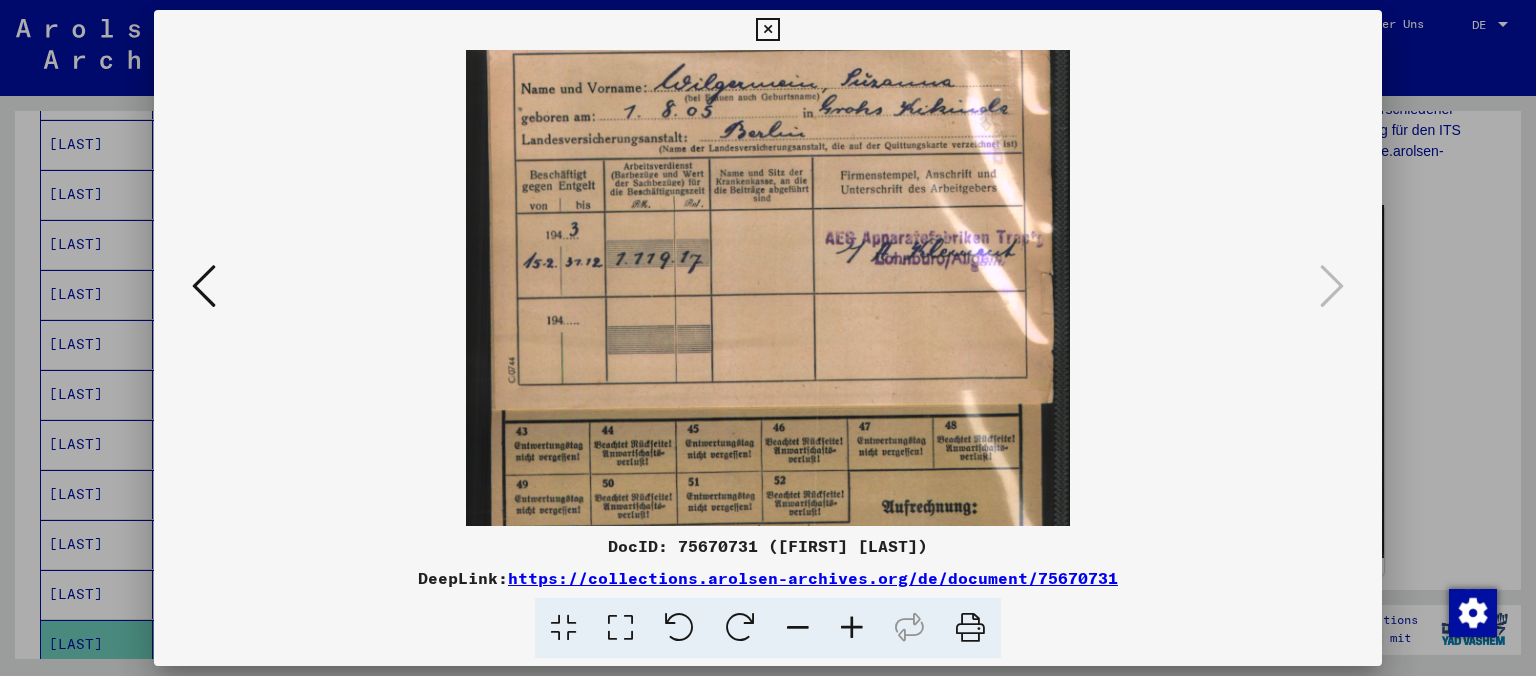 scroll, scrollTop: 0, scrollLeft: 0, axis: both 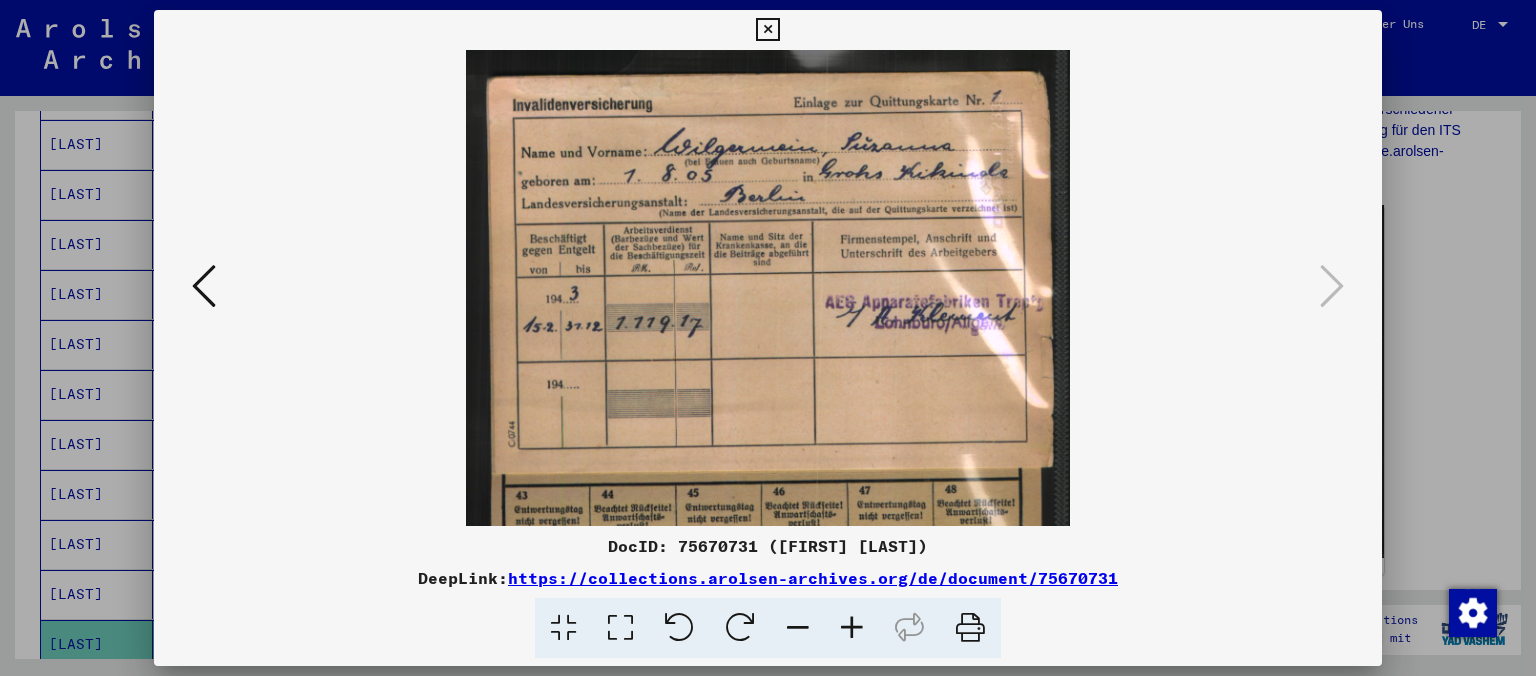 drag, startPoint x: 863, startPoint y: 204, endPoint x: 835, endPoint y: 601, distance: 397.98618 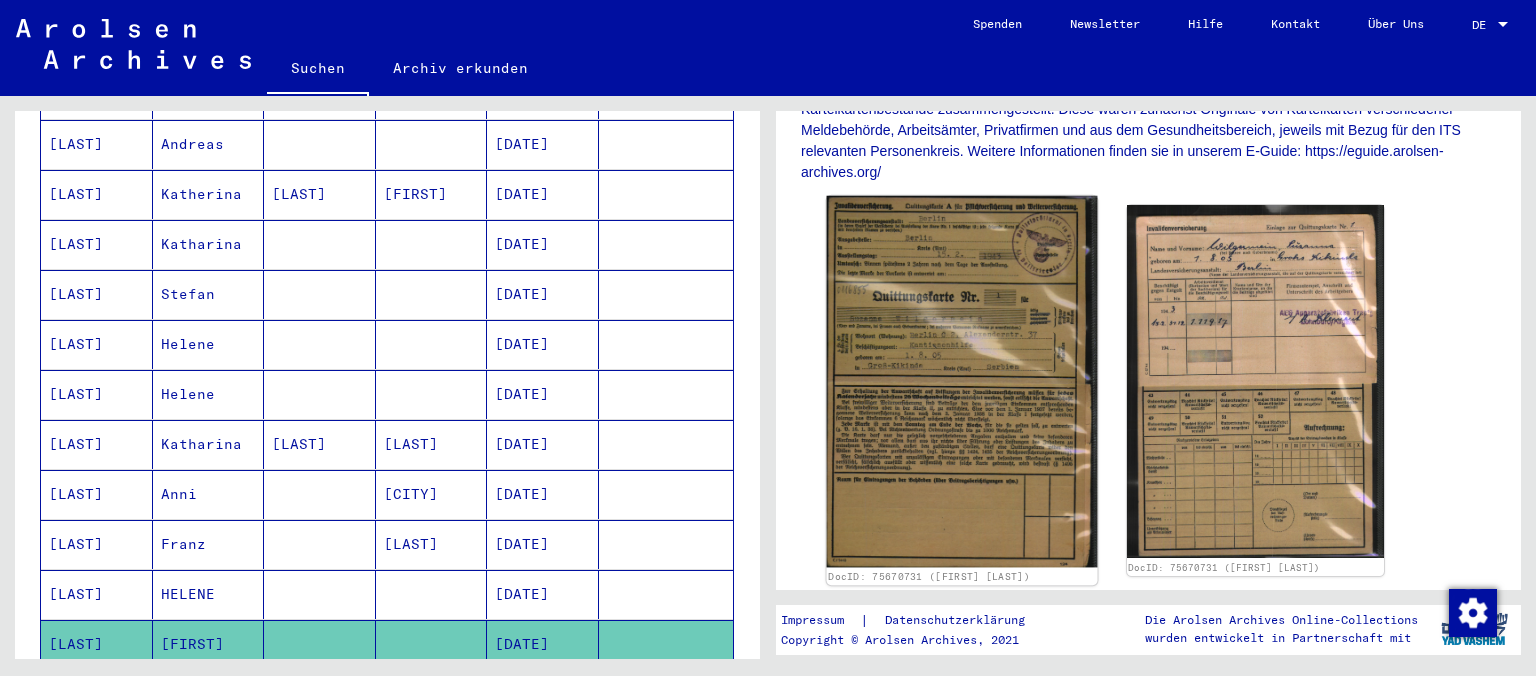 click 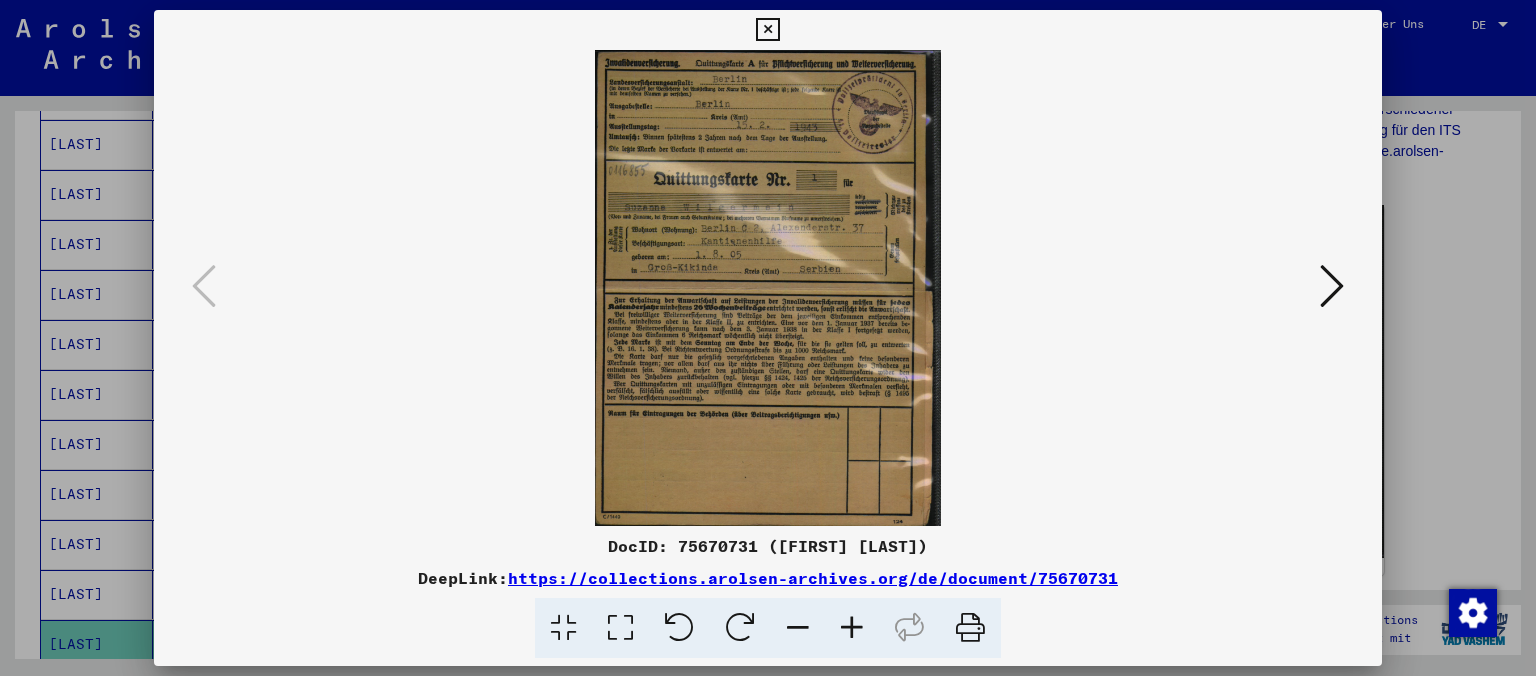click at bounding box center (768, 288) 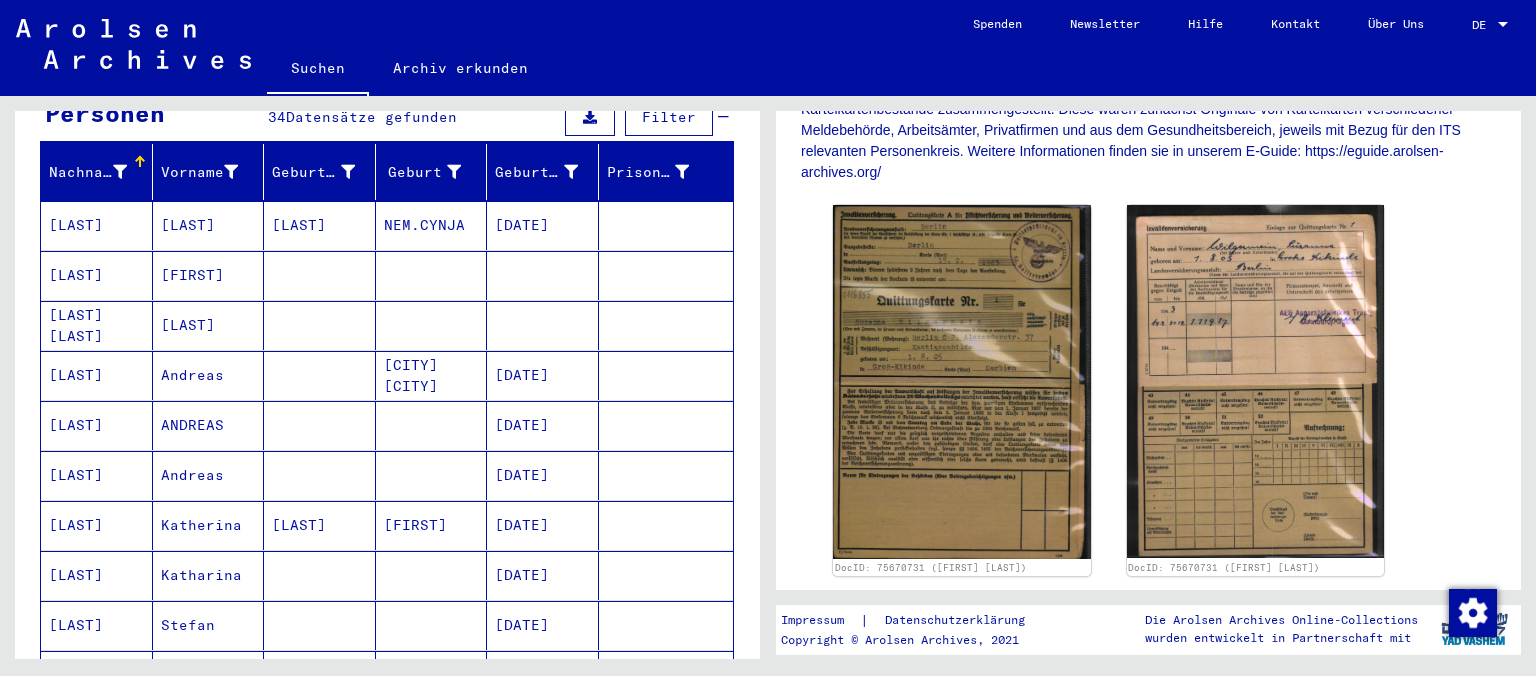 scroll, scrollTop: 0, scrollLeft: 0, axis: both 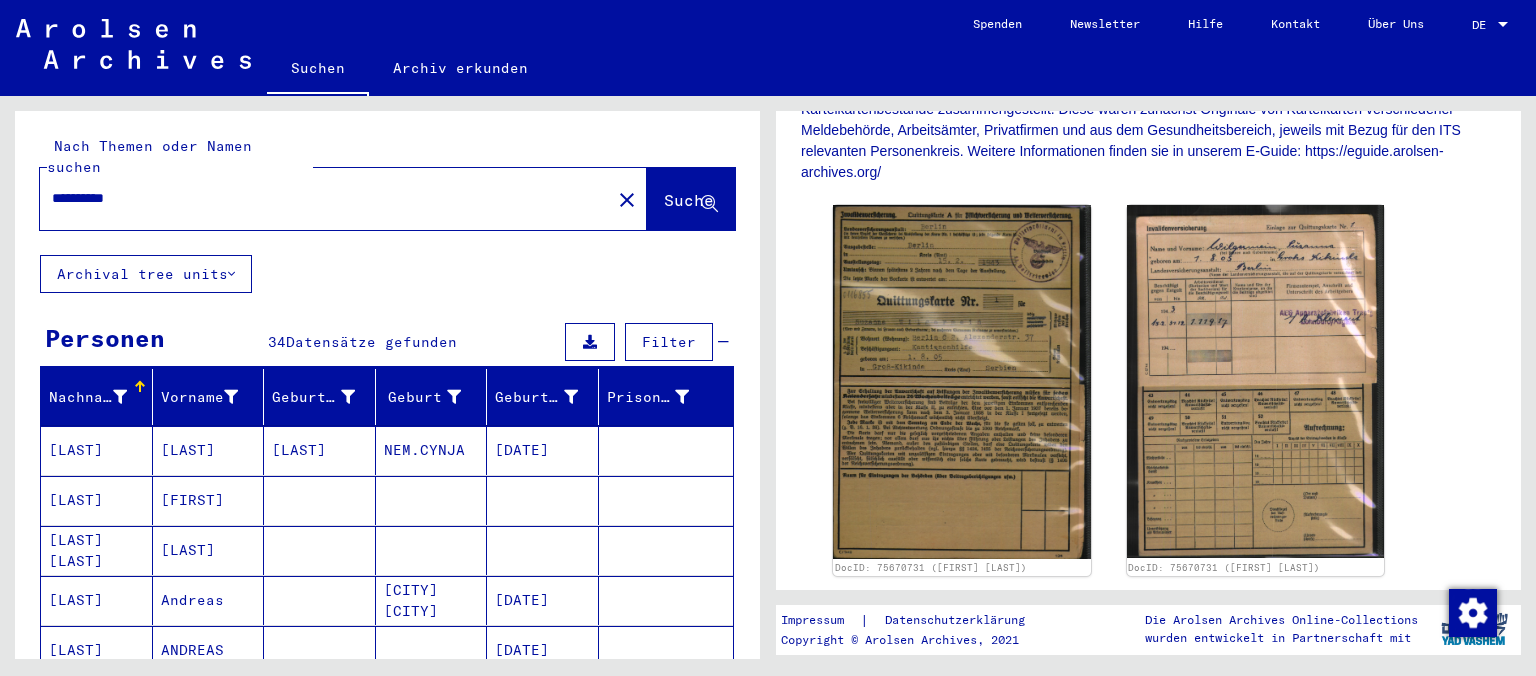click on "**********" at bounding box center (325, 198) 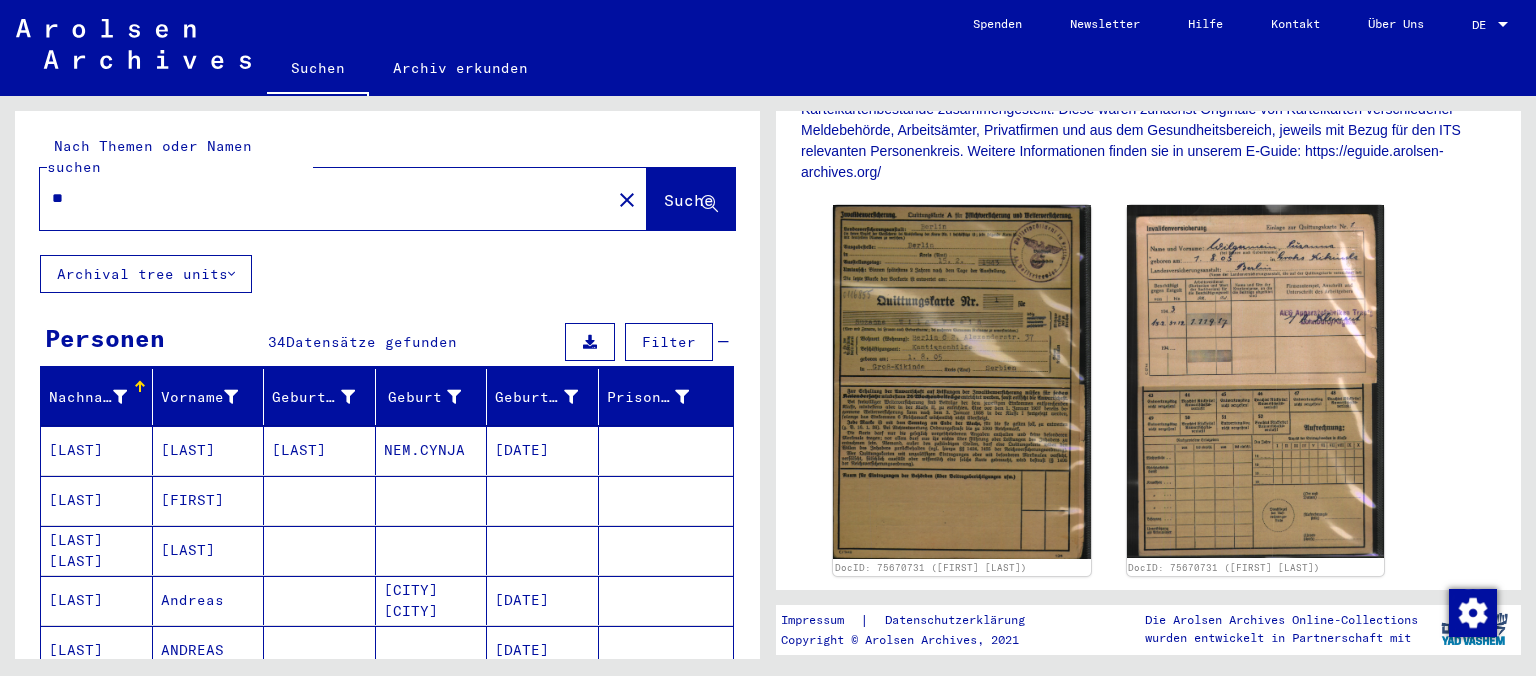 type on "*" 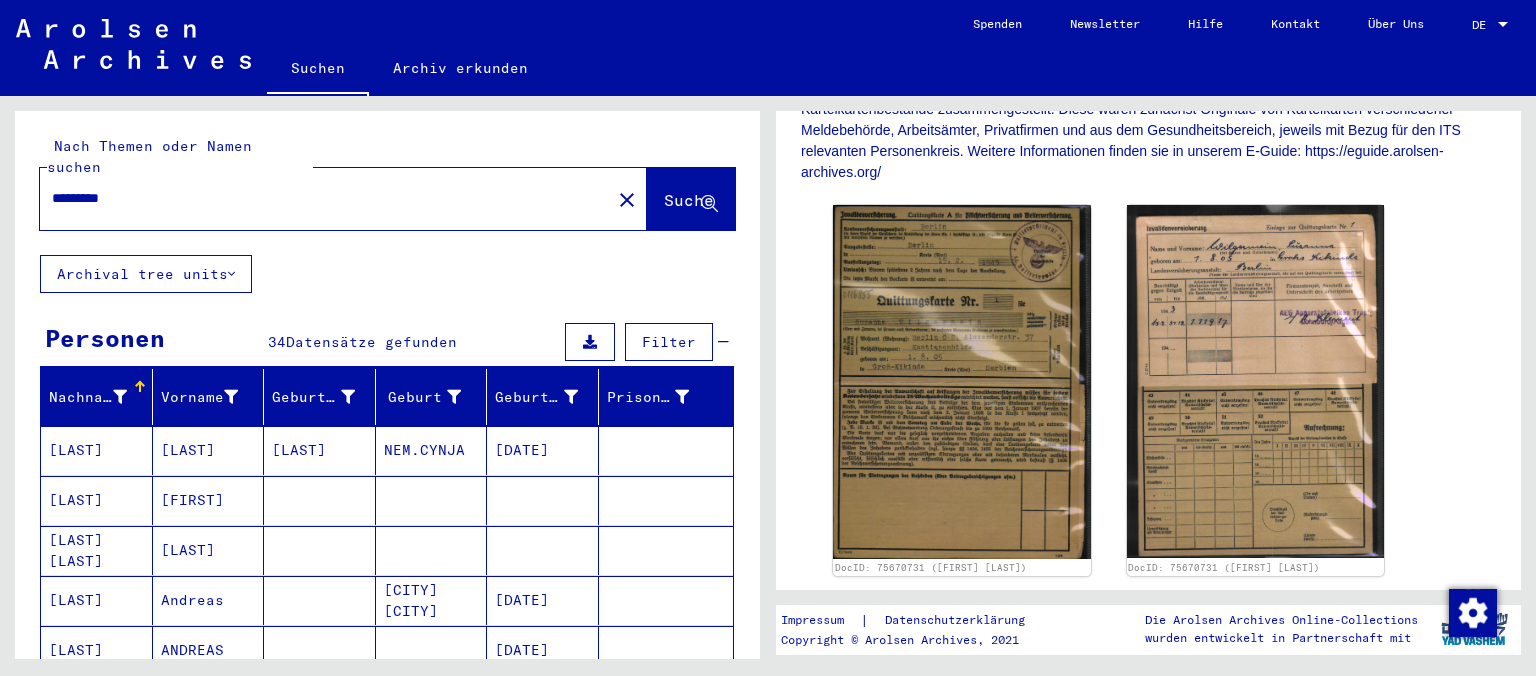 type on "*********" 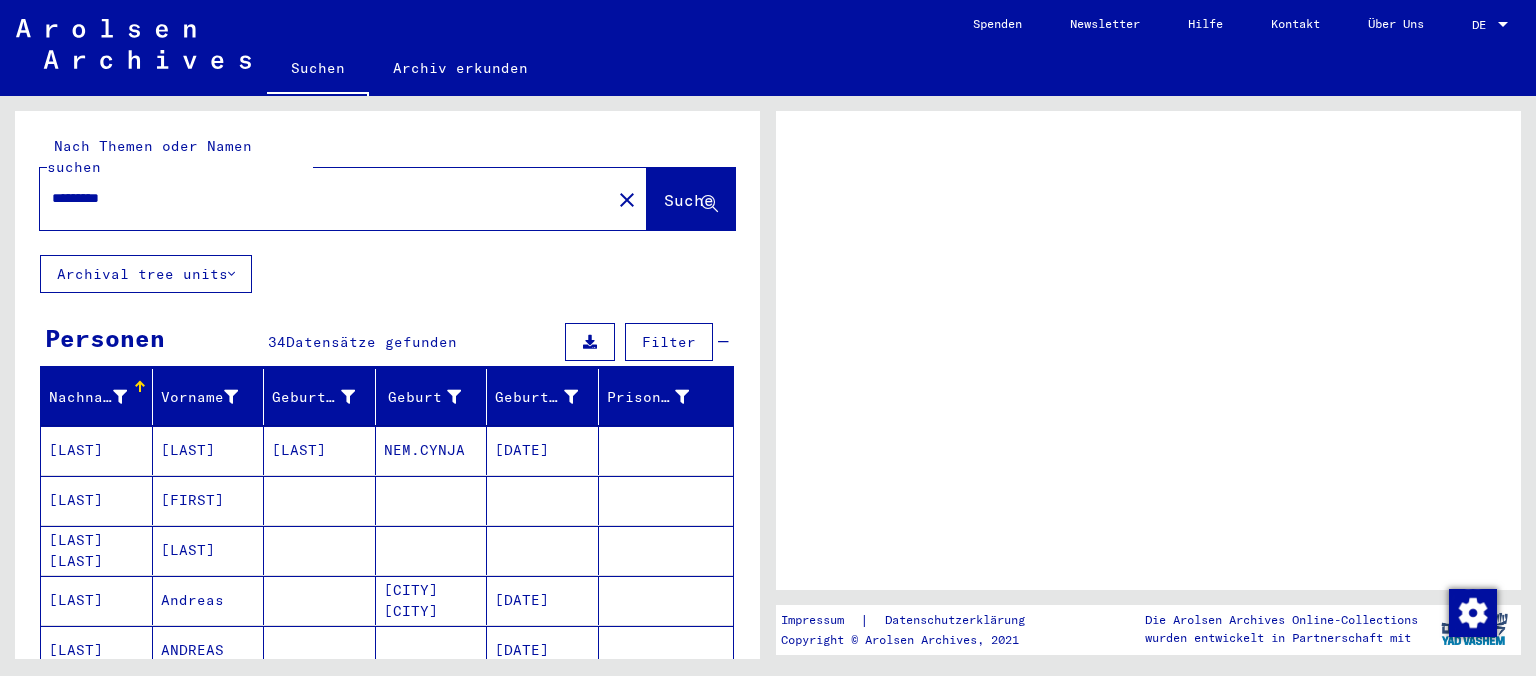 scroll, scrollTop: 0, scrollLeft: 0, axis: both 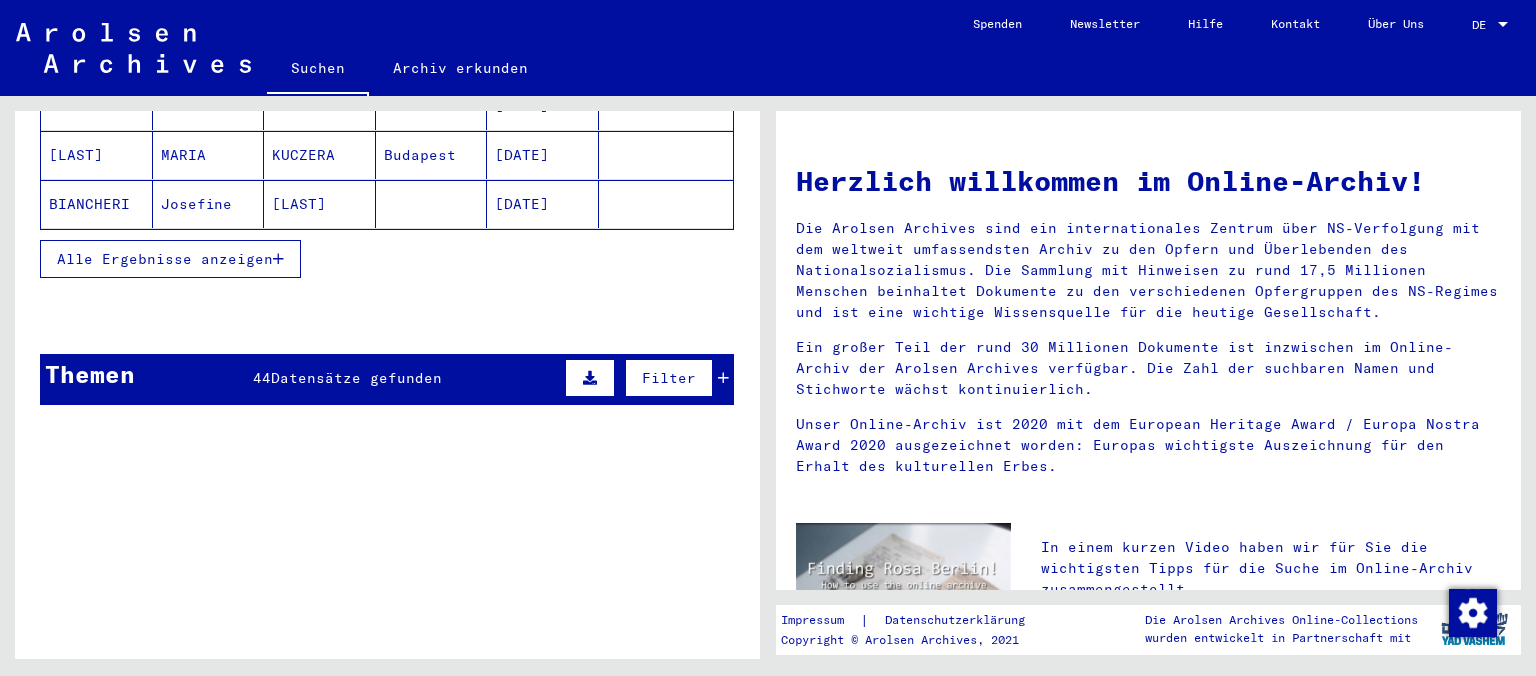 click on "Alle Ergebnisse anzeigen" at bounding box center [165, 259] 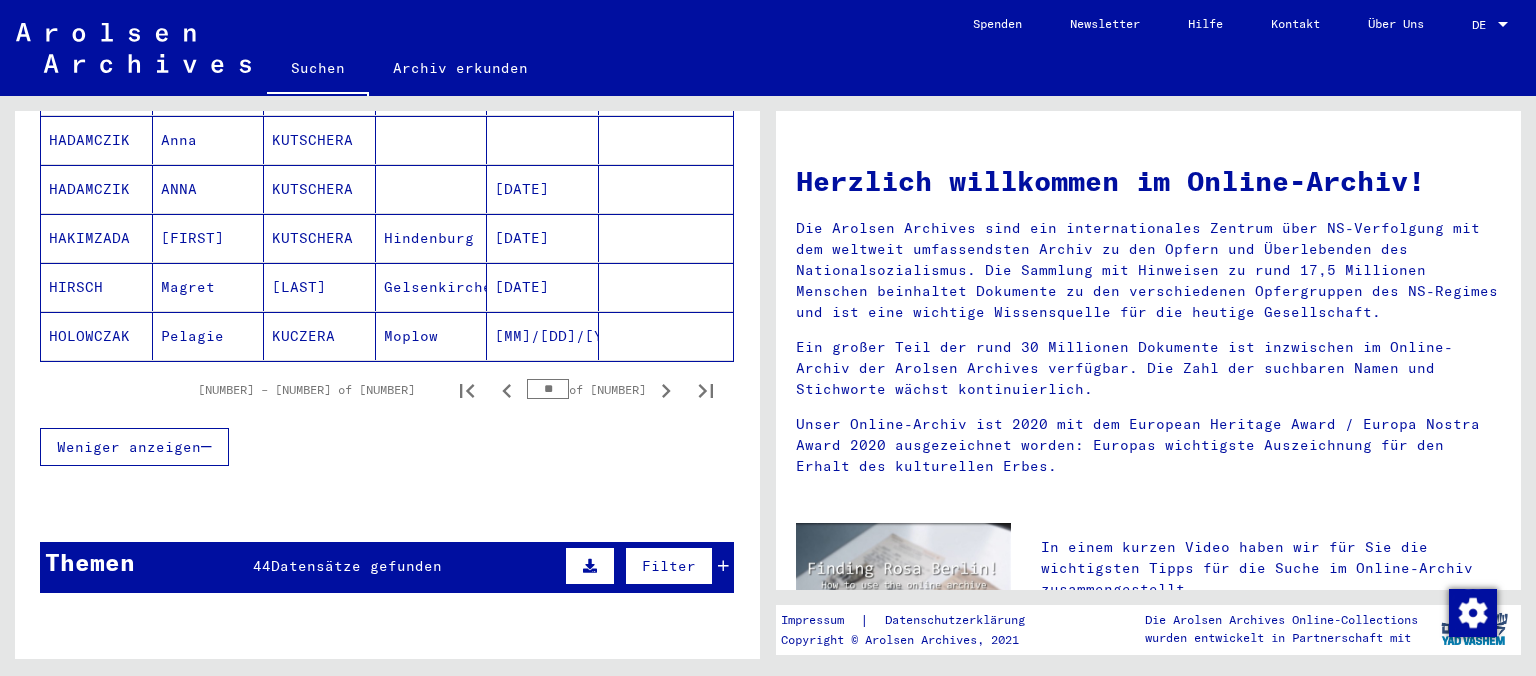scroll, scrollTop: 1325, scrollLeft: 0, axis: vertical 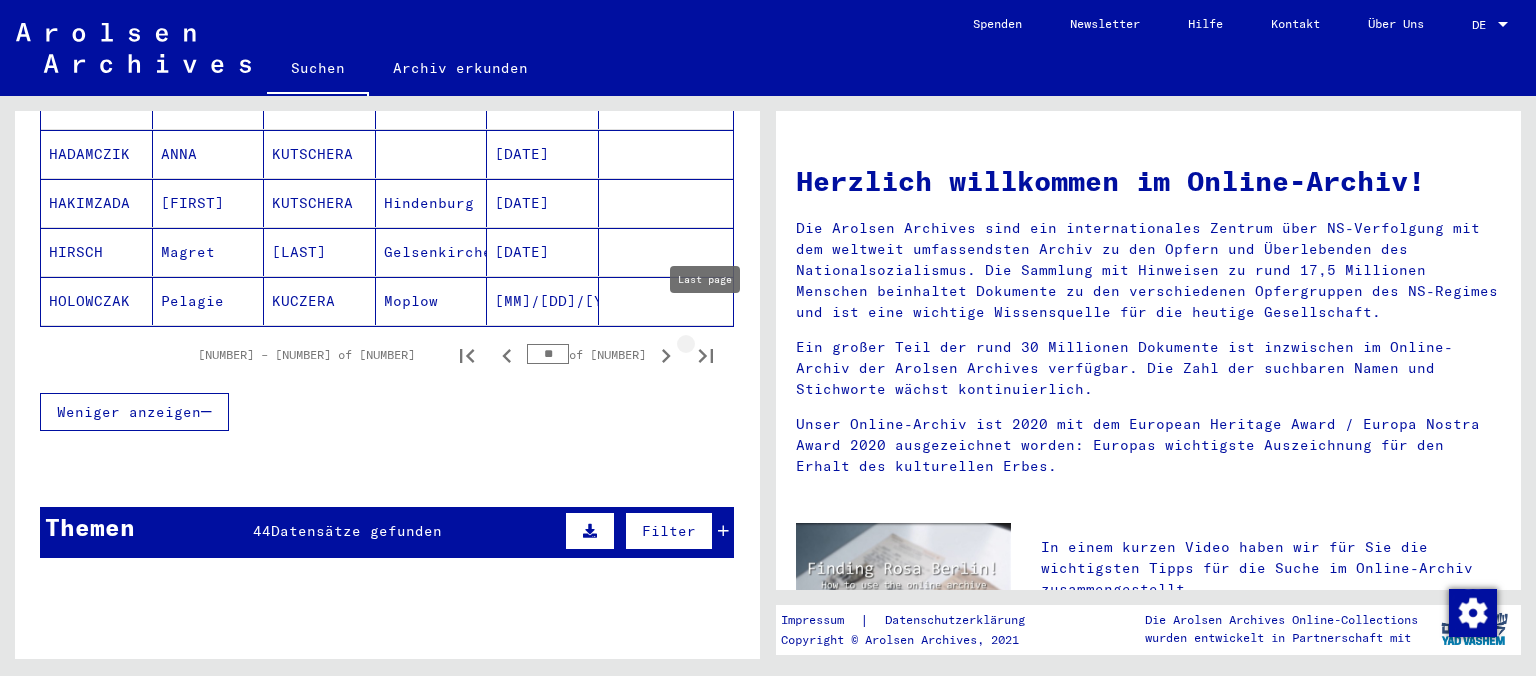 click 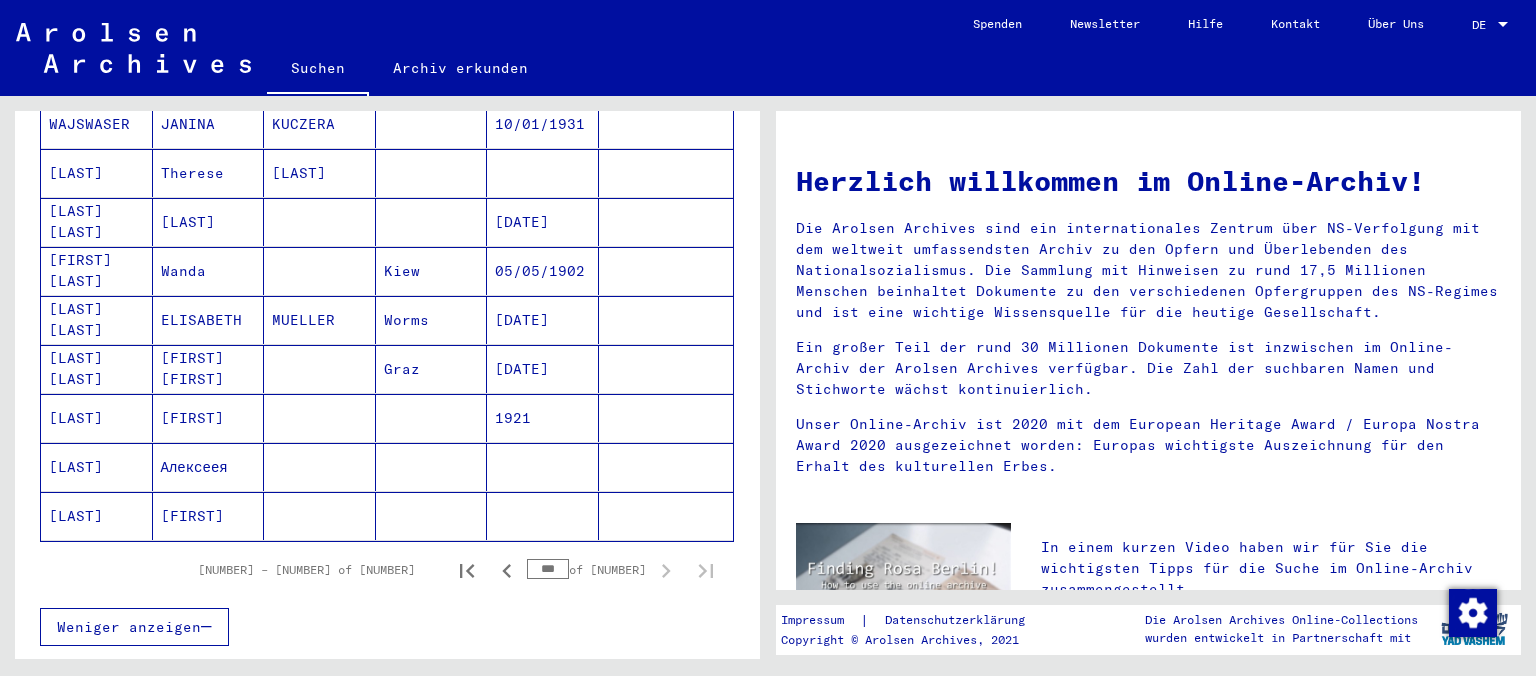 scroll, scrollTop: 289, scrollLeft: 0, axis: vertical 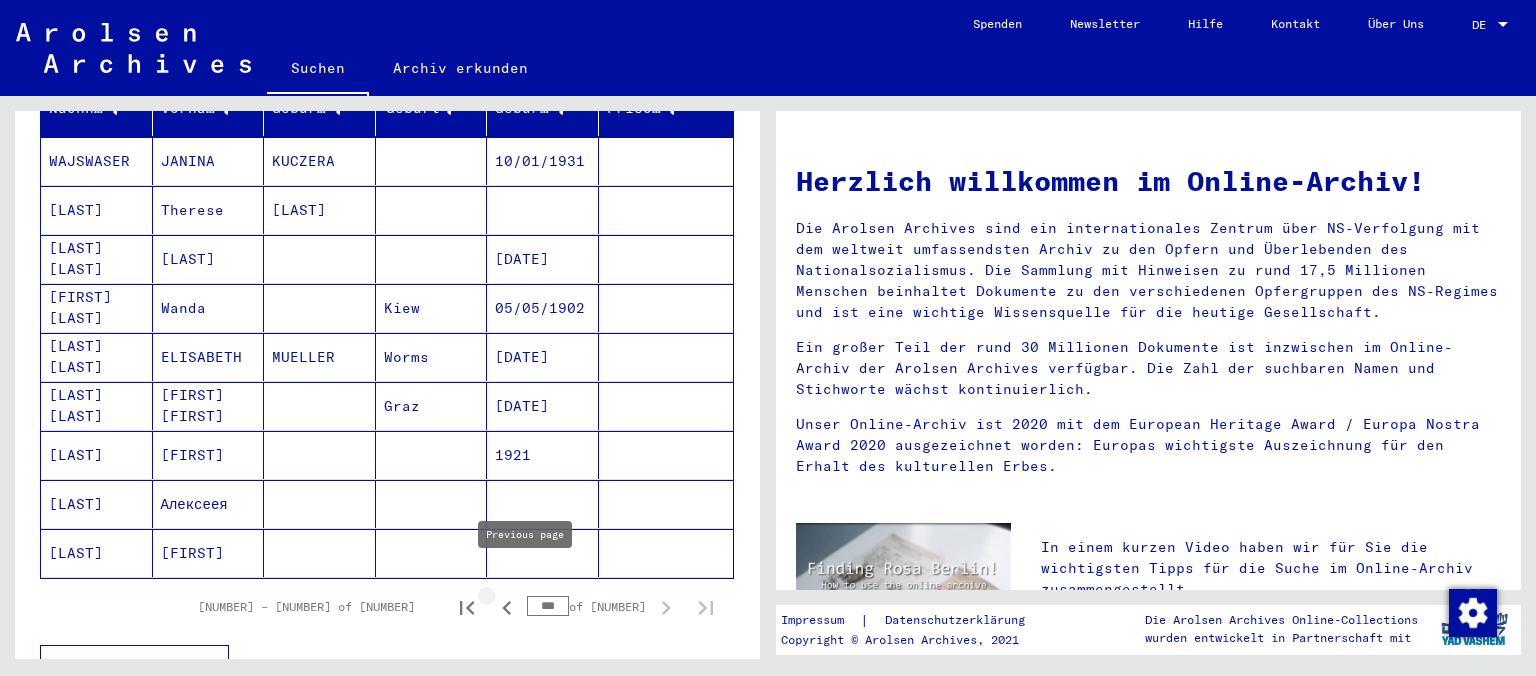click 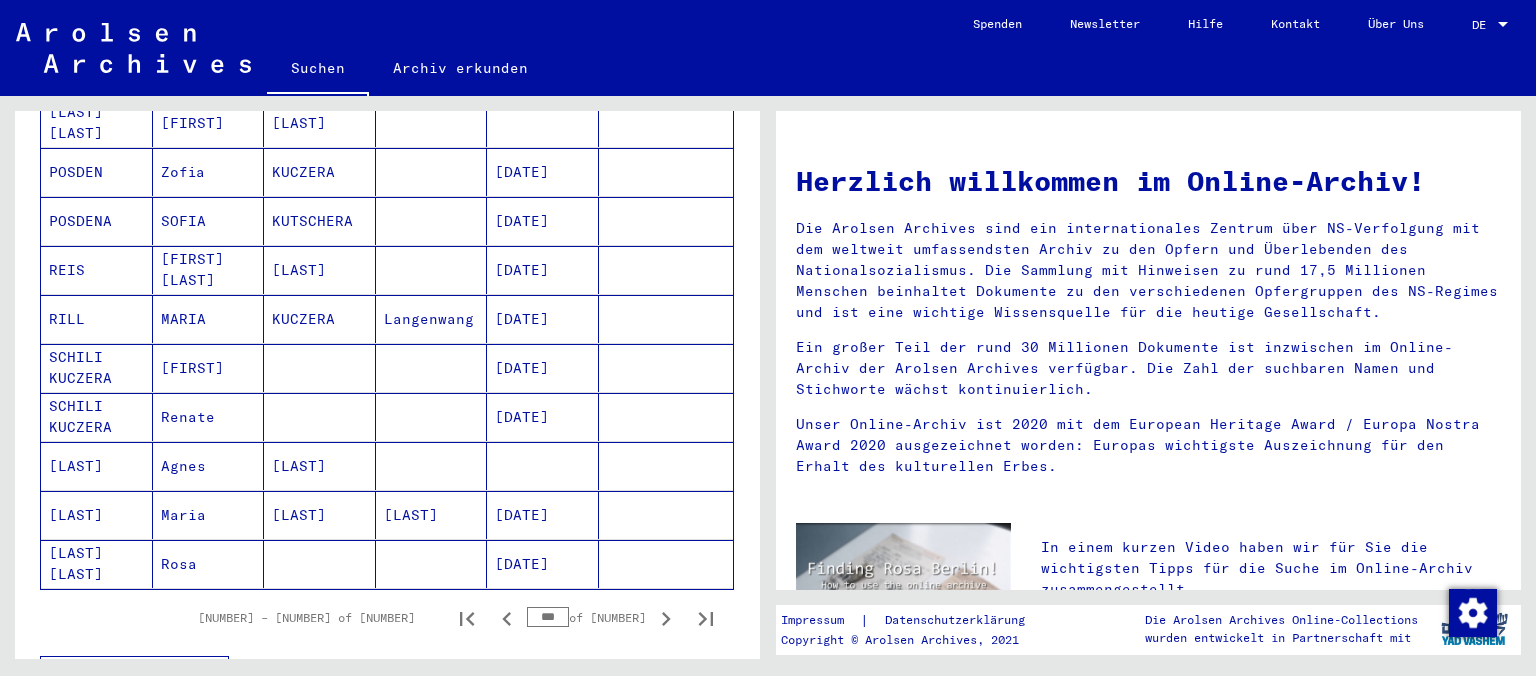 scroll, scrollTop: 1172, scrollLeft: 0, axis: vertical 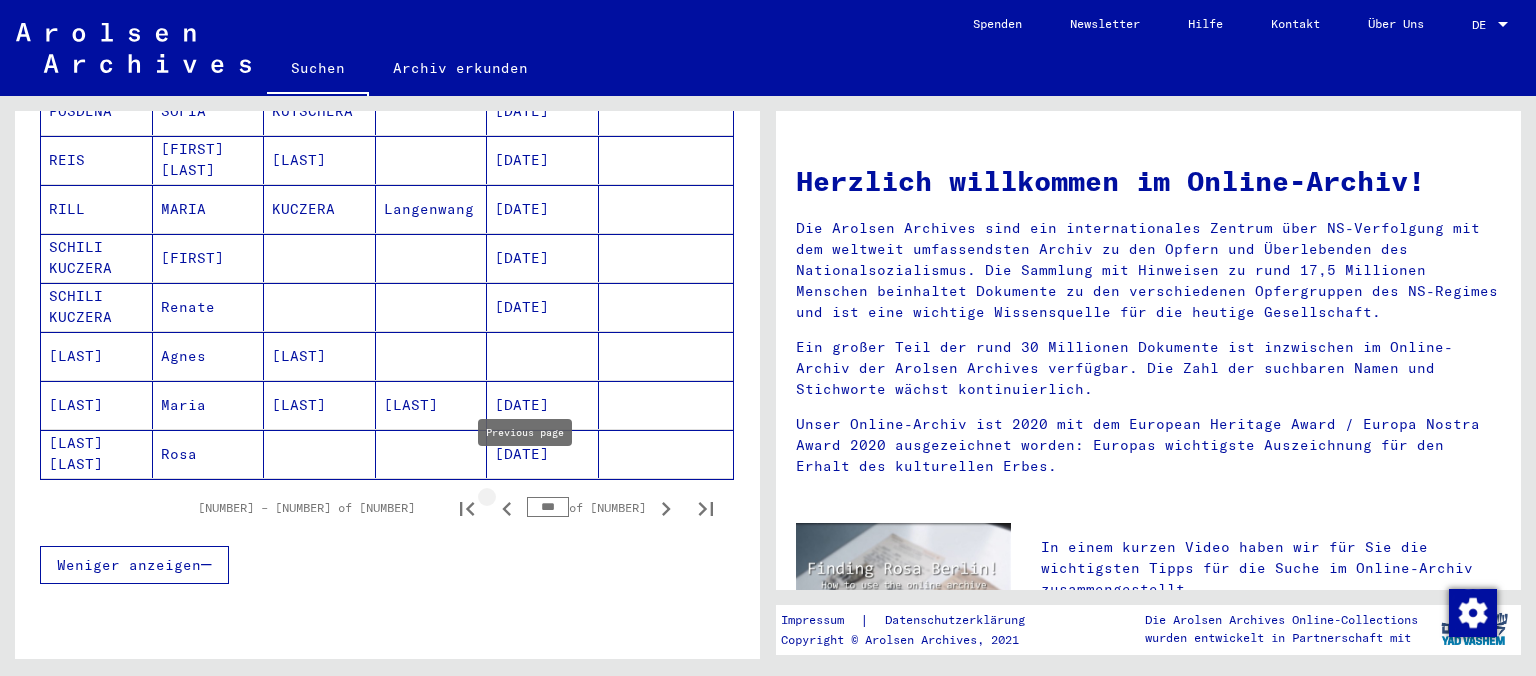 click 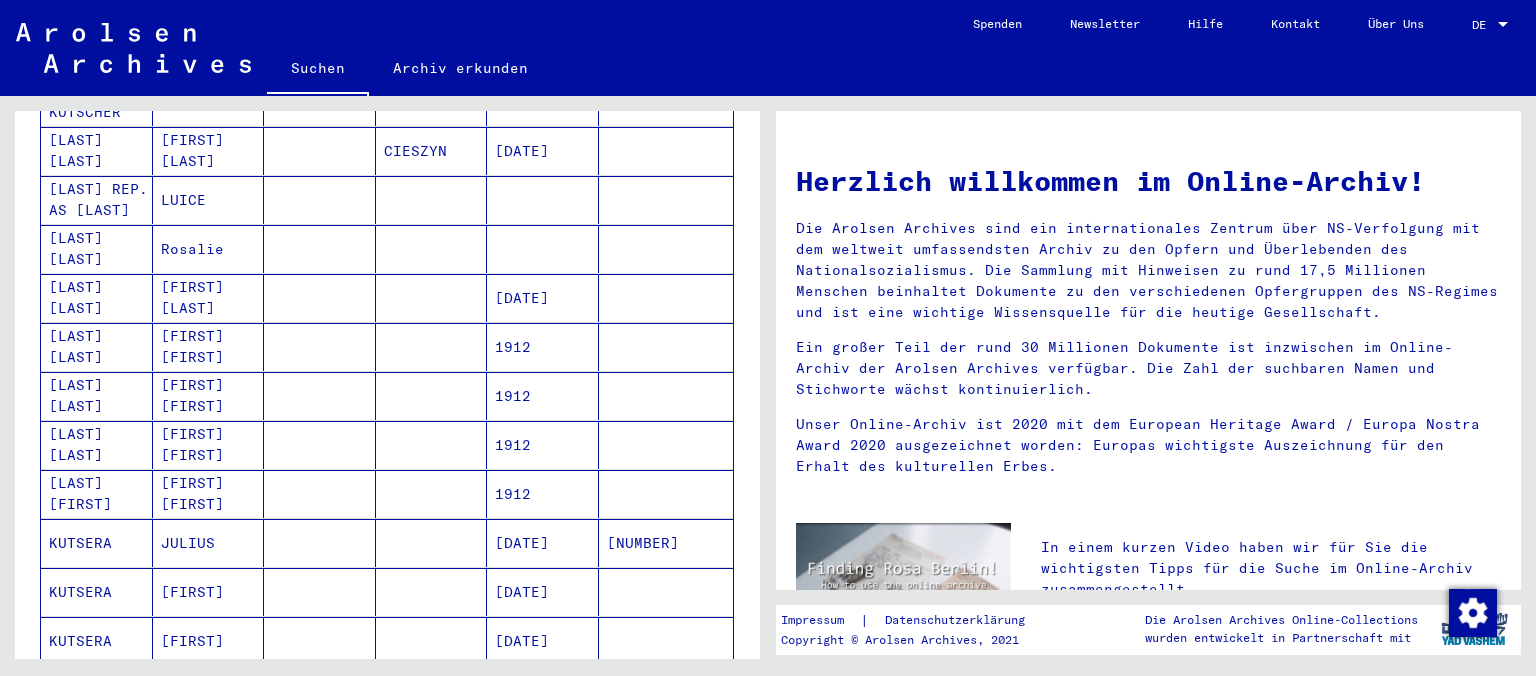 scroll, scrollTop: 841, scrollLeft: 0, axis: vertical 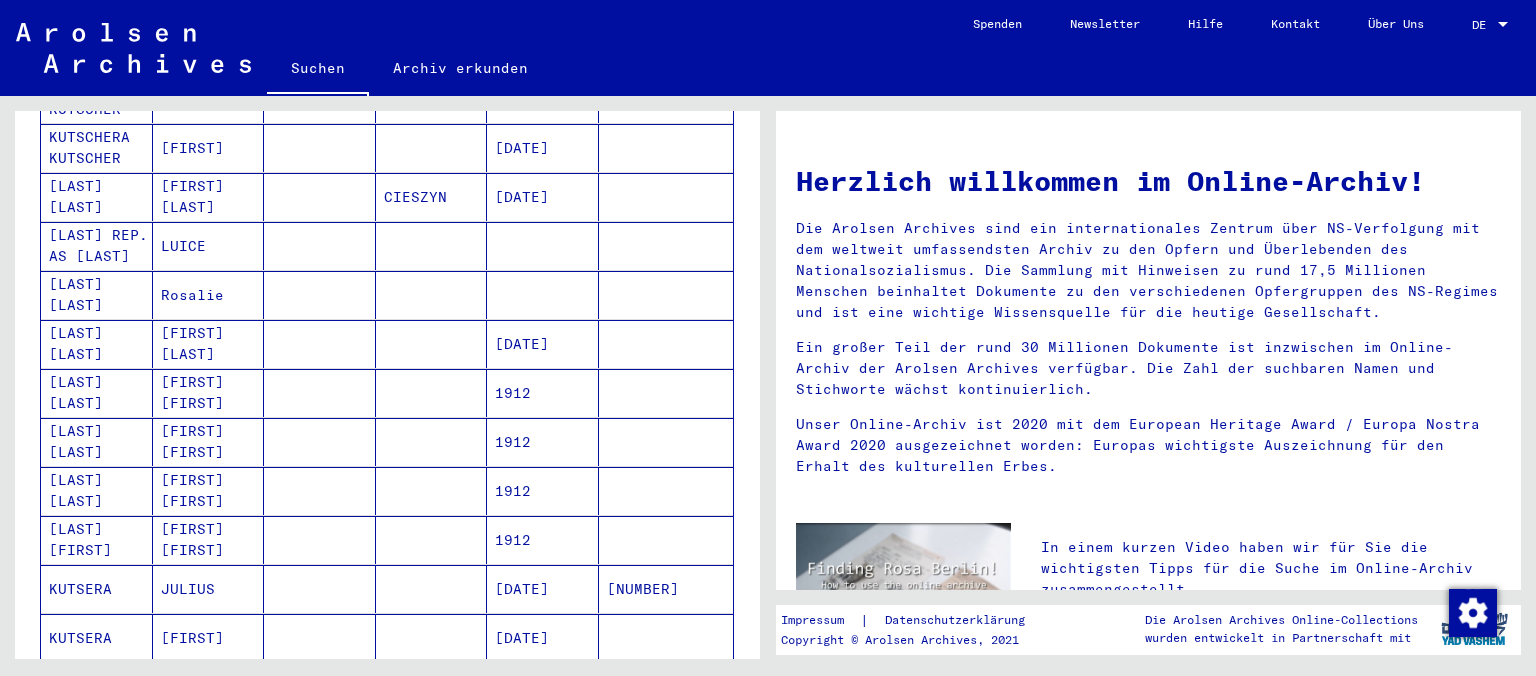 click on "[LAST] [LAST]" at bounding box center (97, 491) 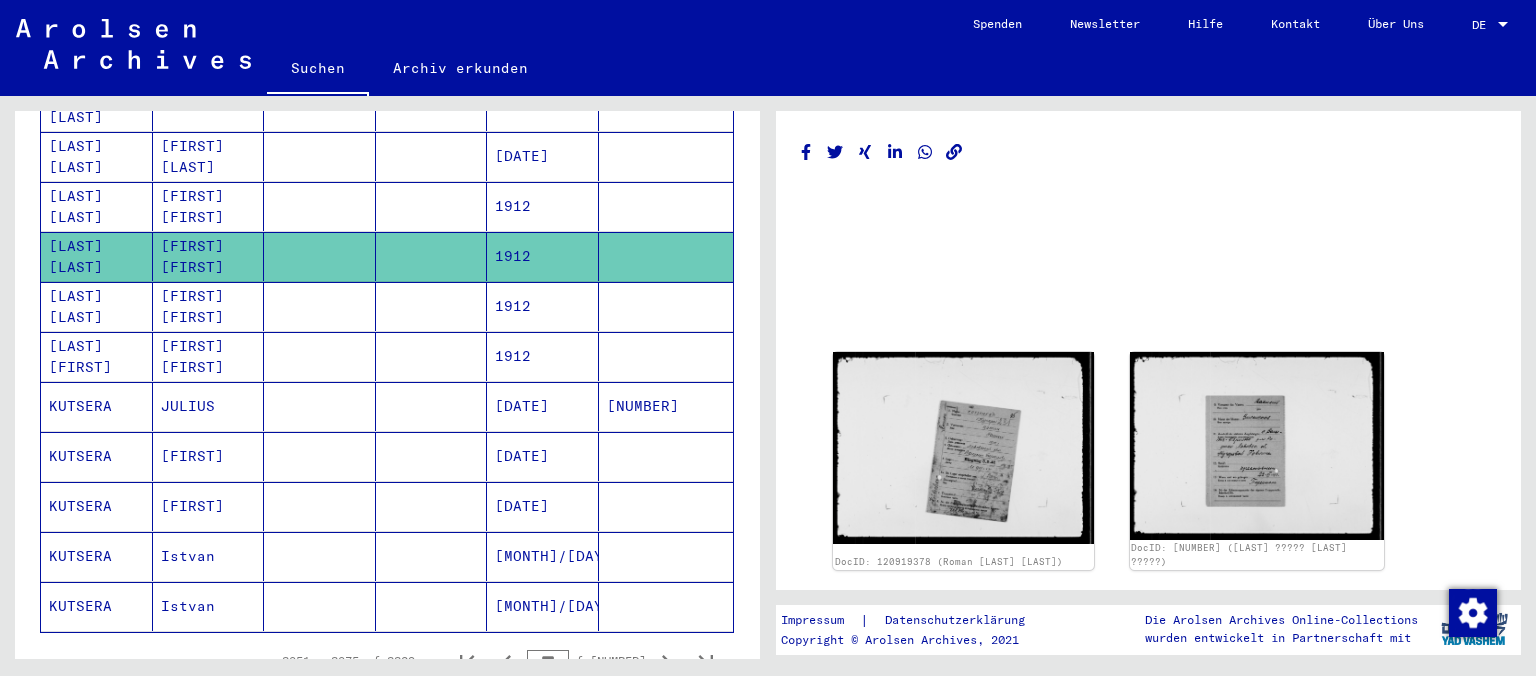 scroll, scrollTop: 1181, scrollLeft: 0, axis: vertical 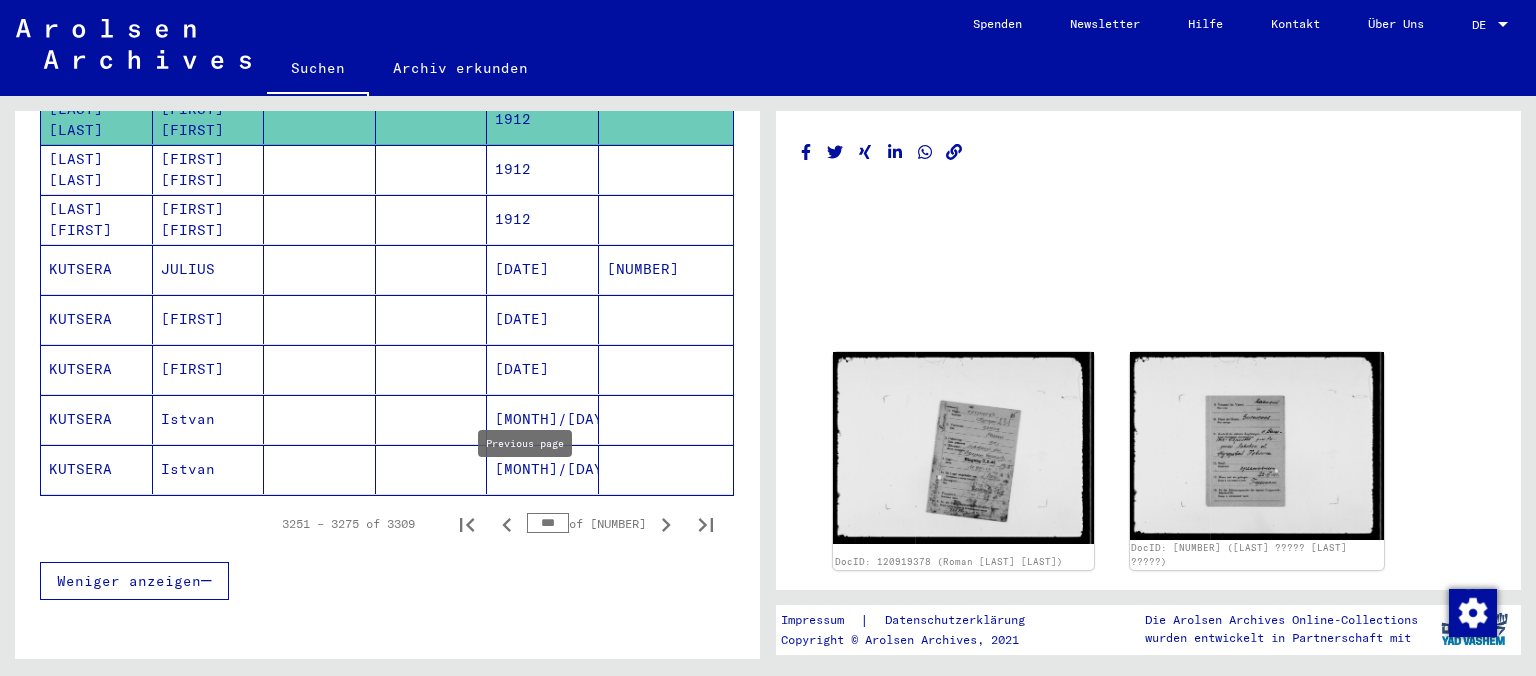 click 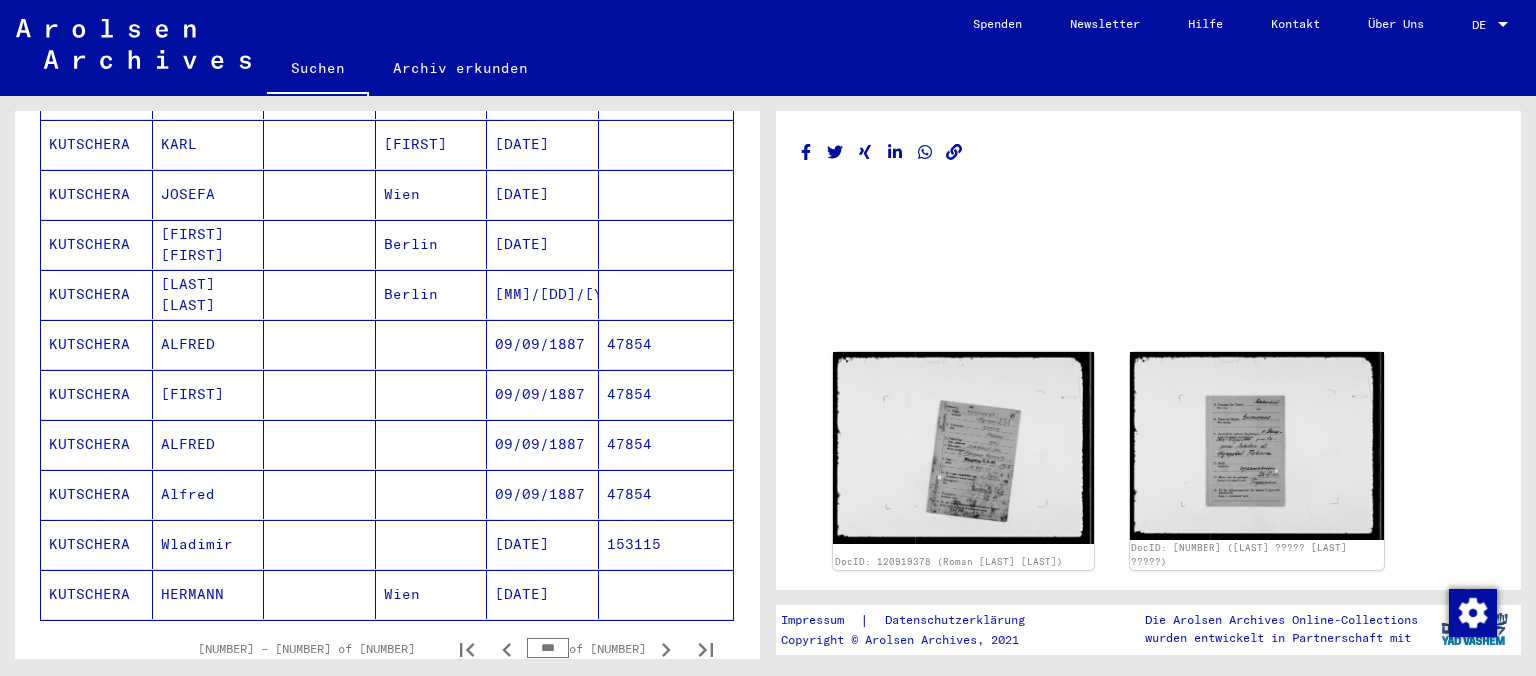 scroll, scrollTop: 1071, scrollLeft: 0, axis: vertical 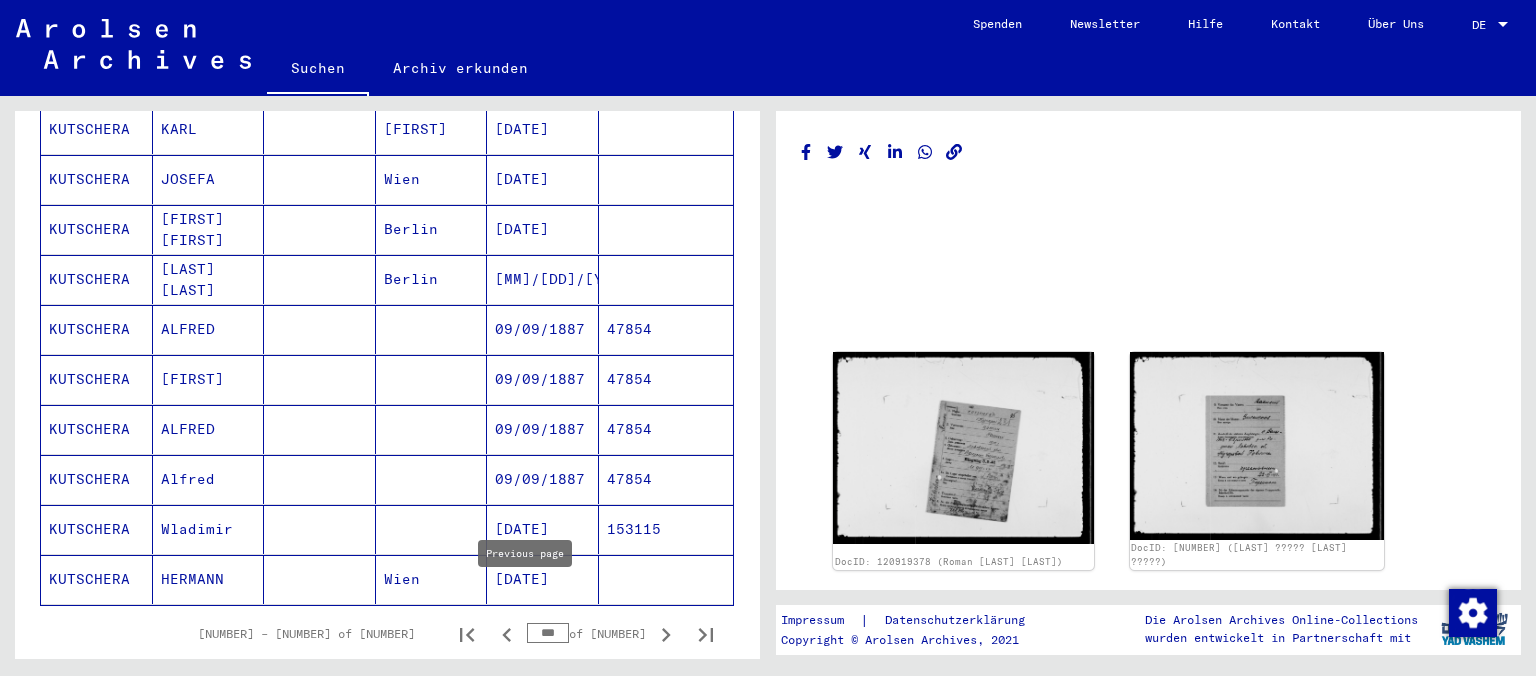 click 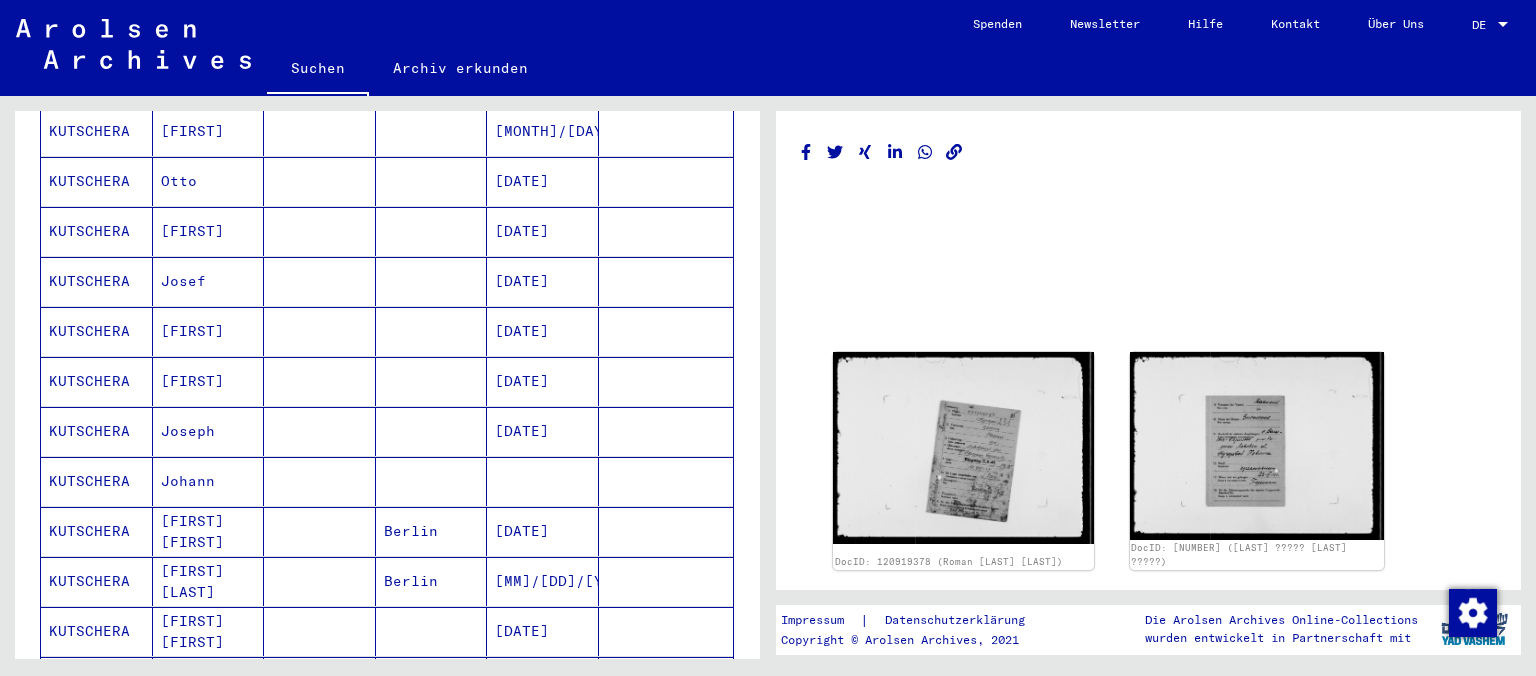 scroll, scrollTop: 408, scrollLeft: 0, axis: vertical 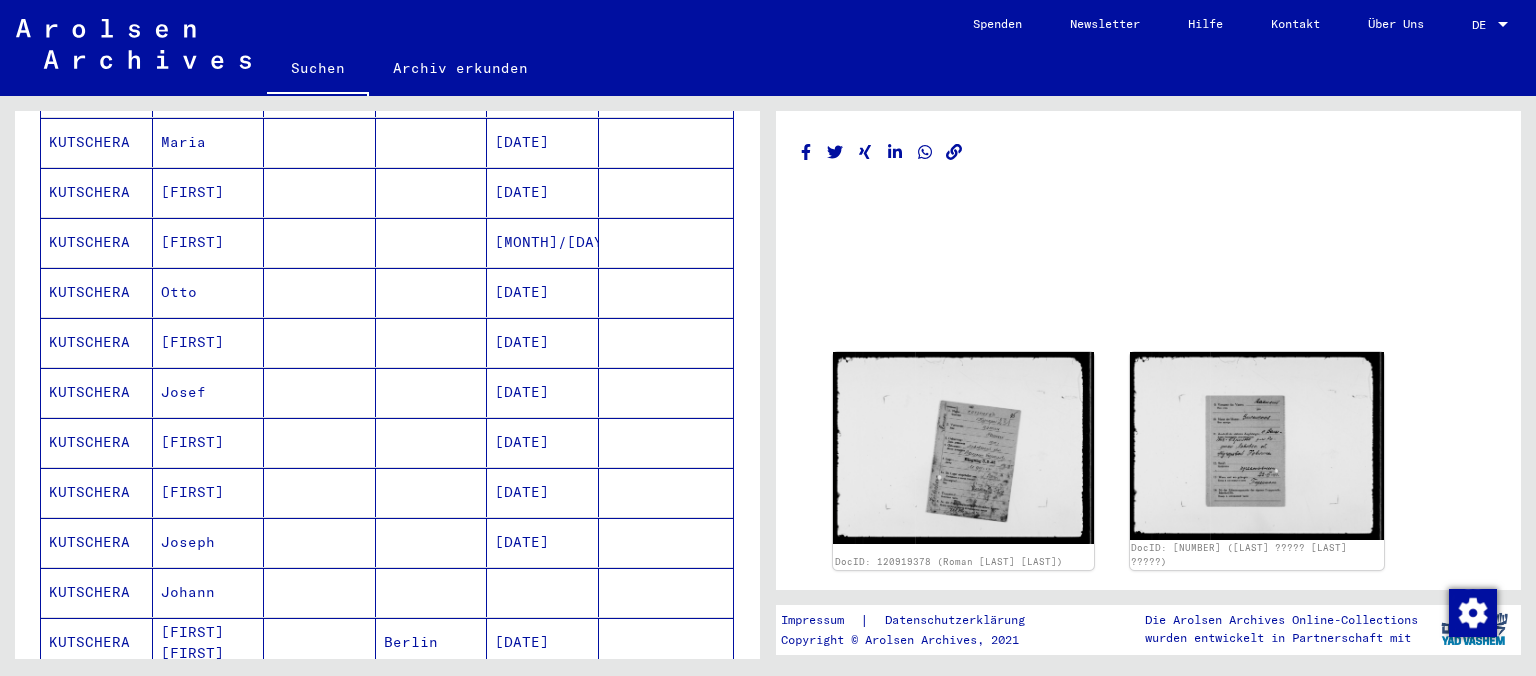 click on "KUTSCHERA" at bounding box center (97, 342) 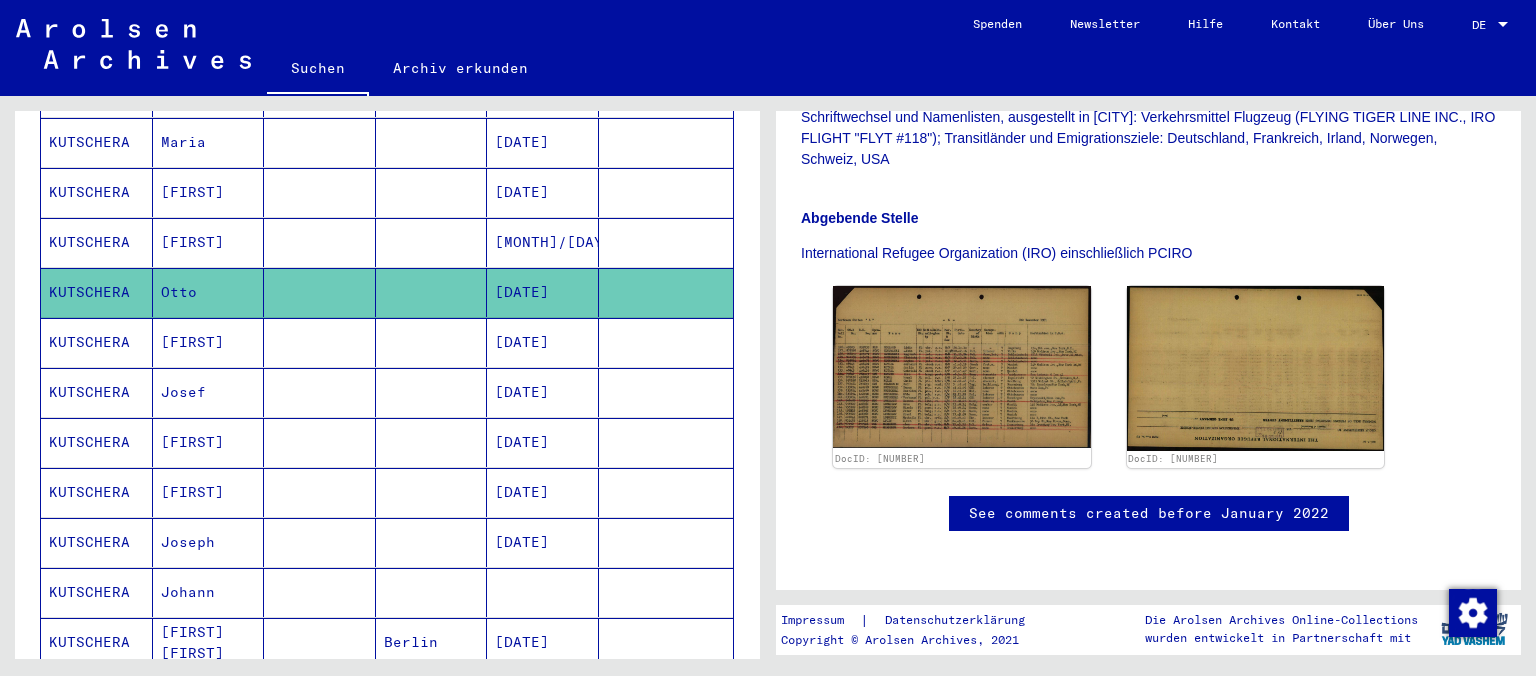 scroll, scrollTop: 552, scrollLeft: 0, axis: vertical 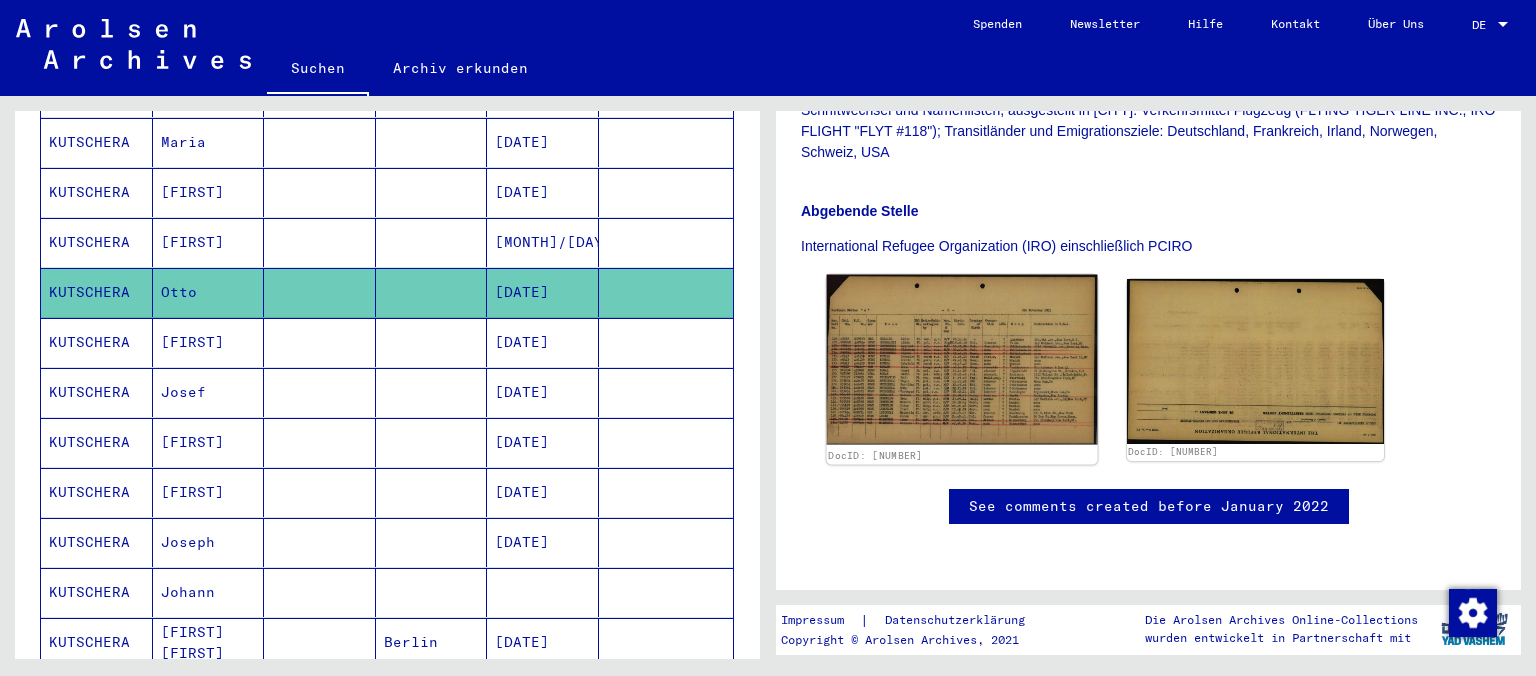 click 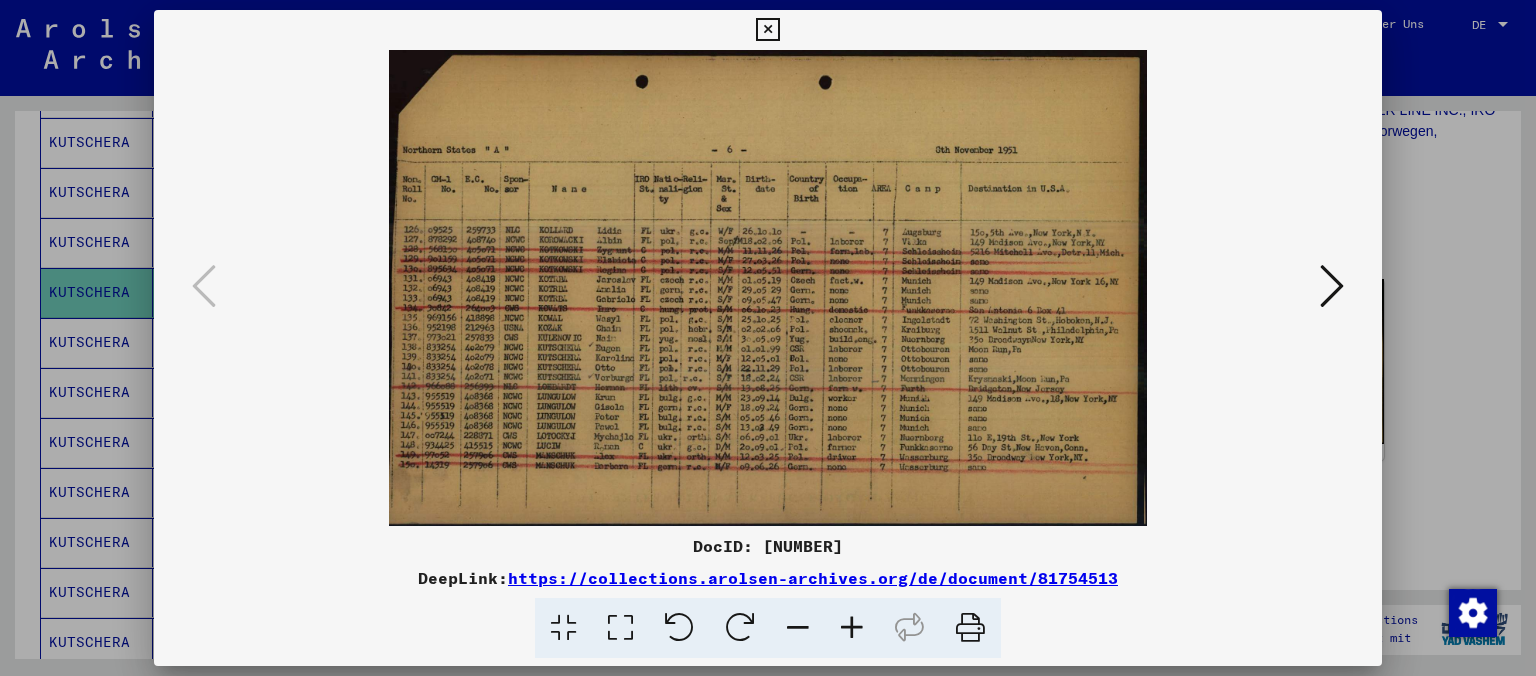 click at bounding box center (852, 628) 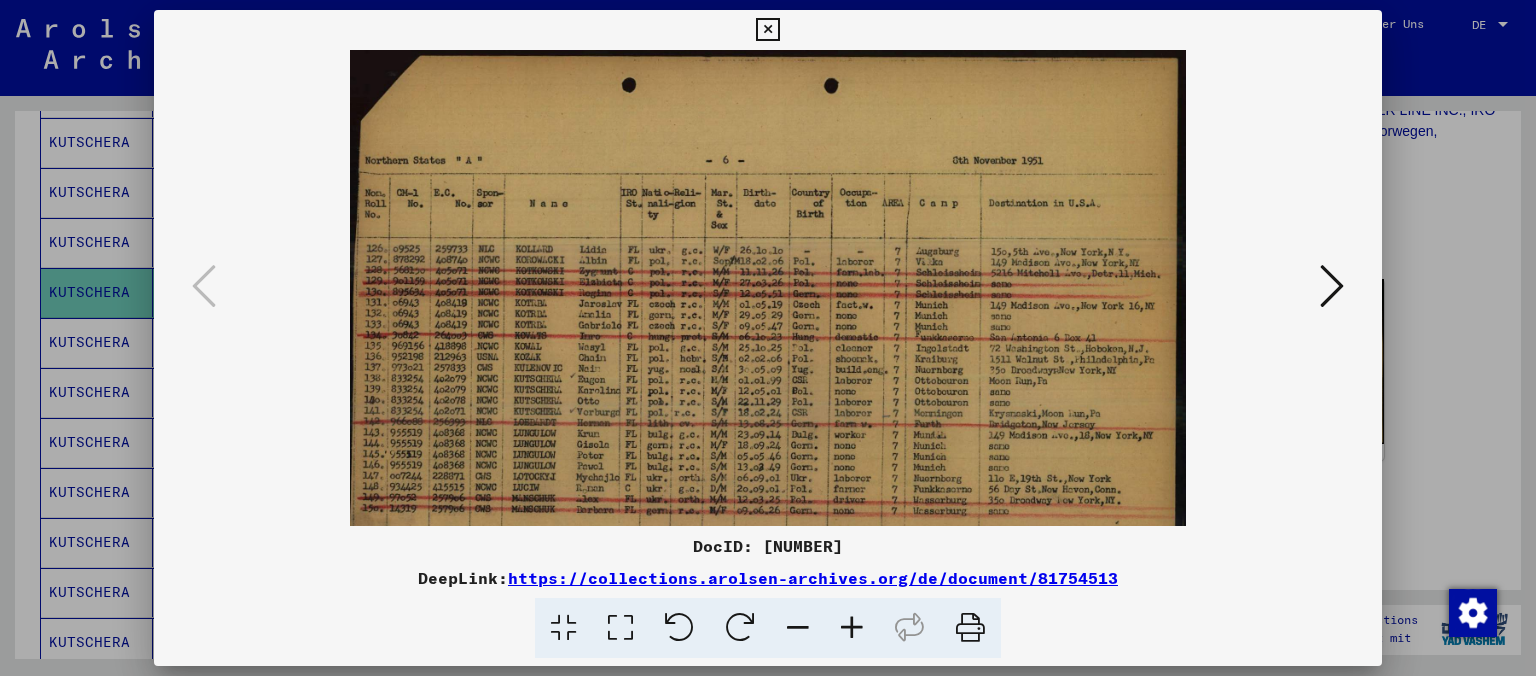 click at bounding box center [852, 628] 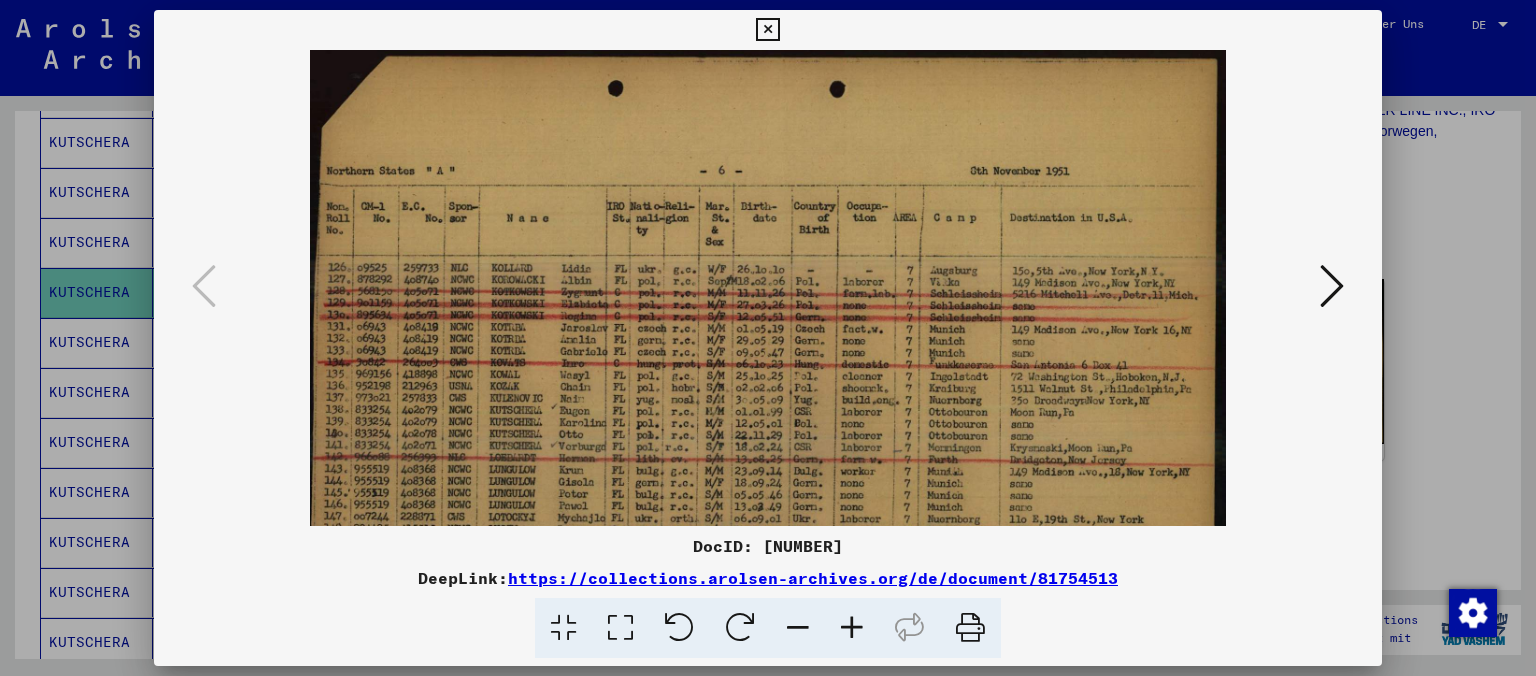 click at bounding box center [852, 628] 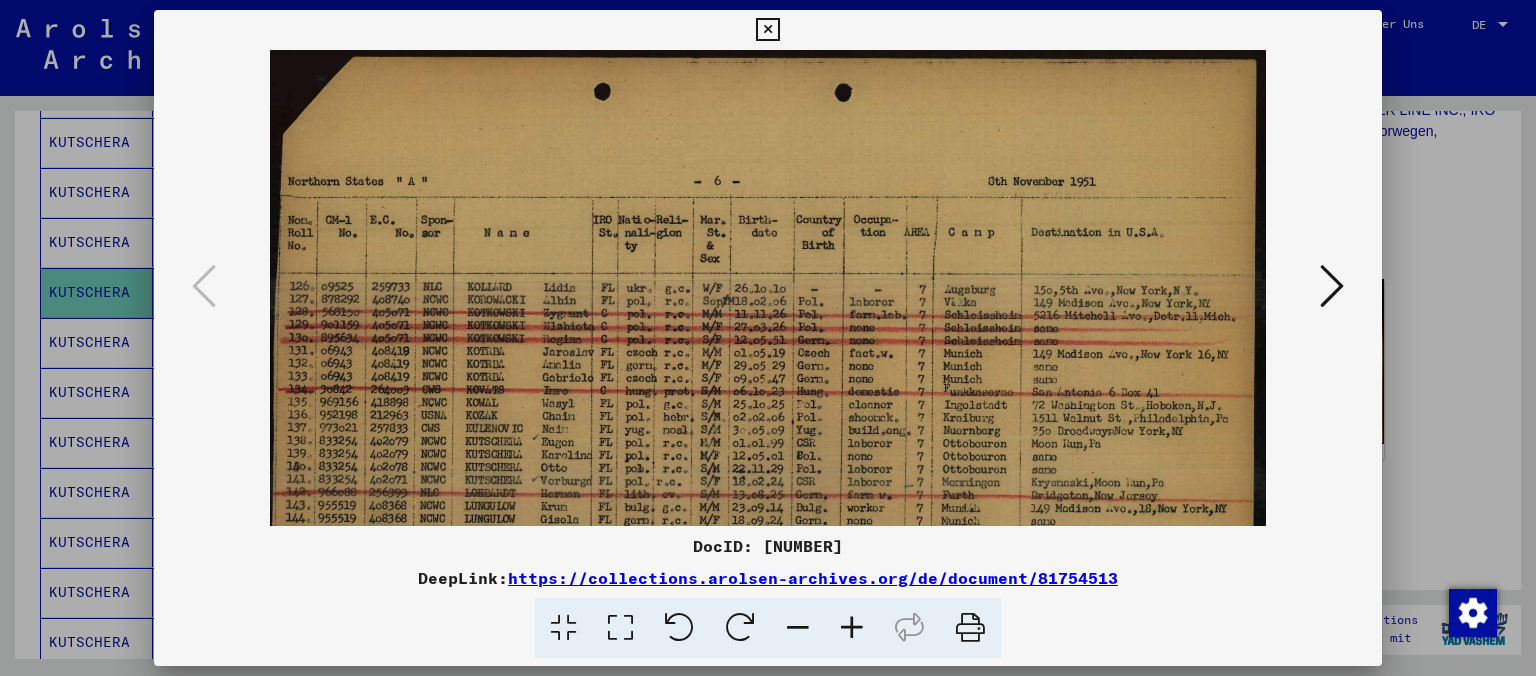 click at bounding box center (852, 628) 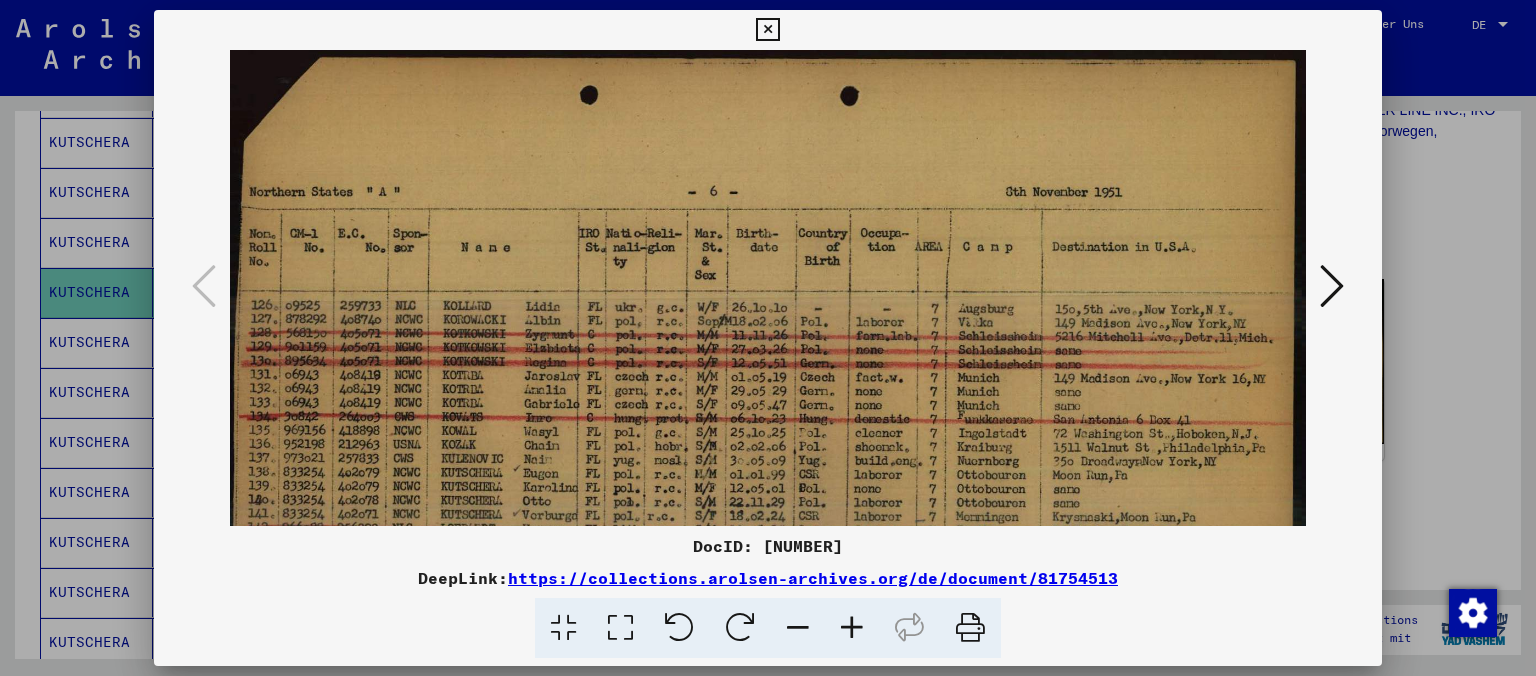 click at bounding box center (852, 628) 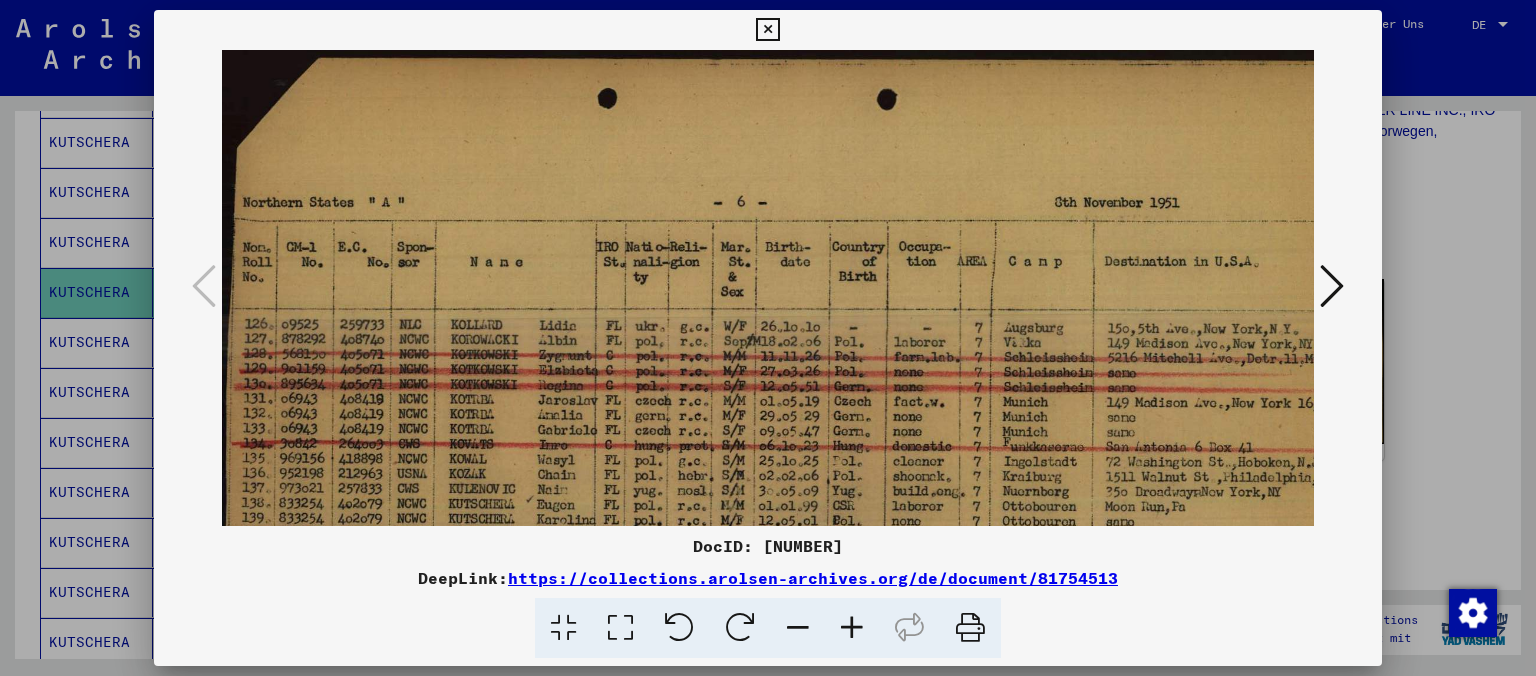 click at bounding box center (852, 628) 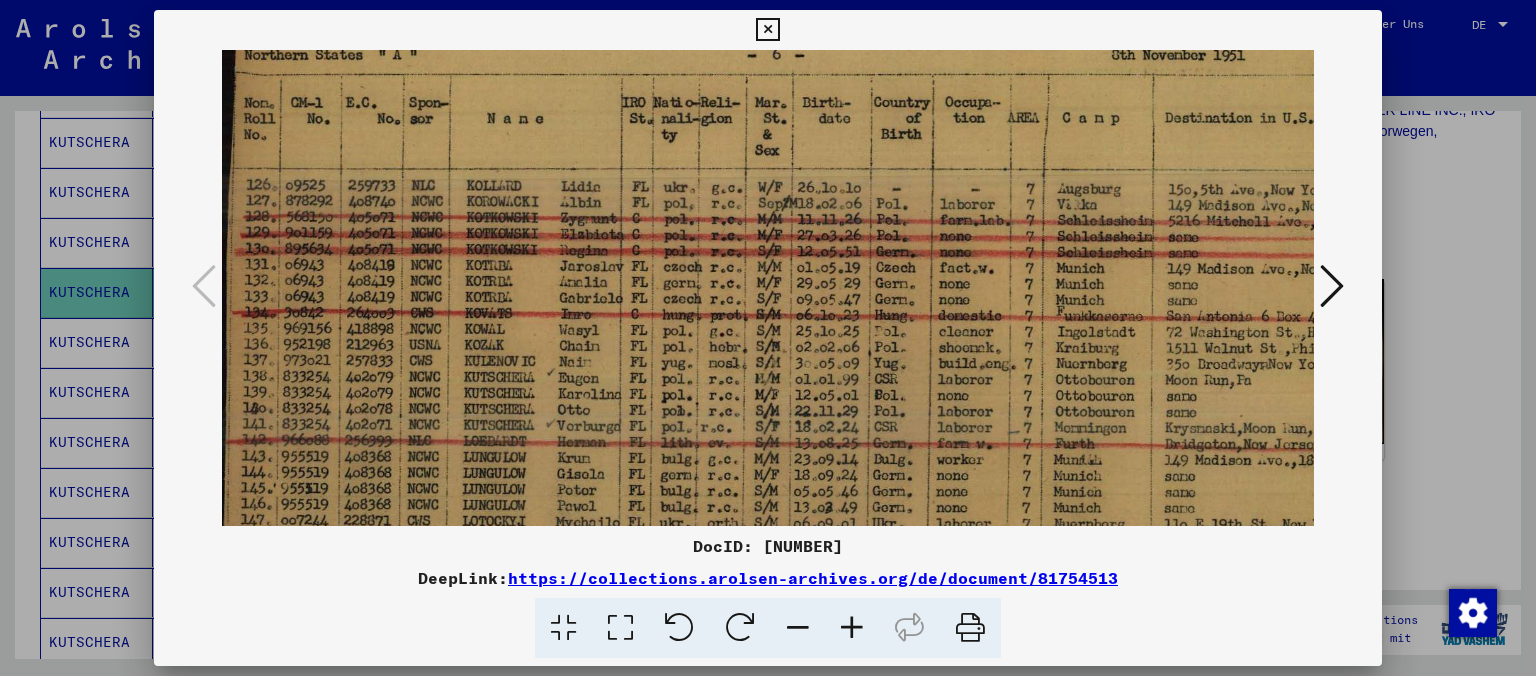 scroll, scrollTop: 174, scrollLeft: 0, axis: vertical 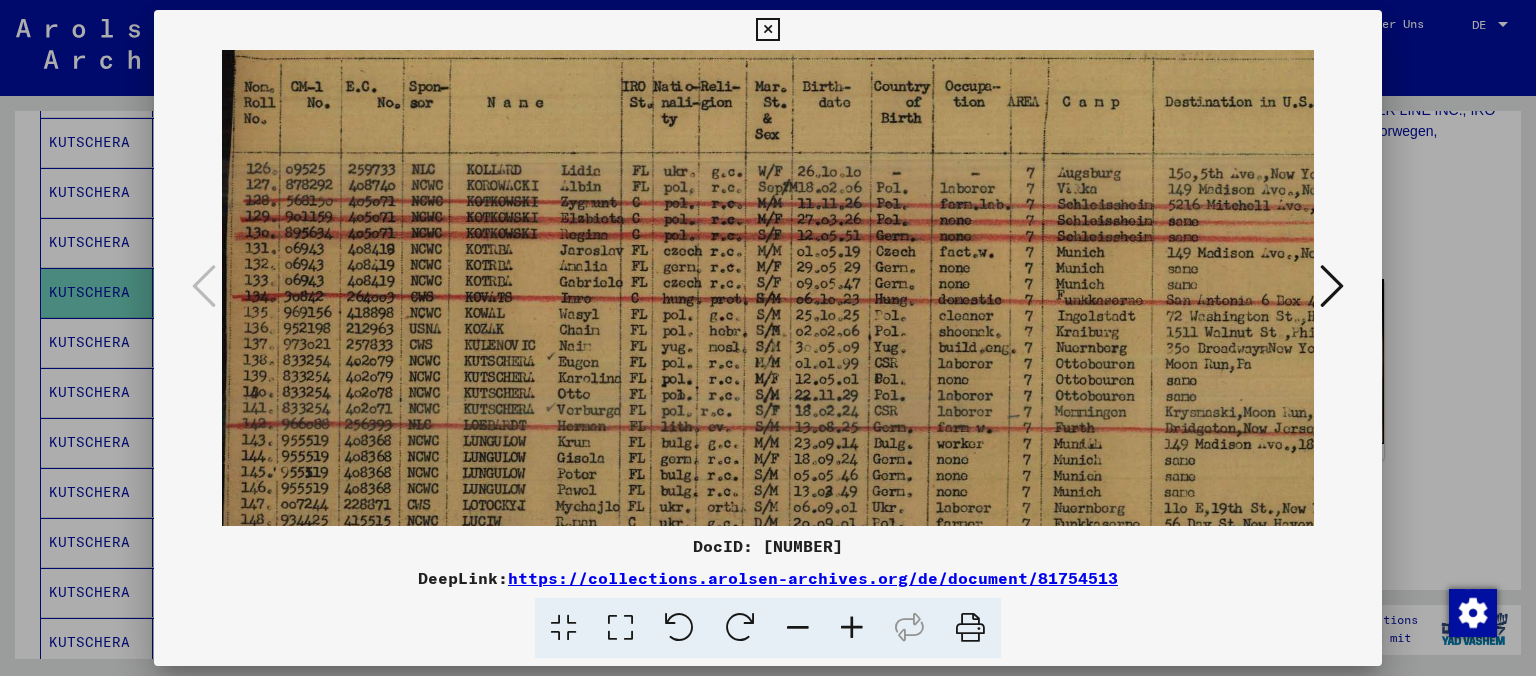 drag, startPoint x: 570, startPoint y: 456, endPoint x: 678, endPoint y: 282, distance: 204.79257 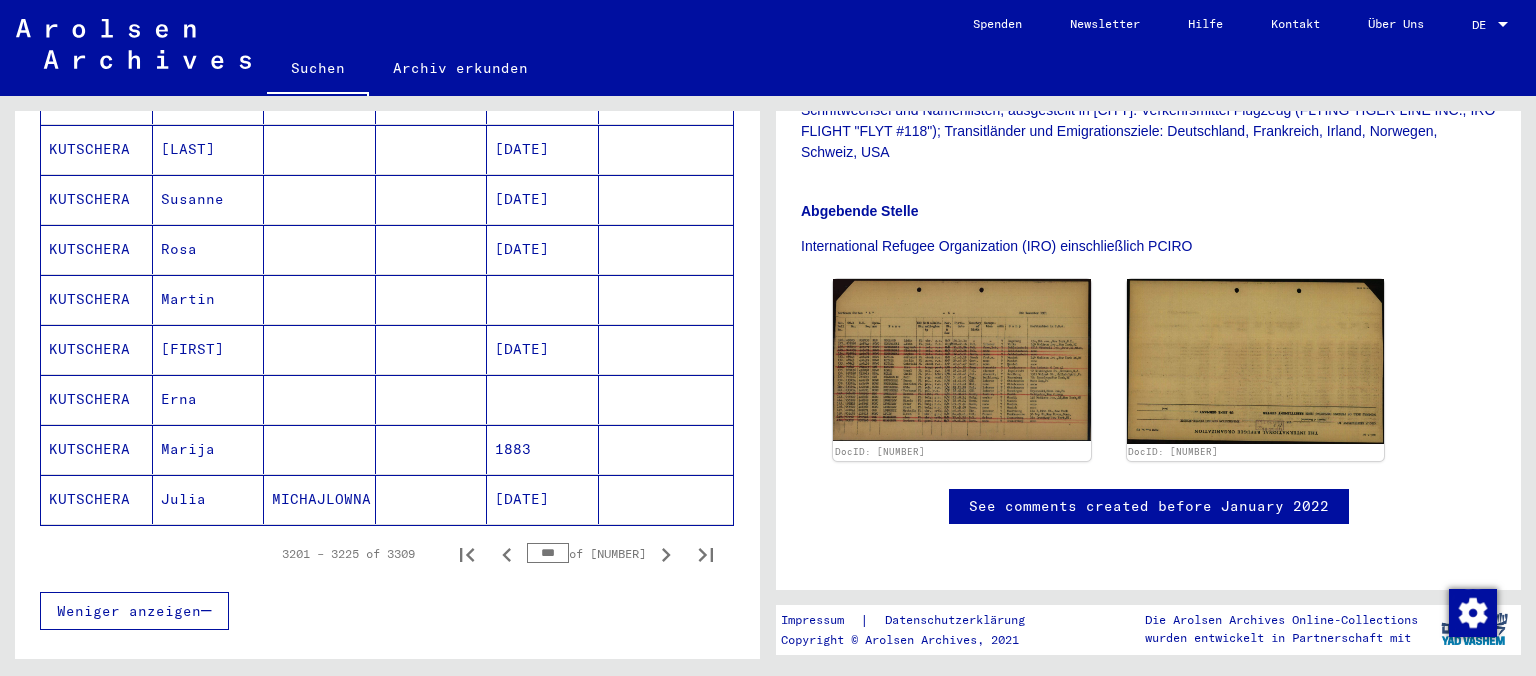 scroll, scrollTop: 1181, scrollLeft: 0, axis: vertical 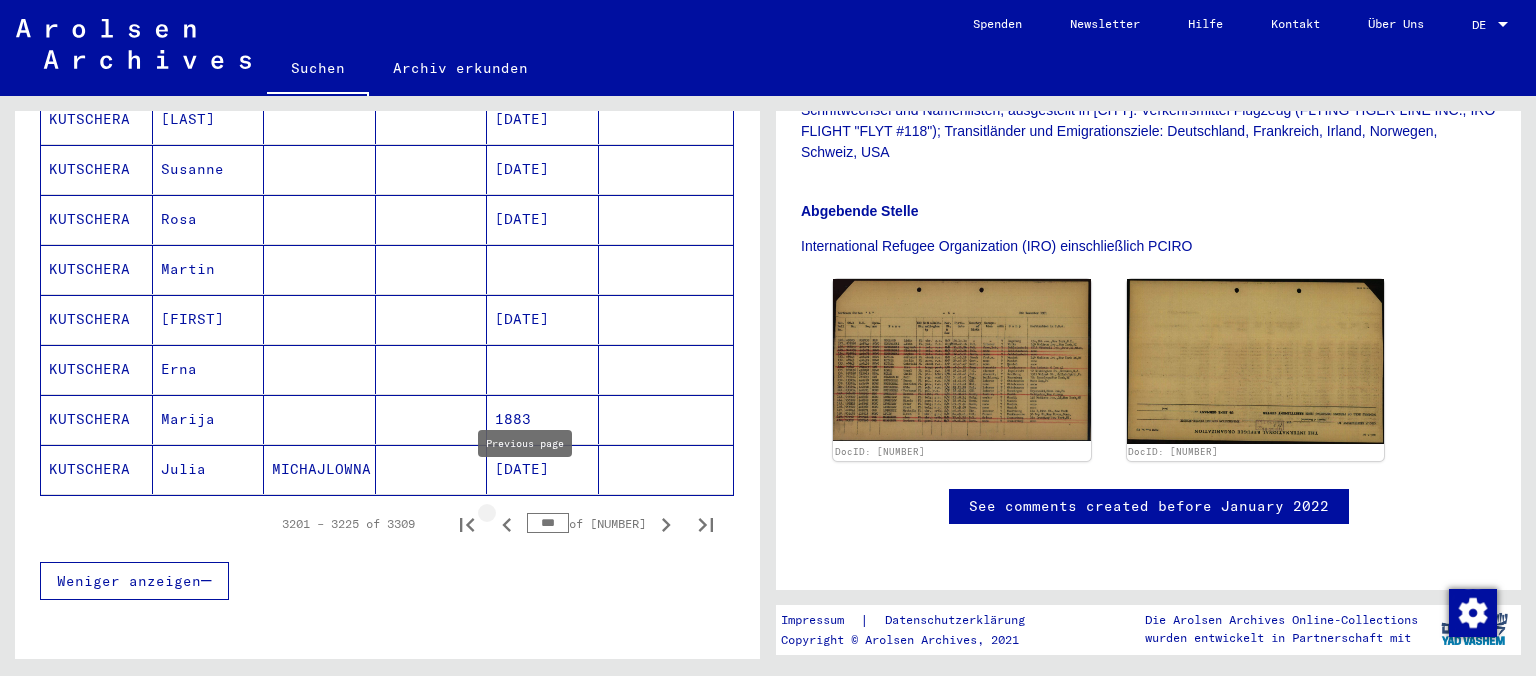 click 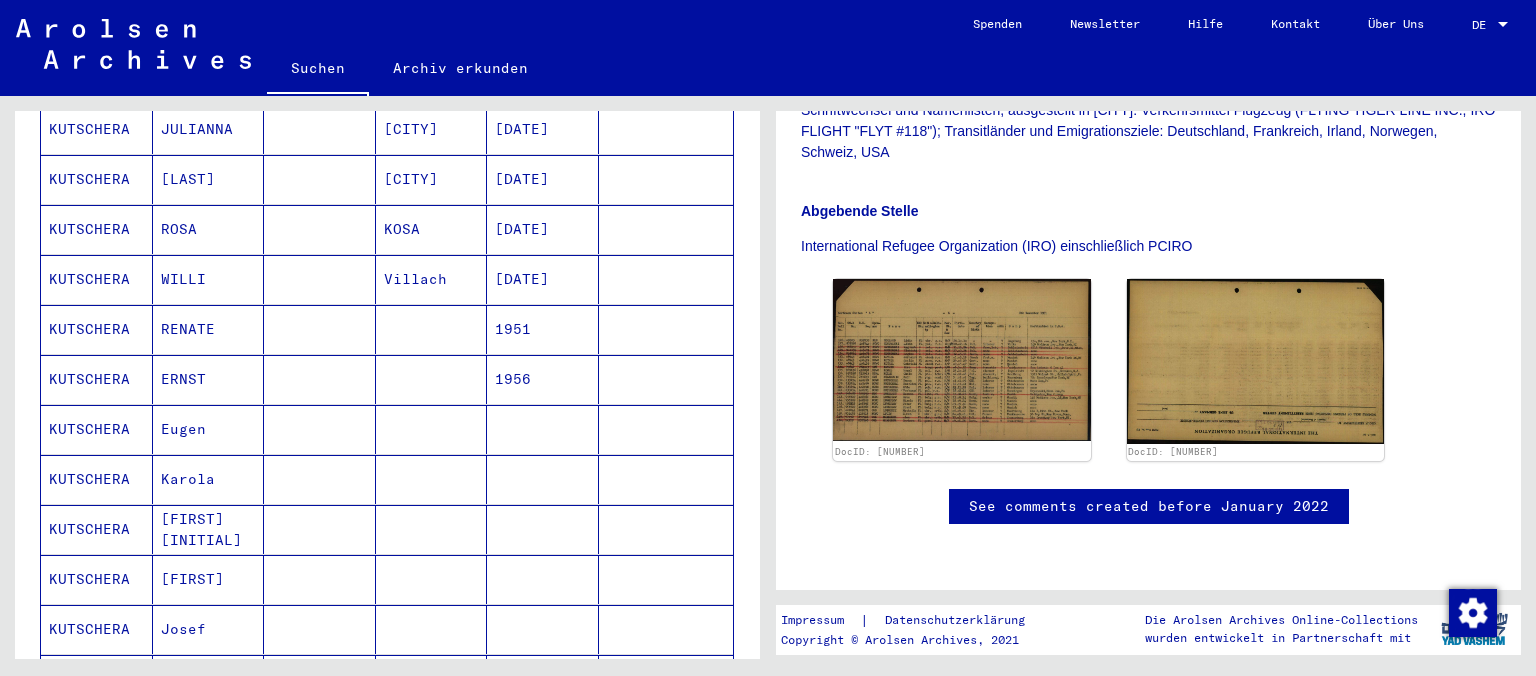 scroll, scrollTop: 1071, scrollLeft: 0, axis: vertical 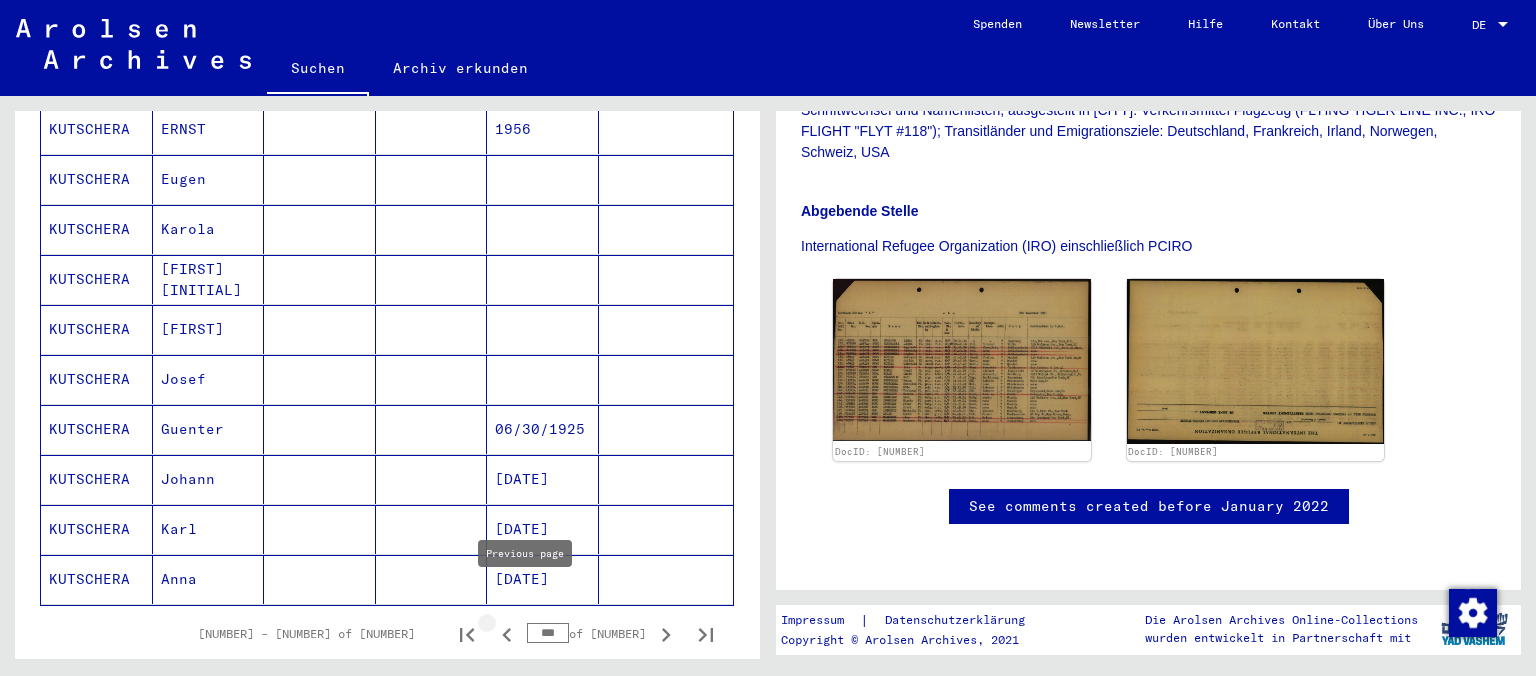 click 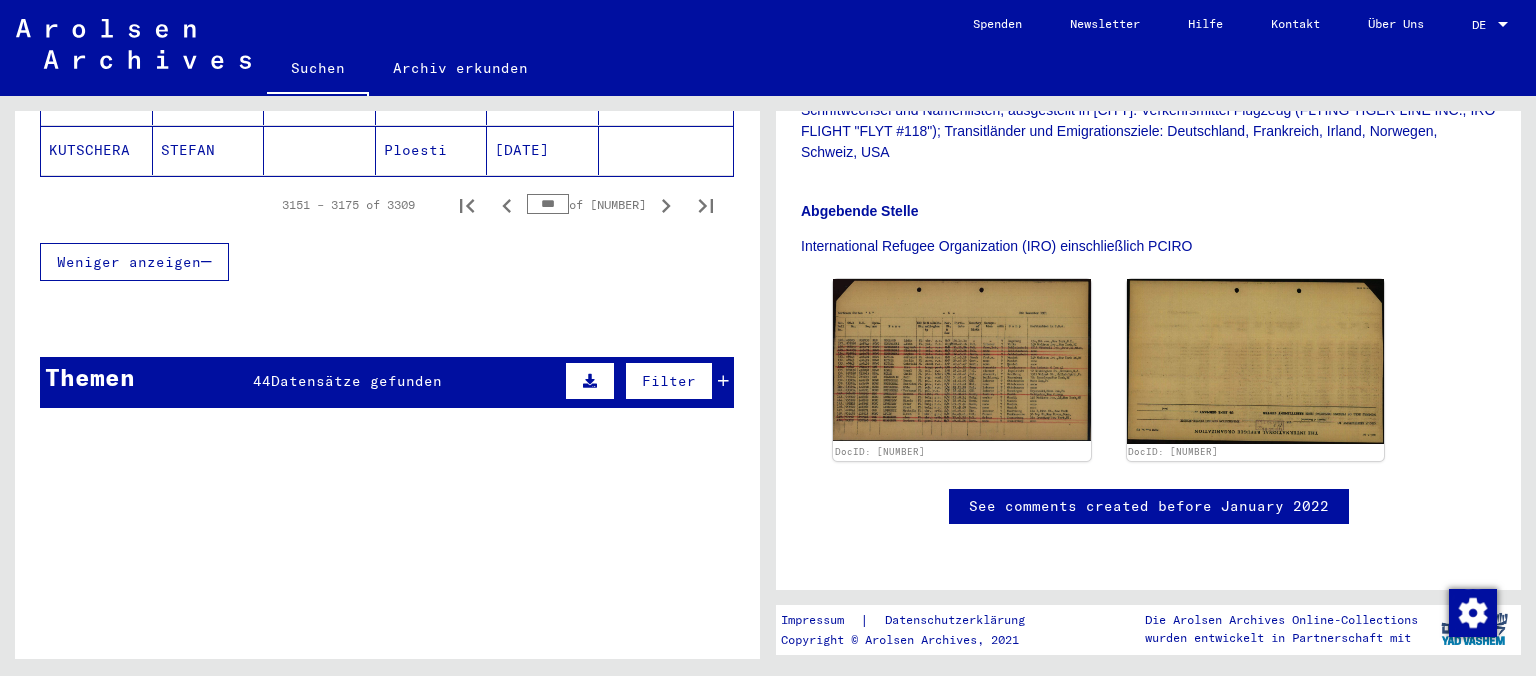scroll, scrollTop: 1292, scrollLeft: 0, axis: vertical 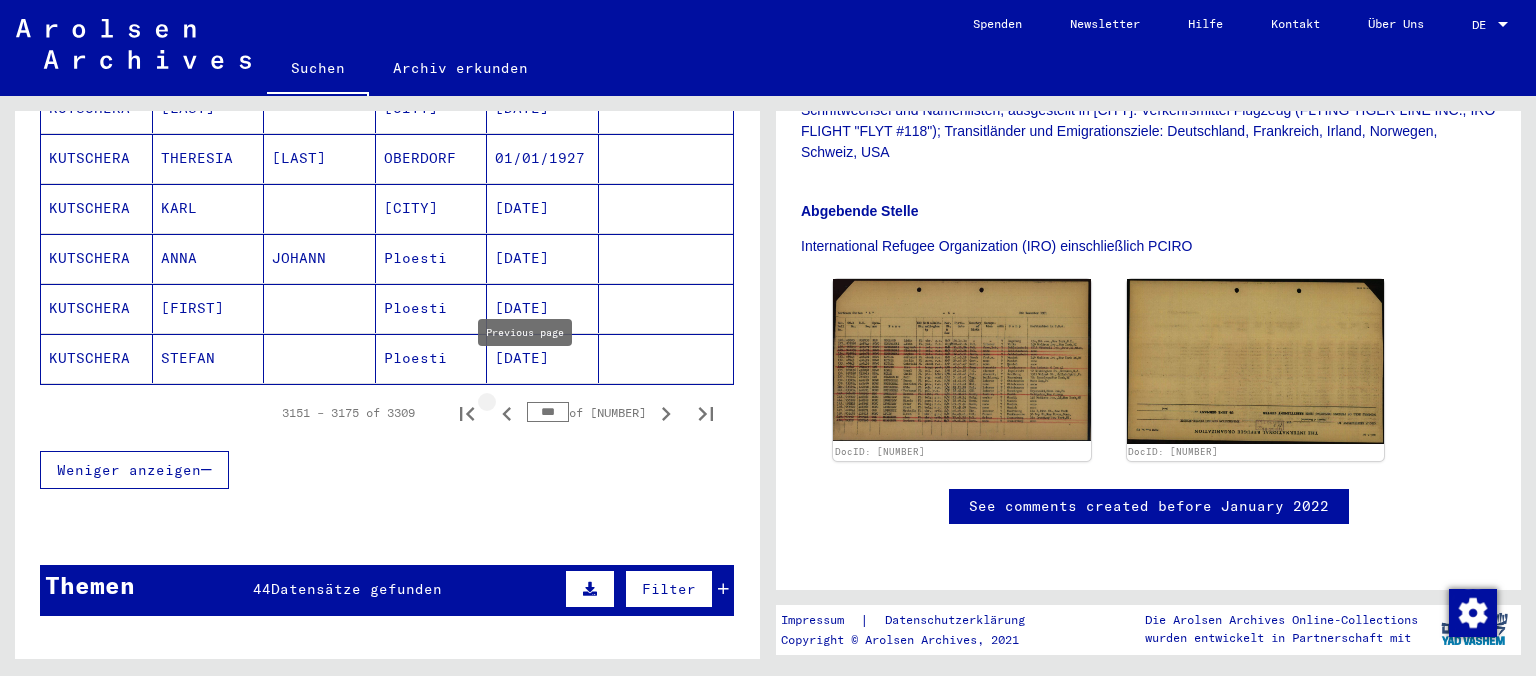 click 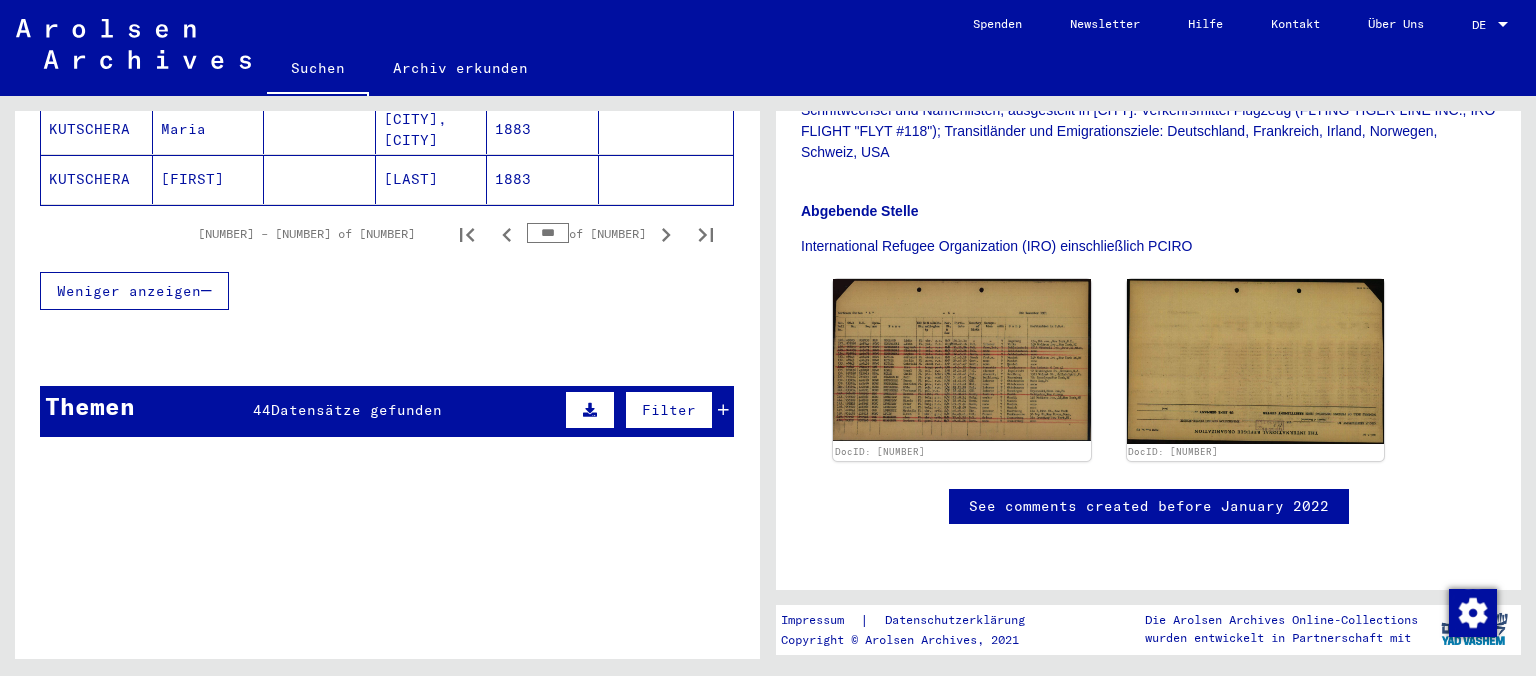 scroll, scrollTop: 1214, scrollLeft: 0, axis: vertical 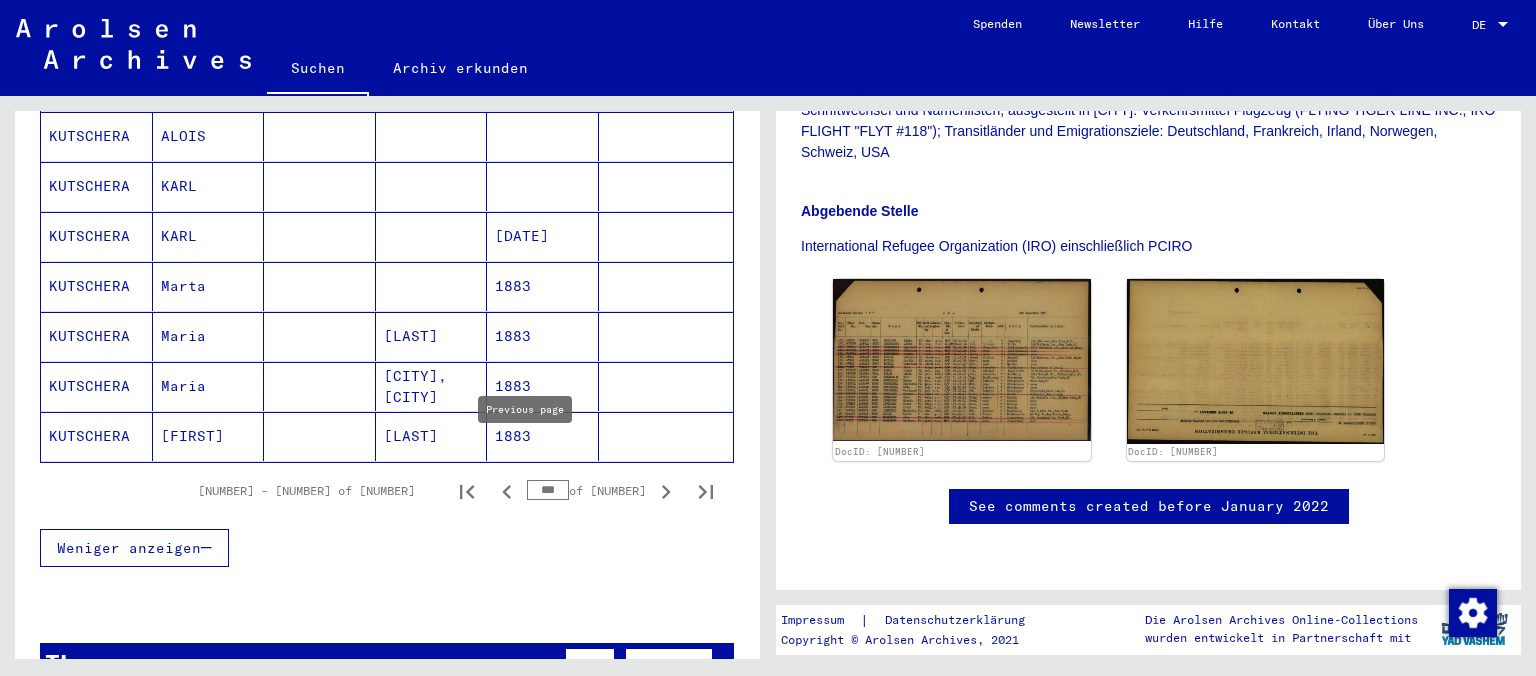 click 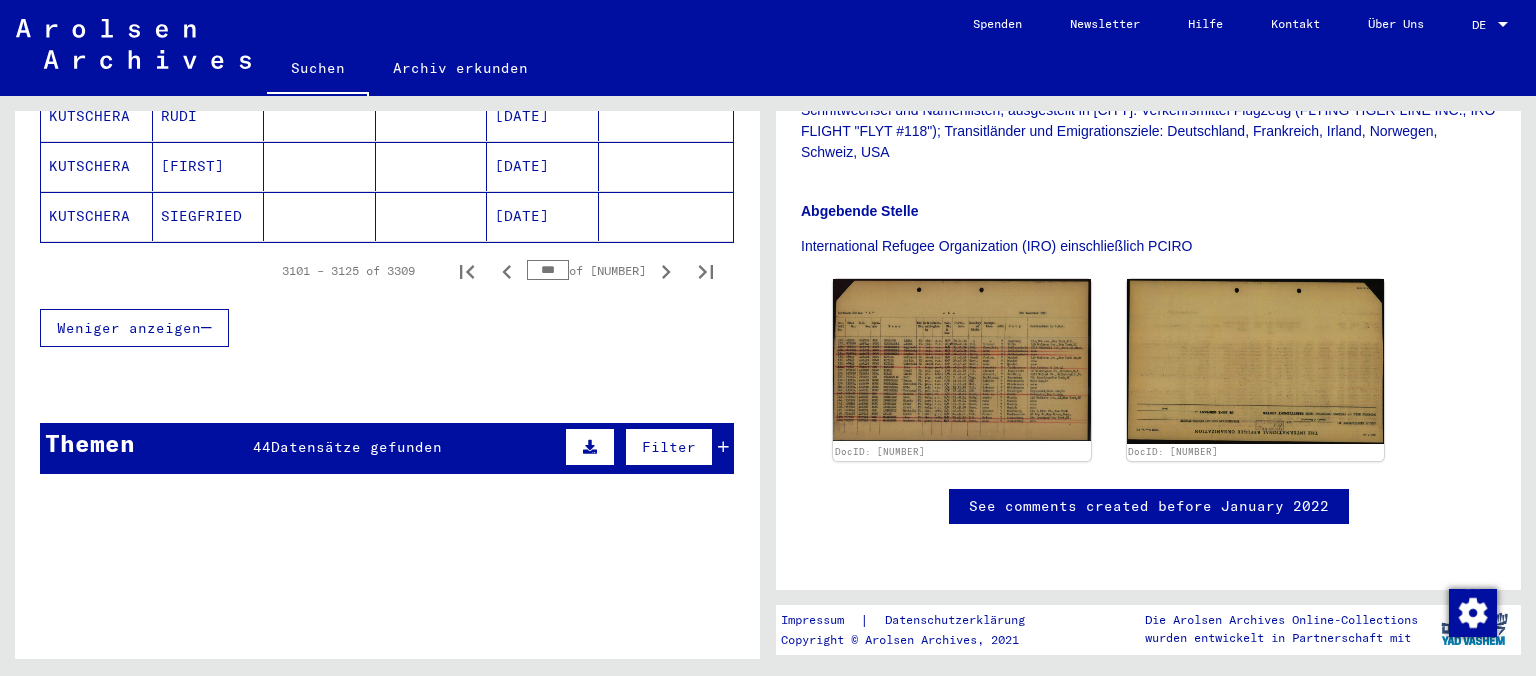 scroll, scrollTop: 1435, scrollLeft: 0, axis: vertical 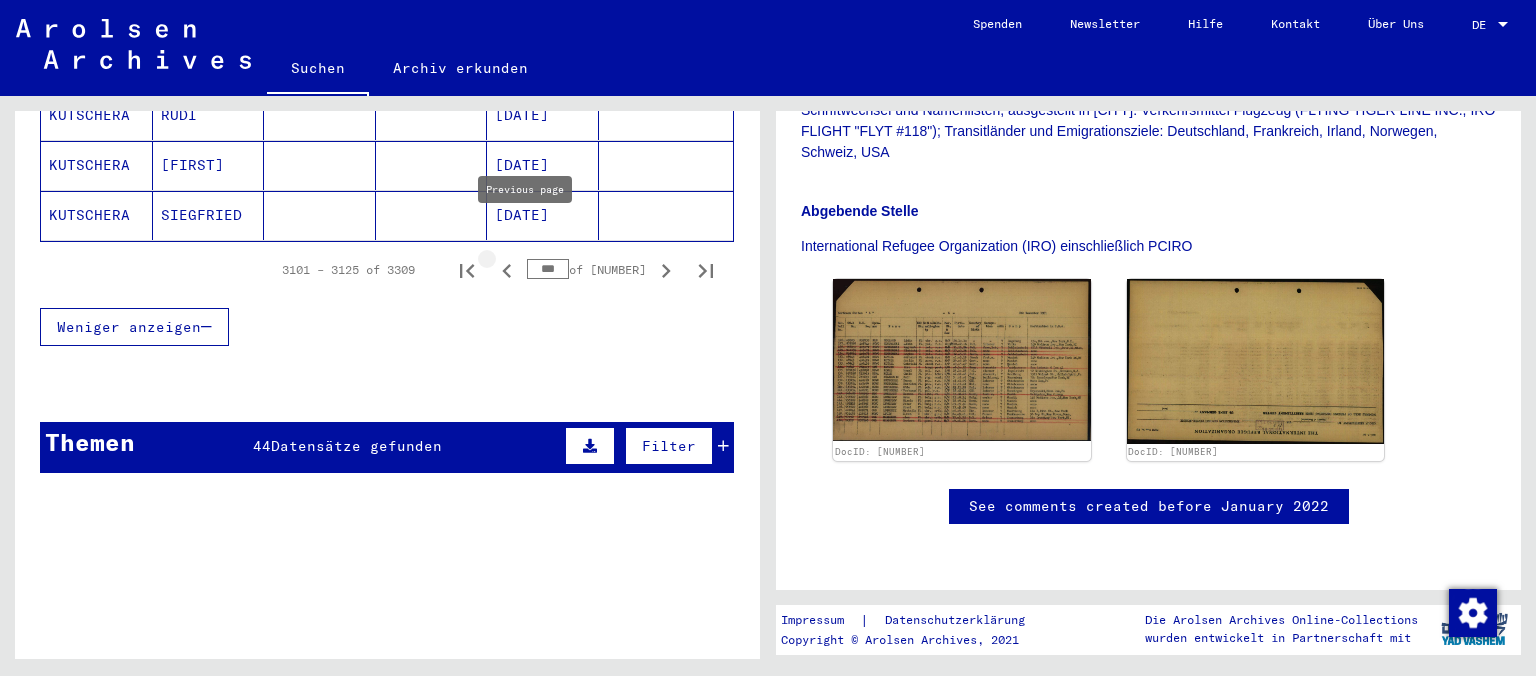 click 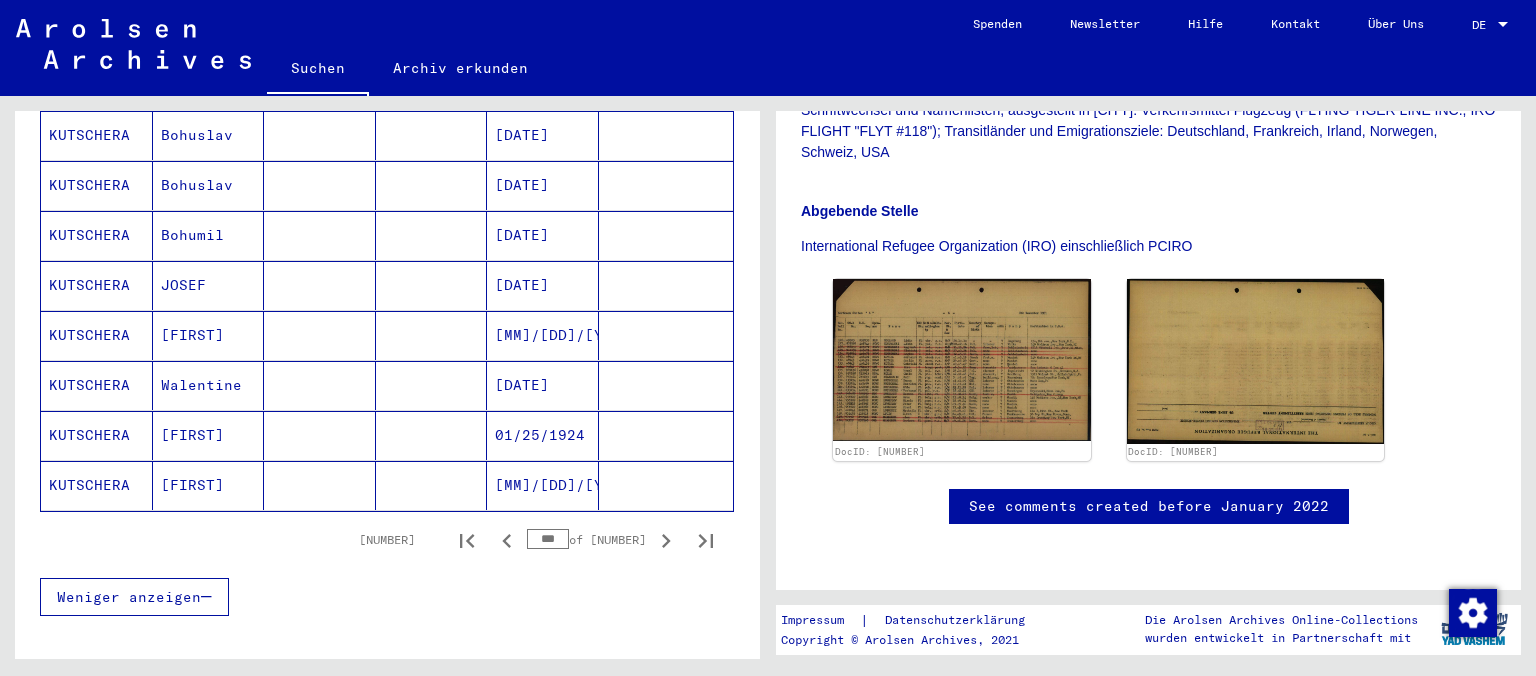 scroll, scrollTop: 1214, scrollLeft: 0, axis: vertical 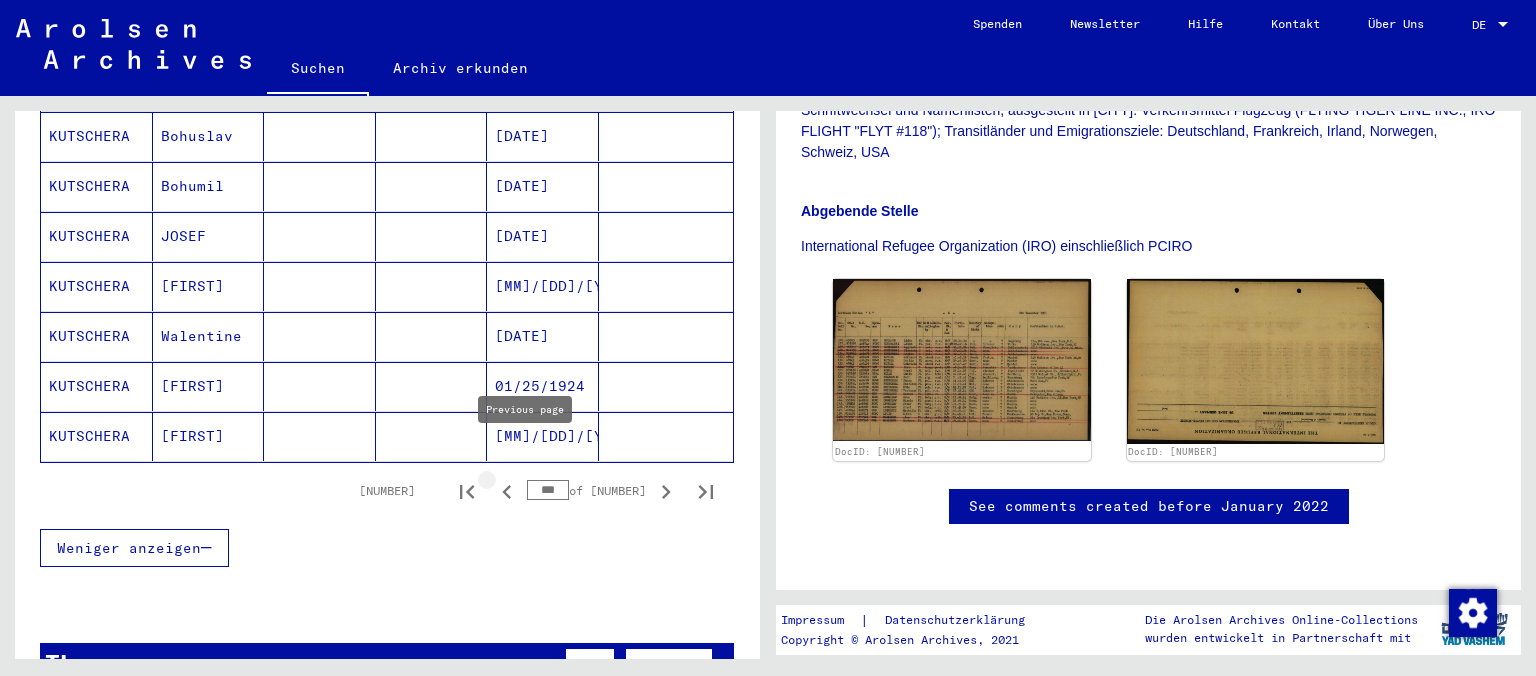 click 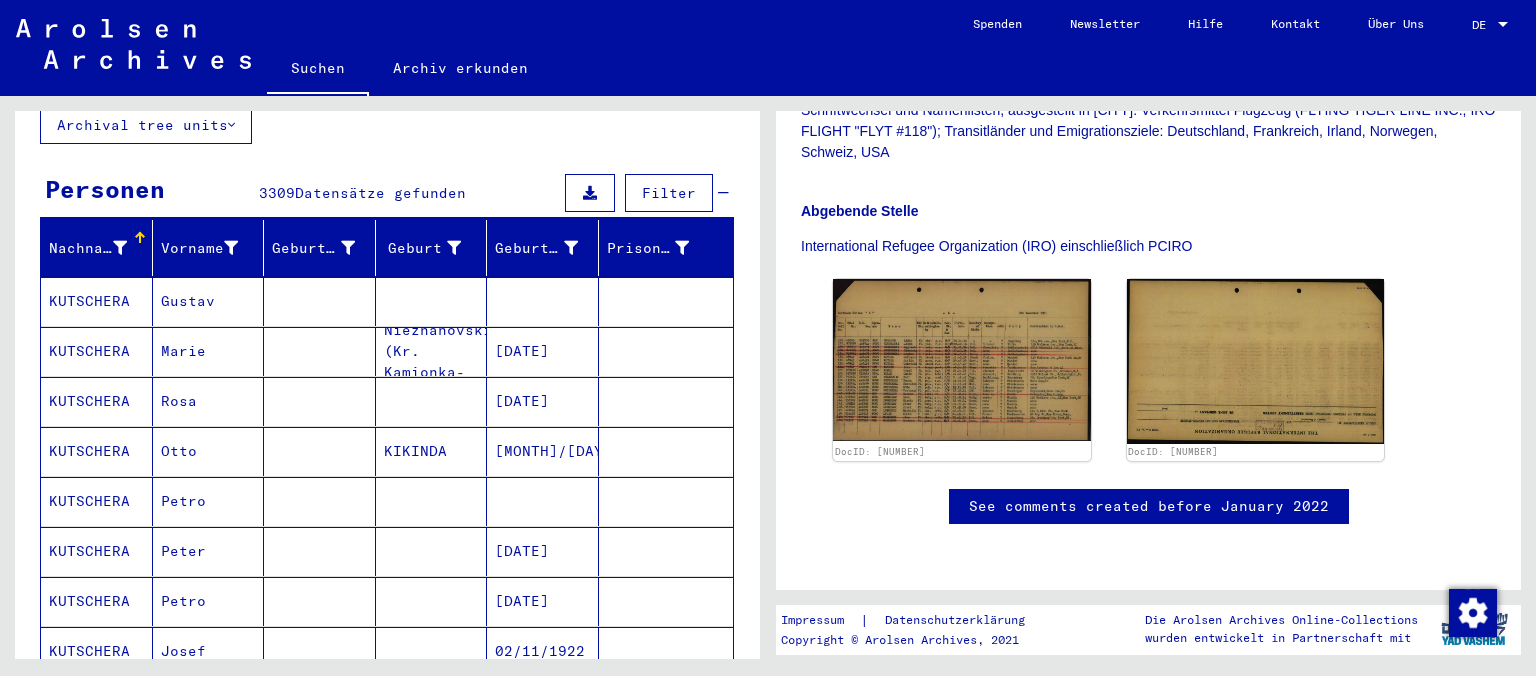 scroll, scrollTop: 110, scrollLeft: 0, axis: vertical 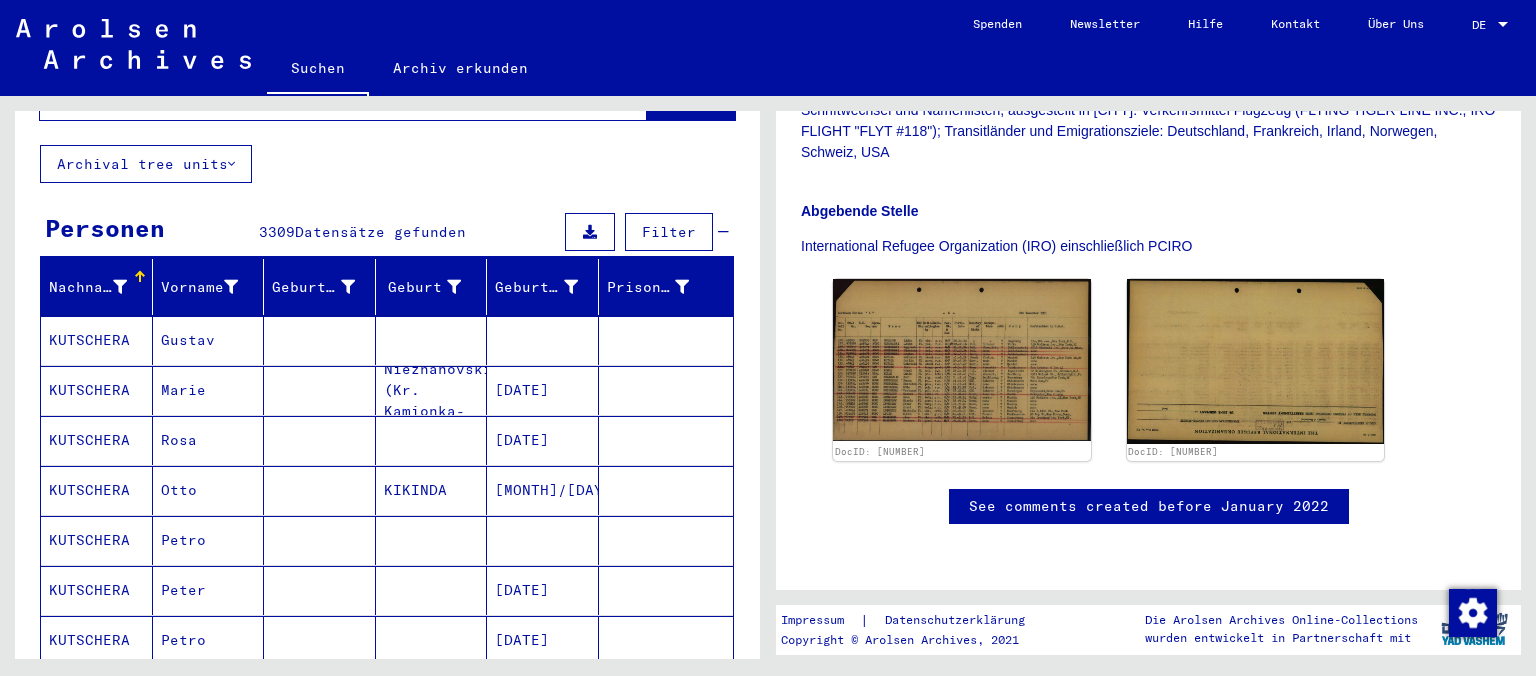 click on "KUTSCHERA" at bounding box center [97, 540] 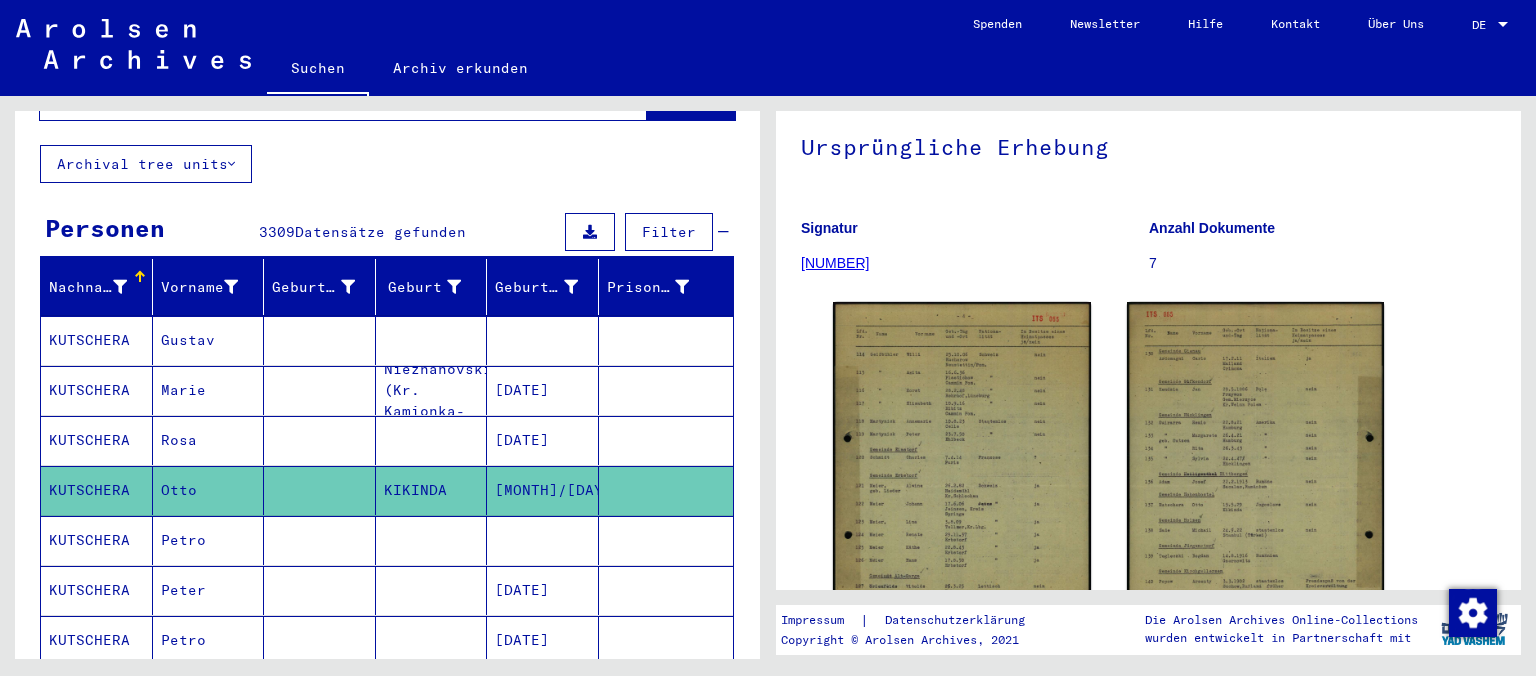 scroll, scrollTop: 331, scrollLeft: 0, axis: vertical 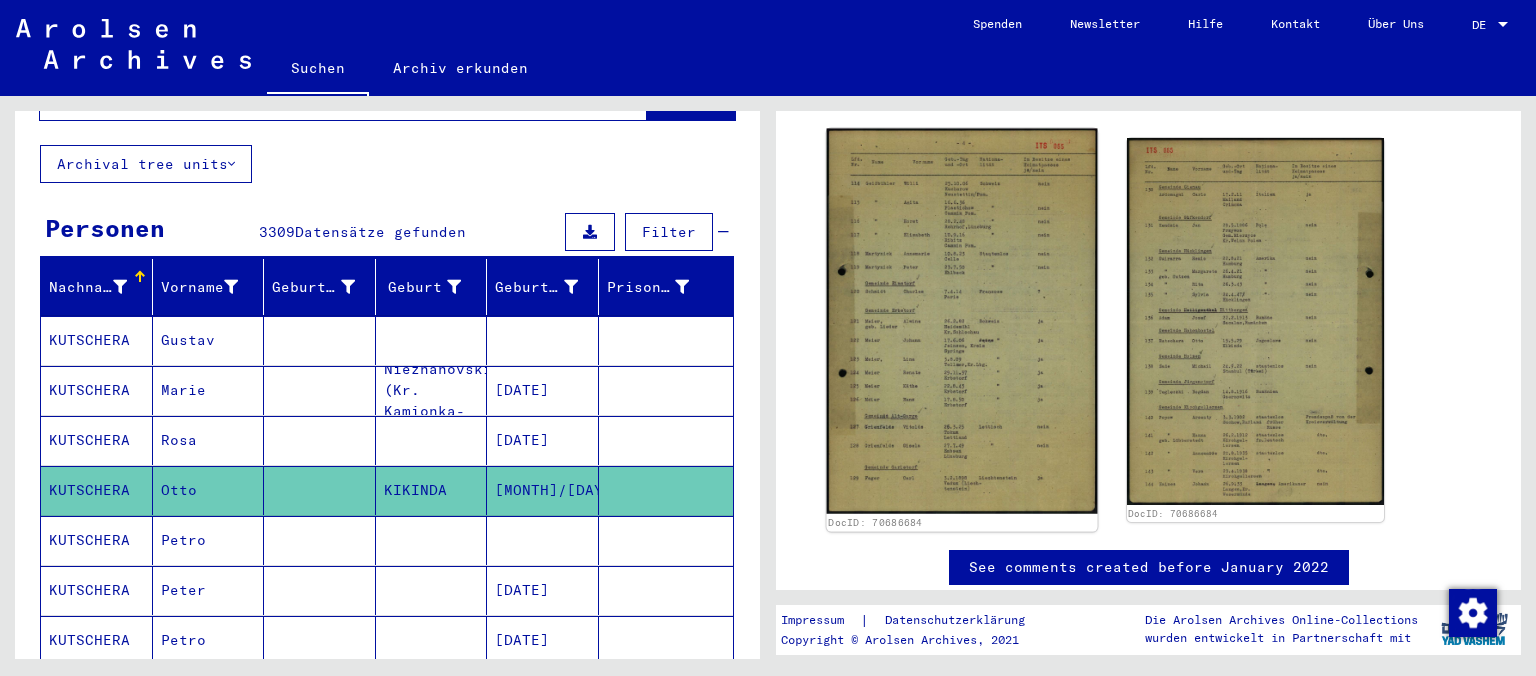 click 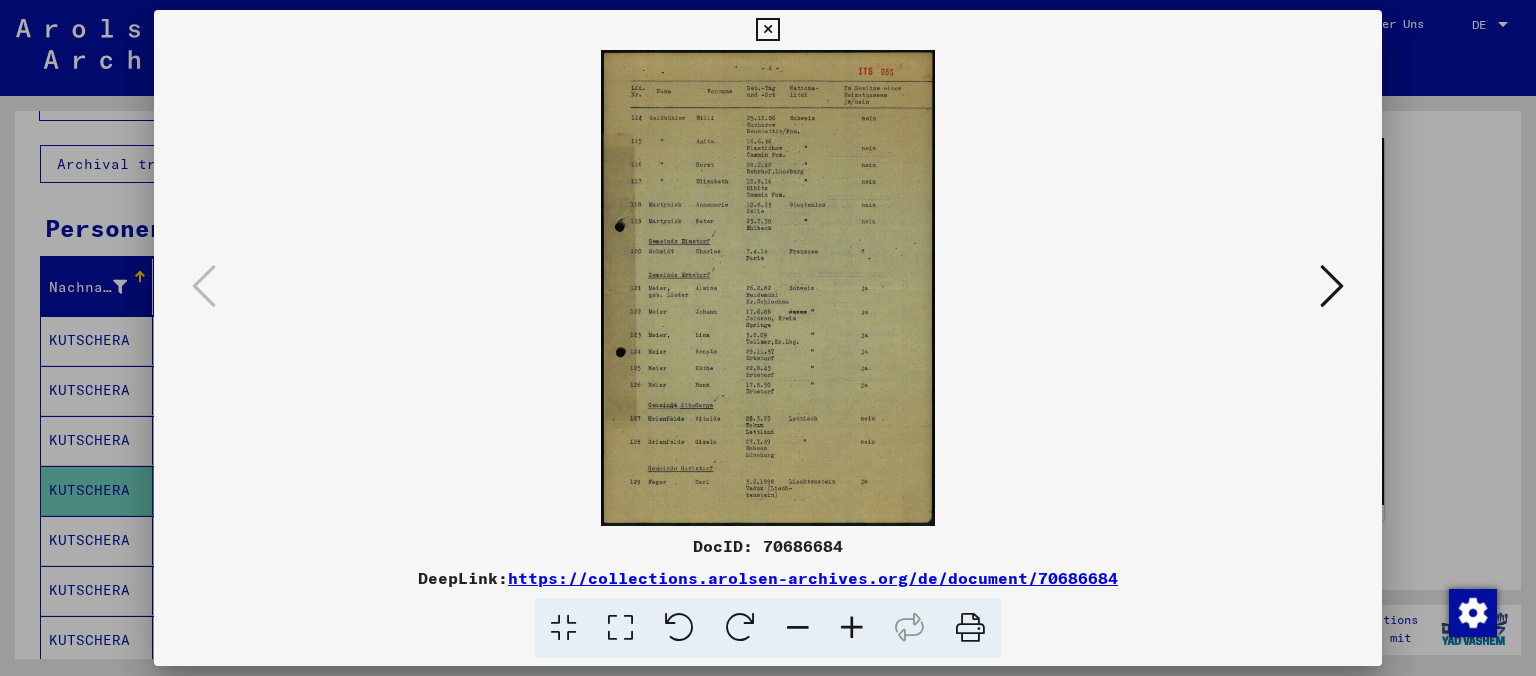 click at bounding box center [852, 628] 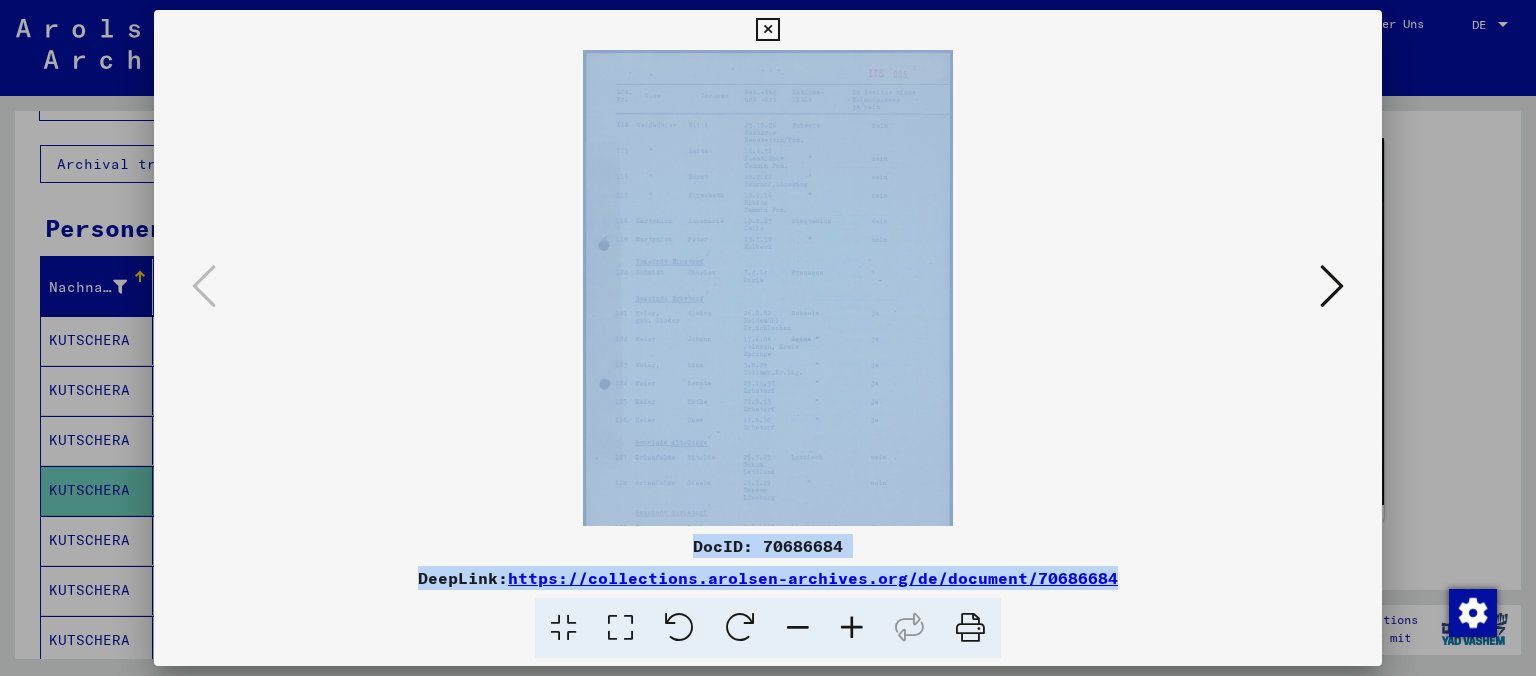 click at bounding box center (852, 628) 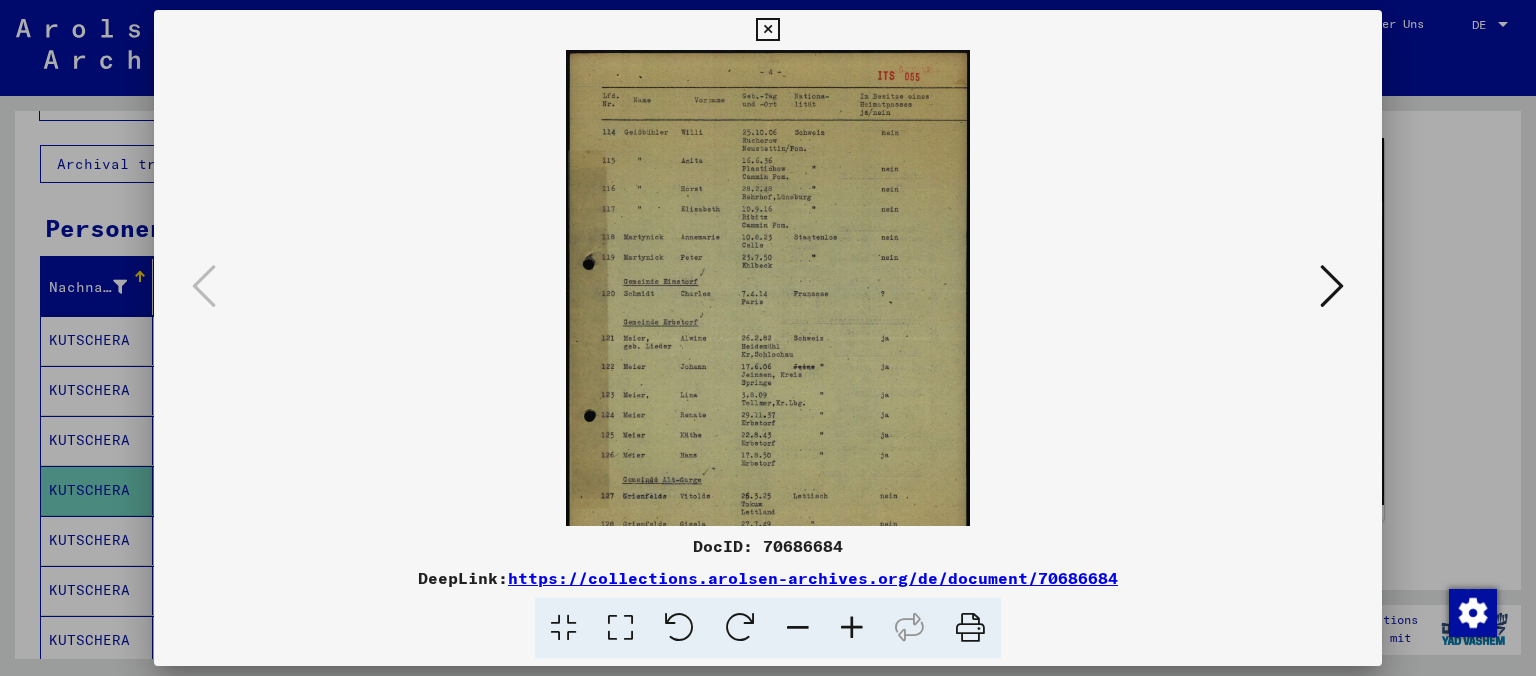 click at bounding box center (852, 628) 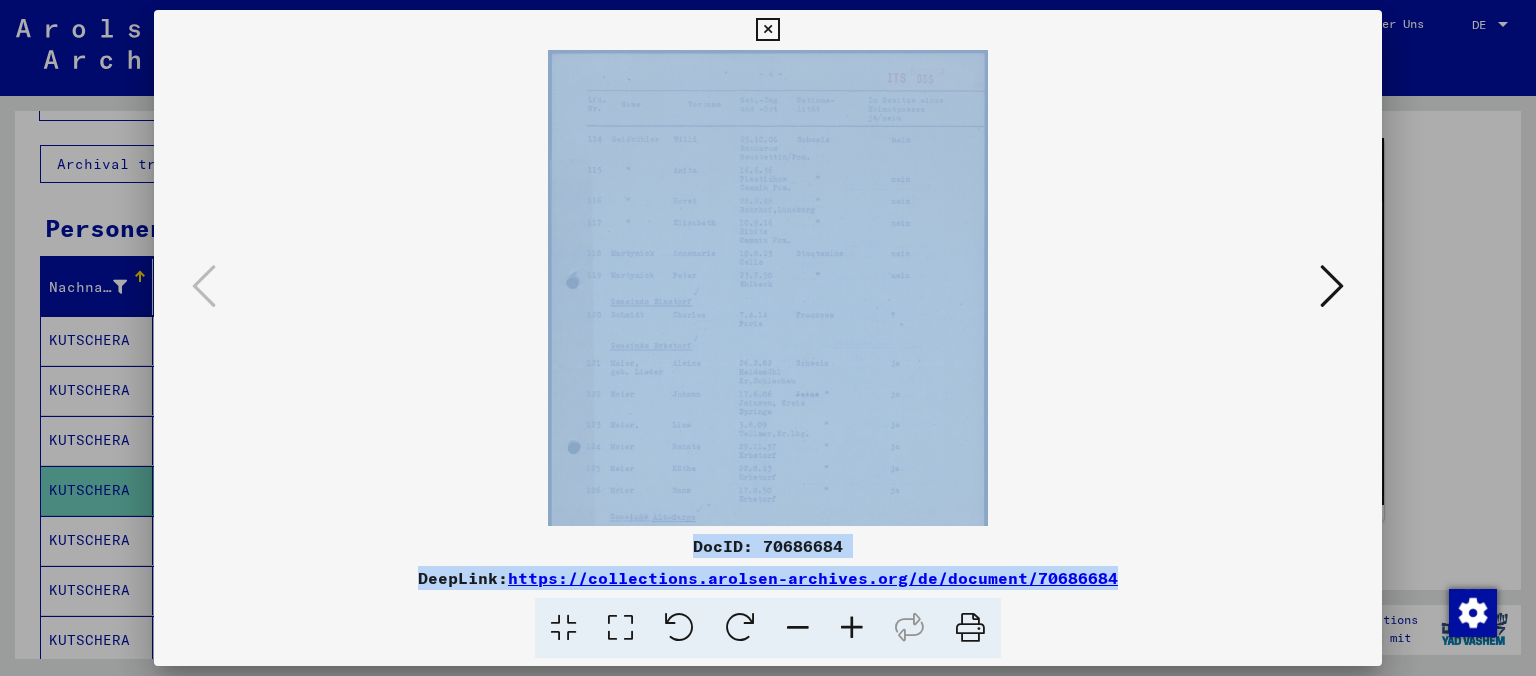 click at bounding box center (852, 628) 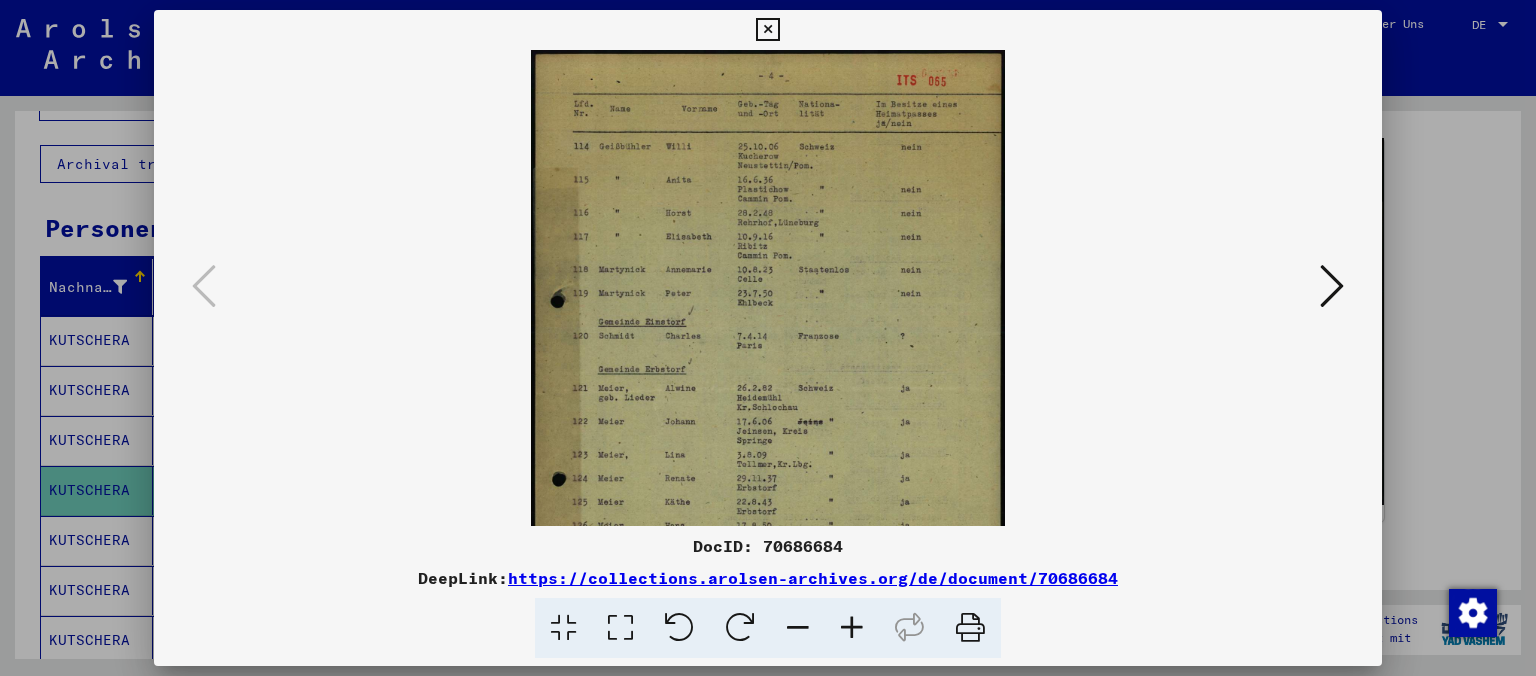 click at bounding box center [852, 628] 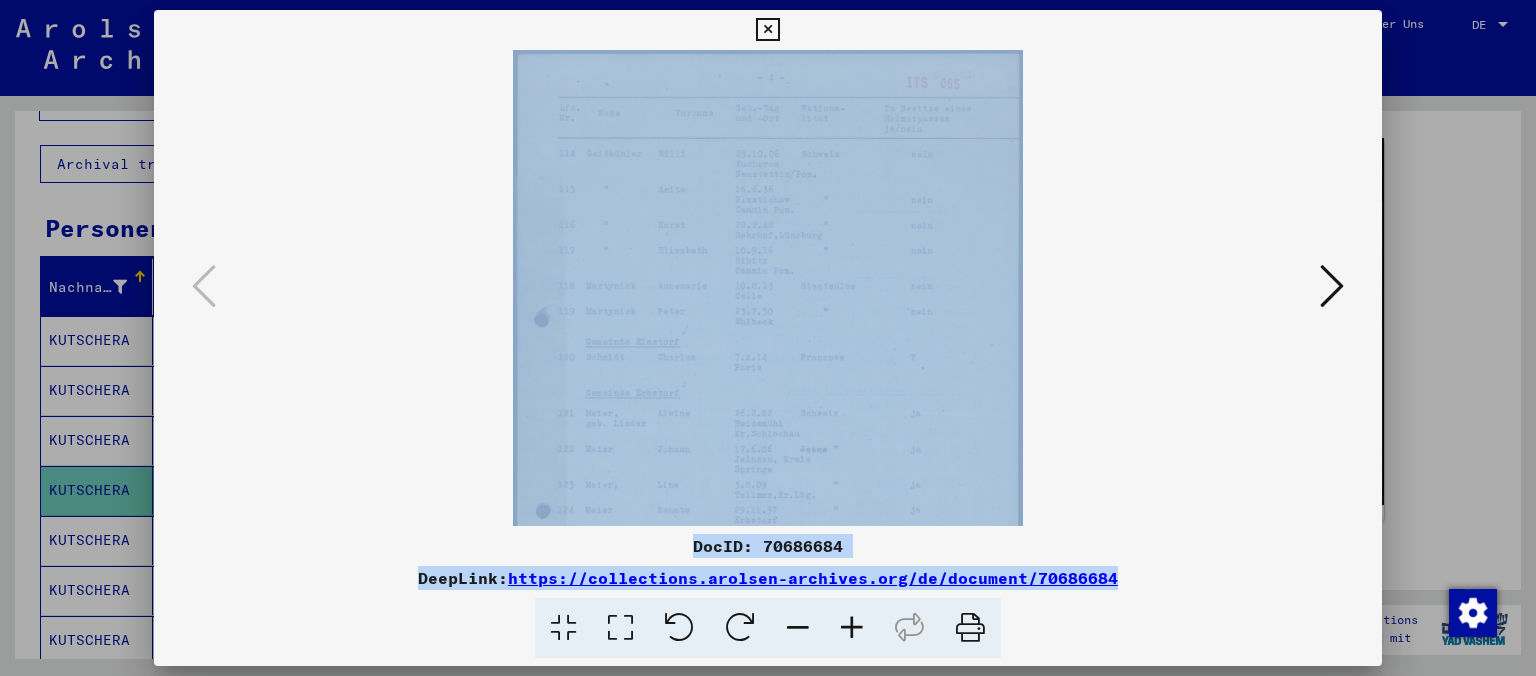 click at bounding box center (852, 628) 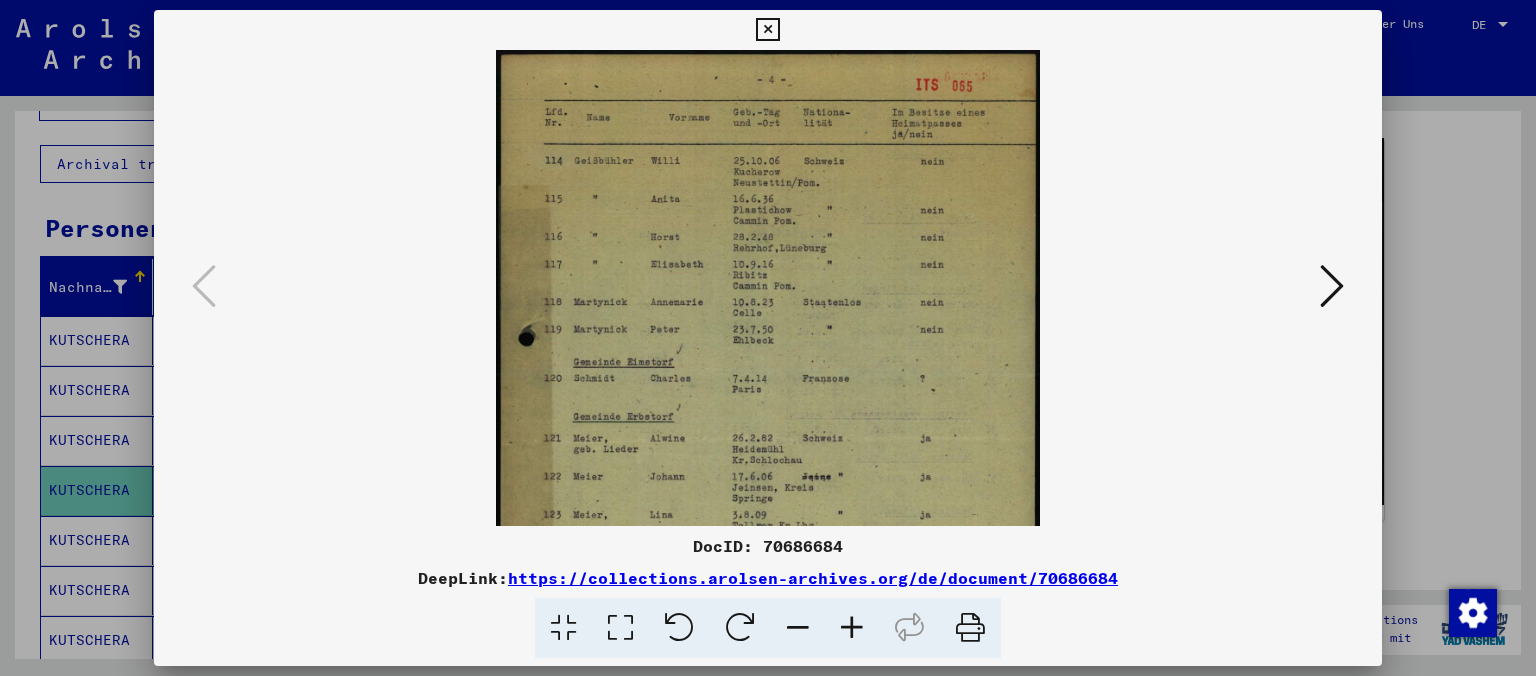 click at bounding box center [852, 628] 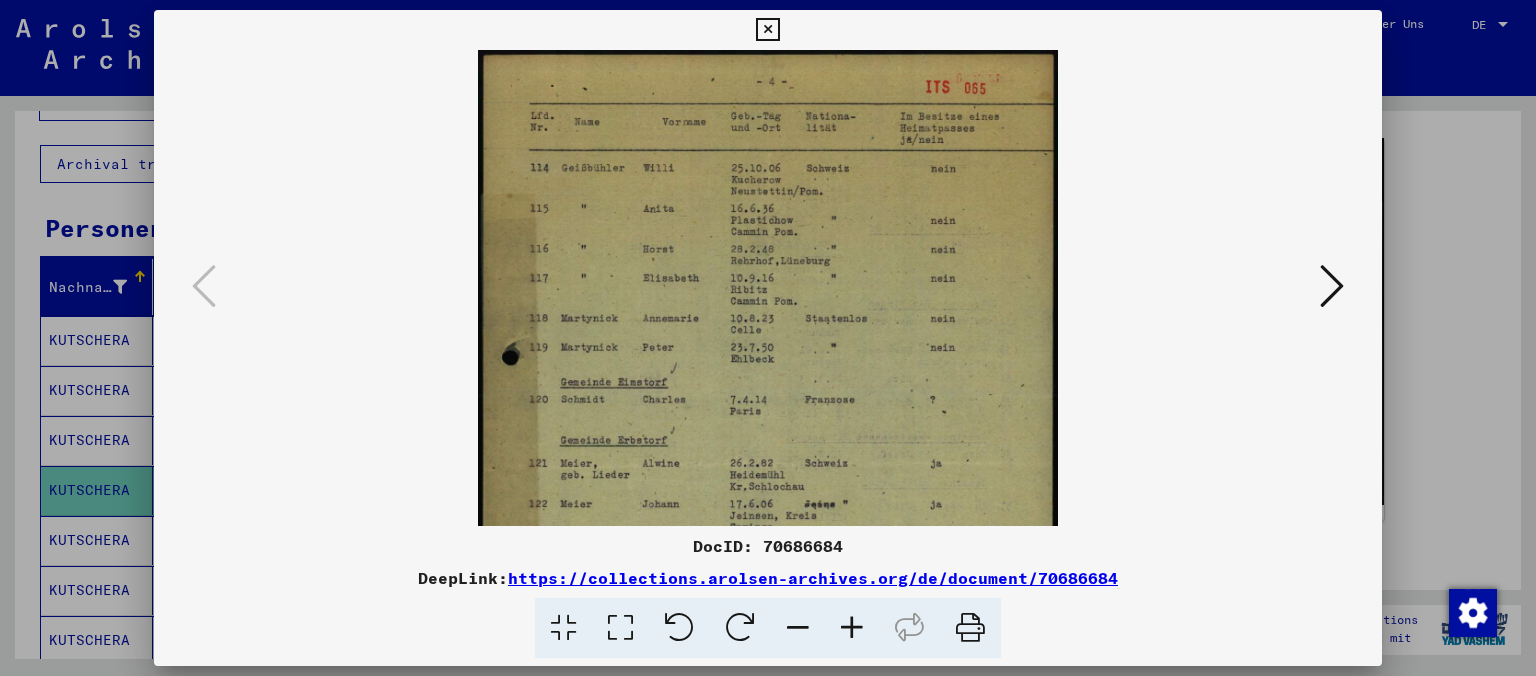 click at bounding box center [852, 628] 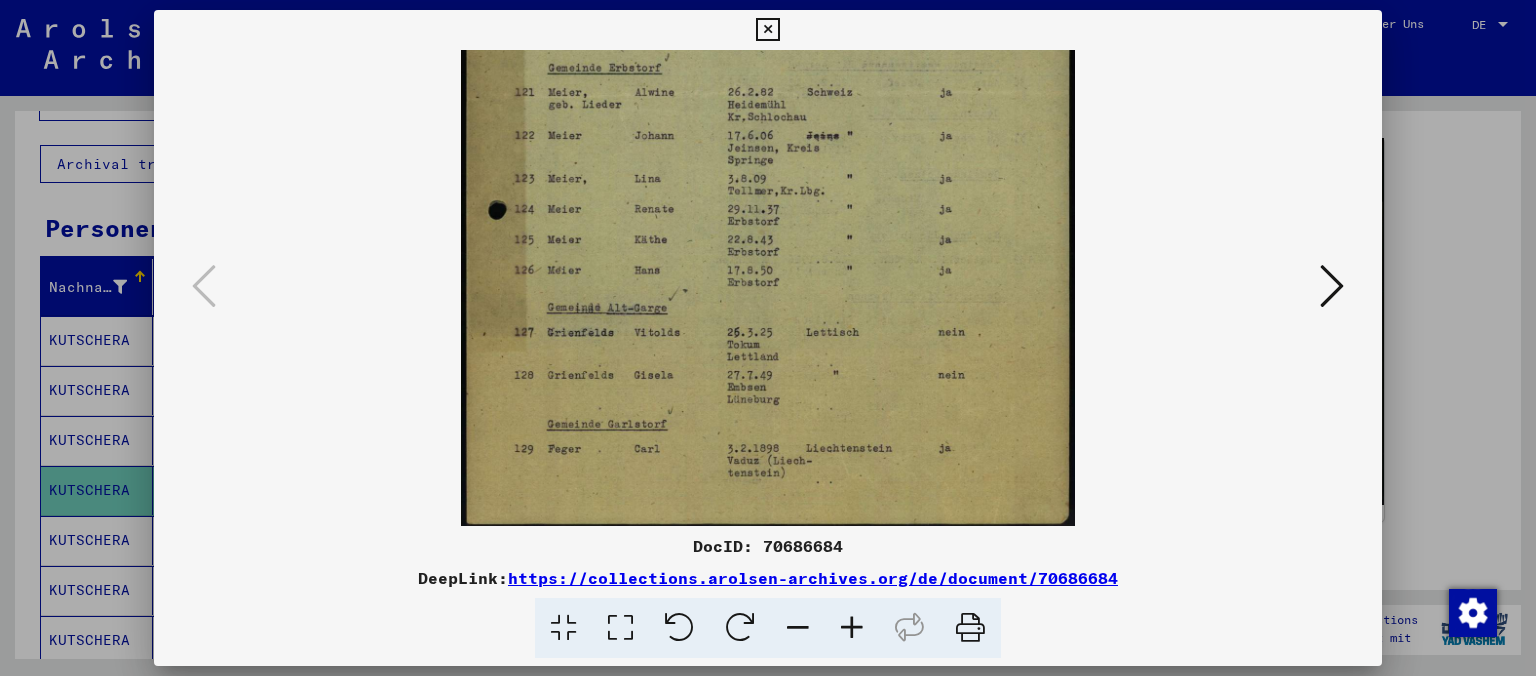 scroll, scrollTop: 400, scrollLeft: 0, axis: vertical 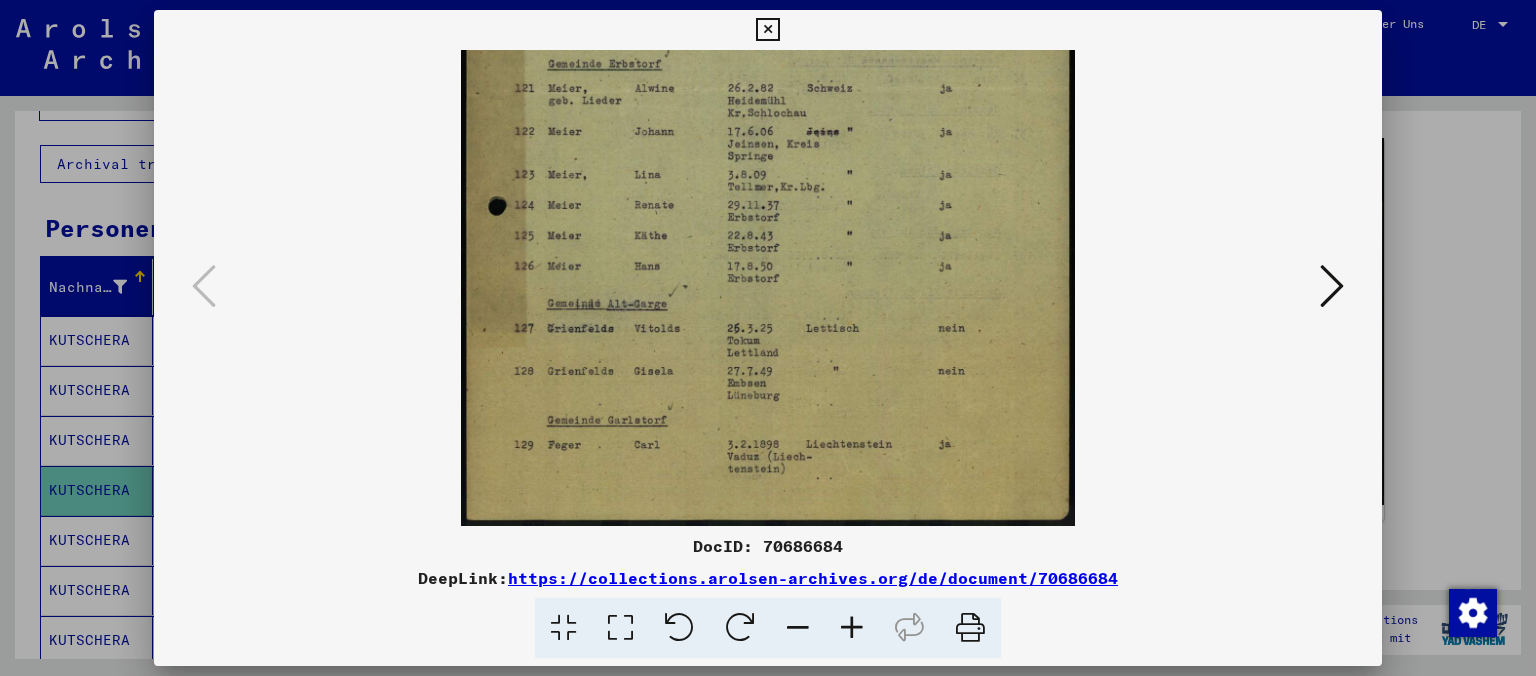 drag, startPoint x: 760, startPoint y: 494, endPoint x: 801, endPoint y: 86, distance: 410.05487 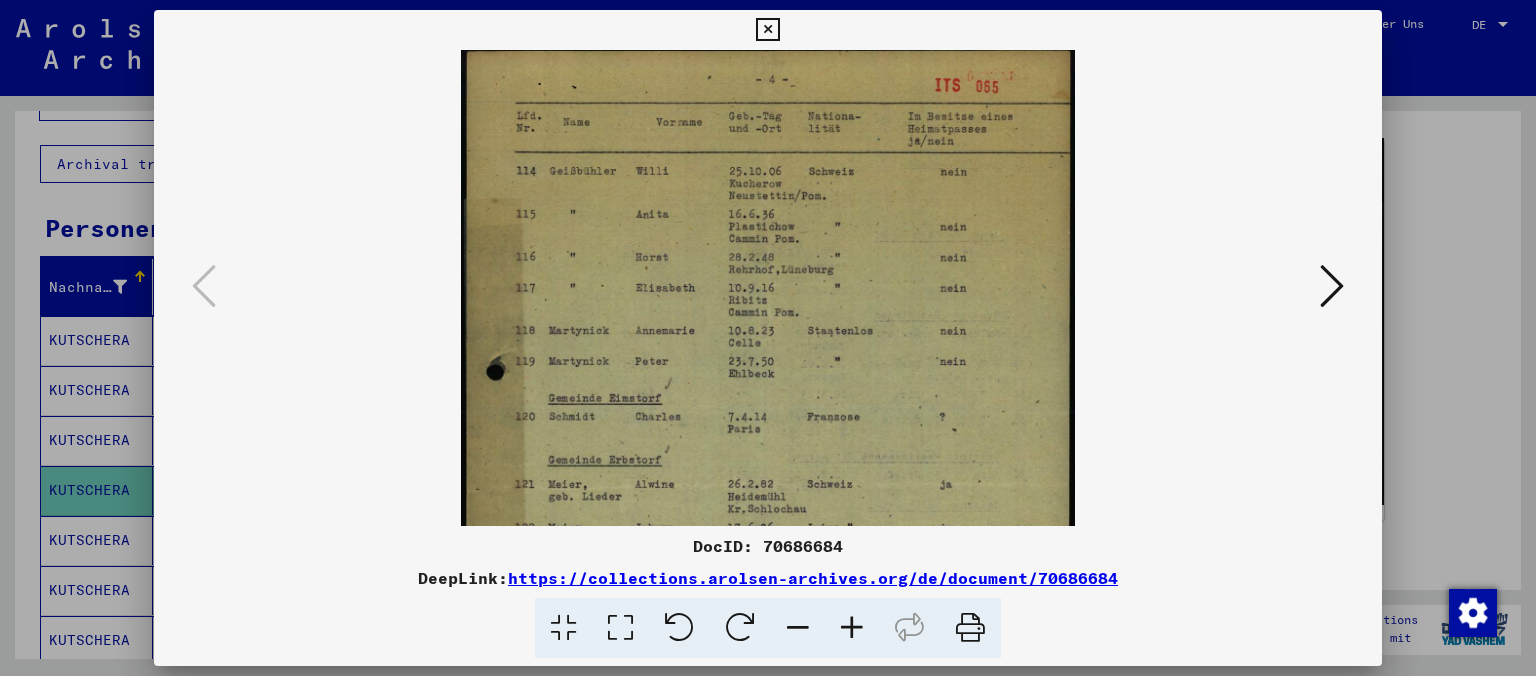 scroll, scrollTop: 0, scrollLeft: 0, axis: both 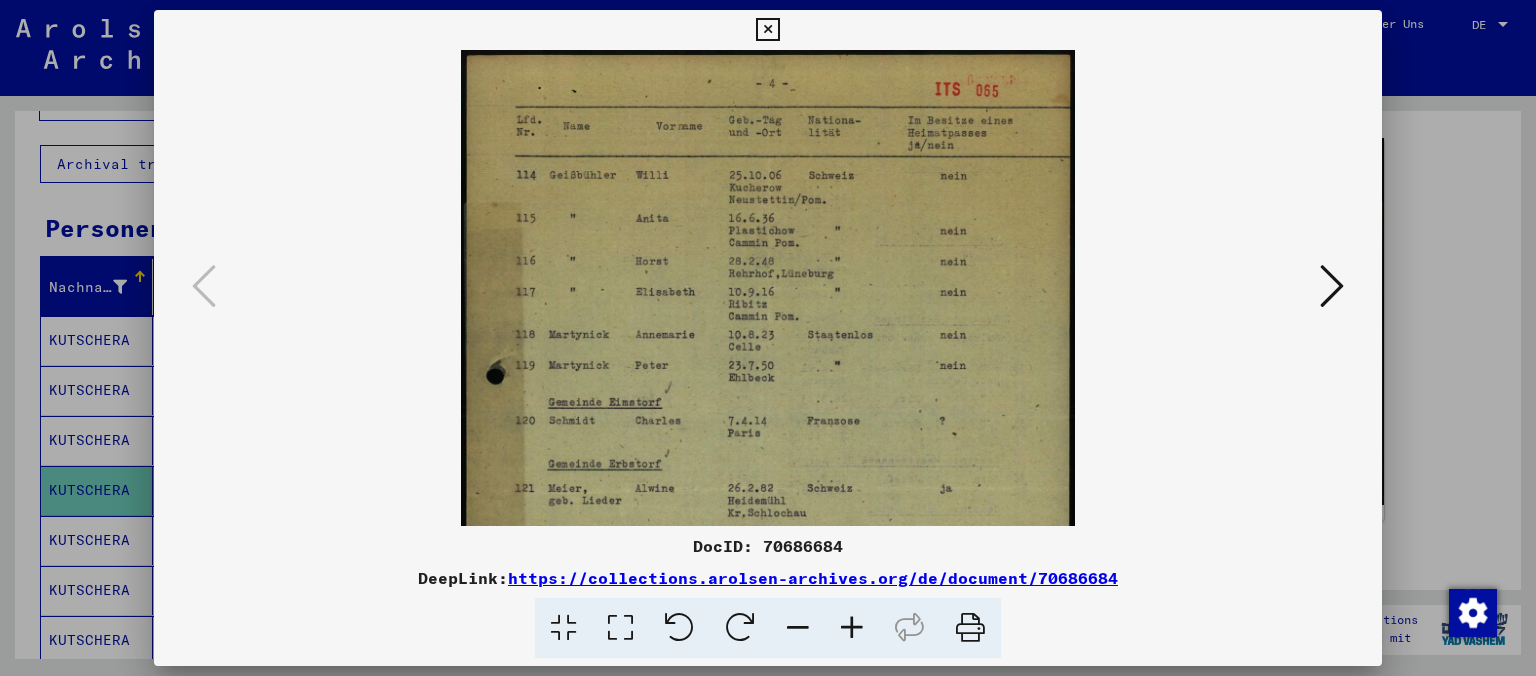 drag, startPoint x: 802, startPoint y: 90, endPoint x: 790, endPoint y: 544, distance: 454.15857 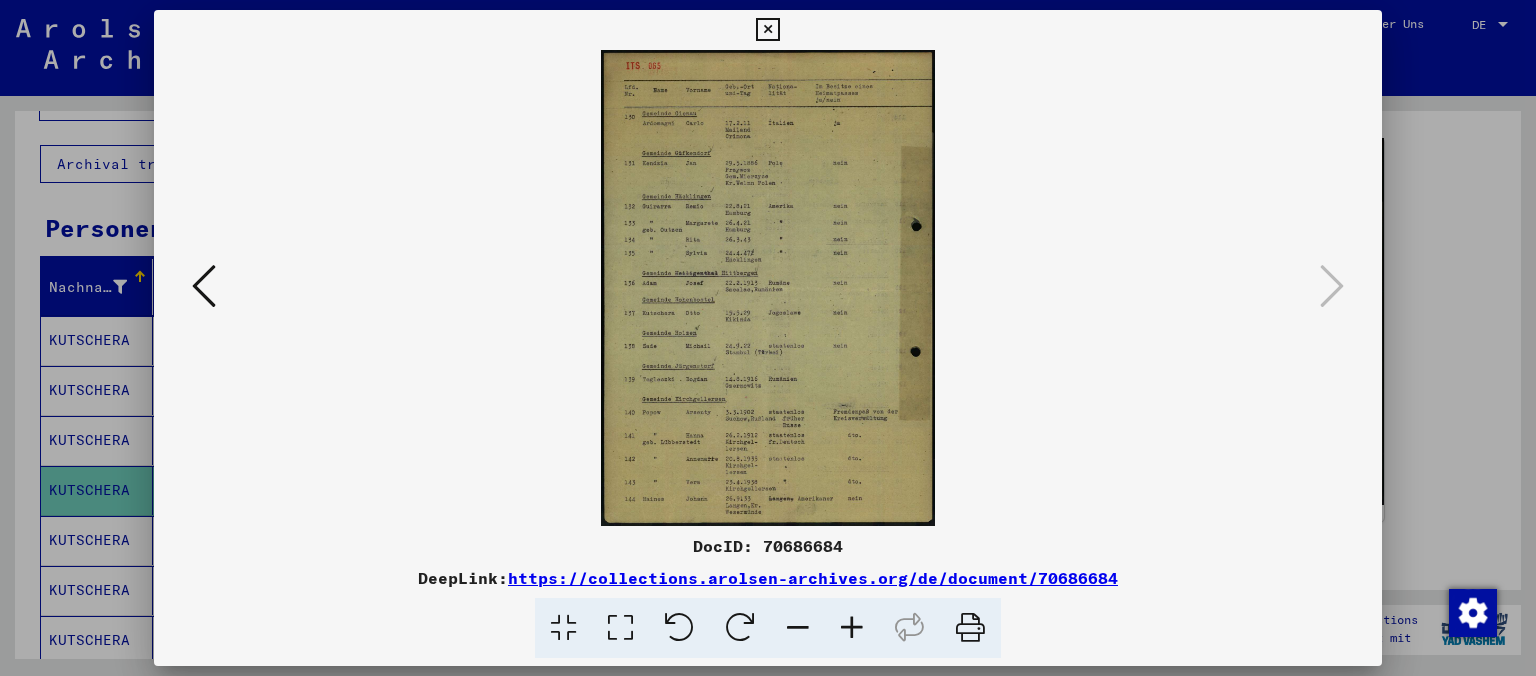 click at bounding box center (852, 628) 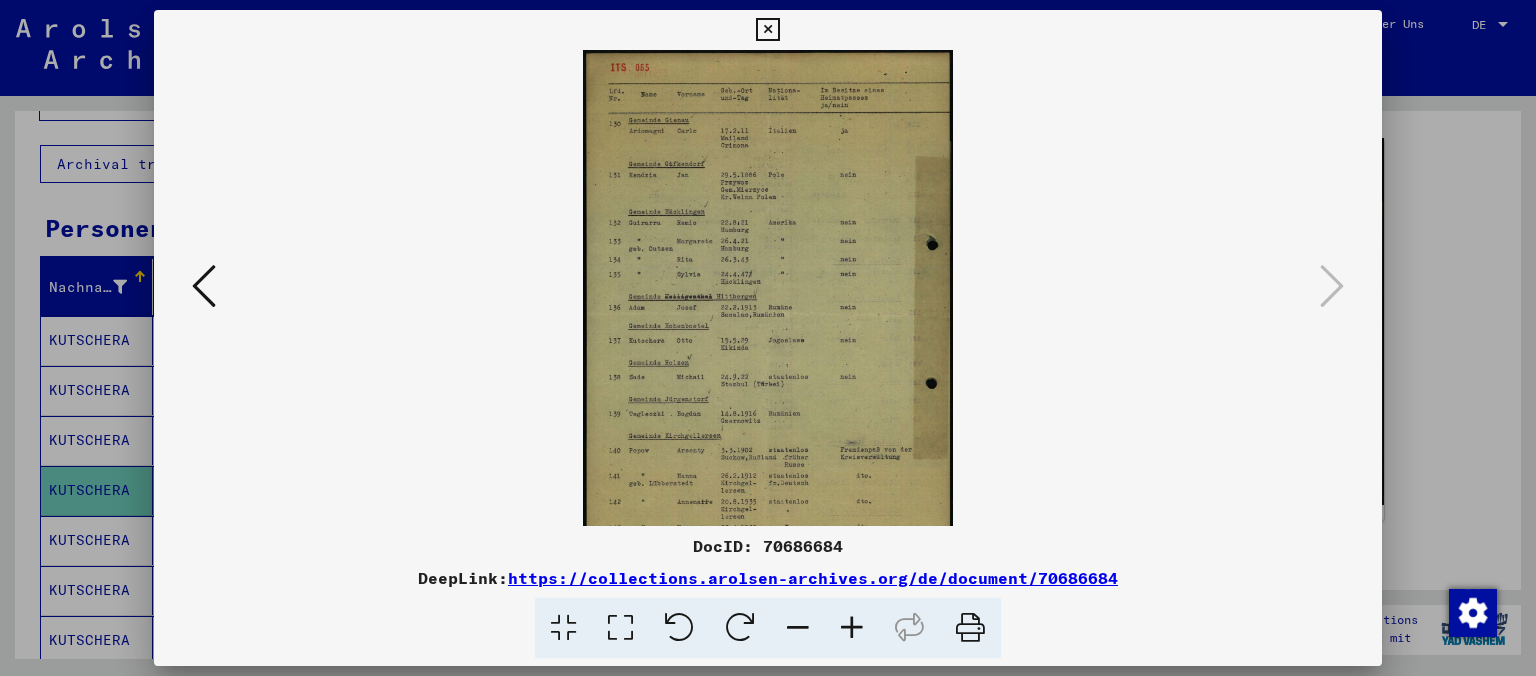 click at bounding box center (852, 628) 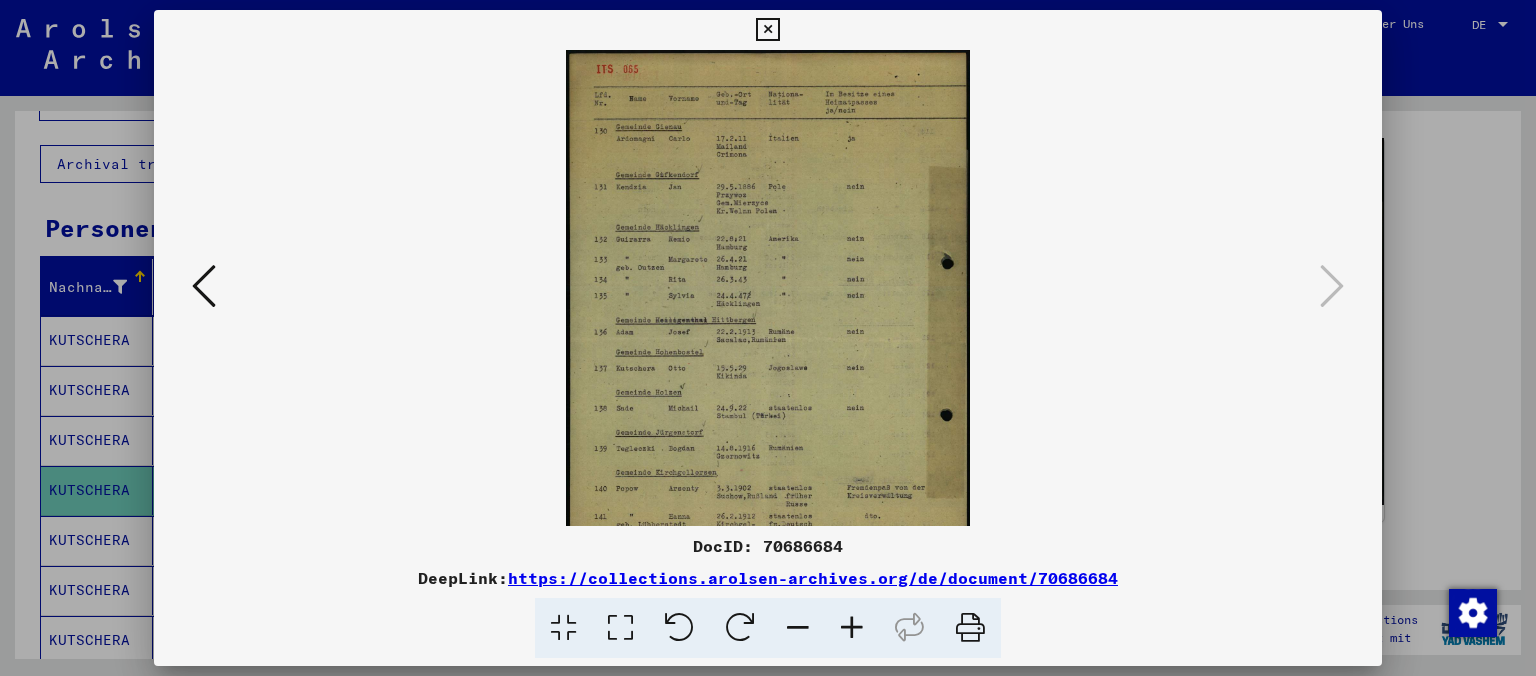 click at bounding box center (852, 628) 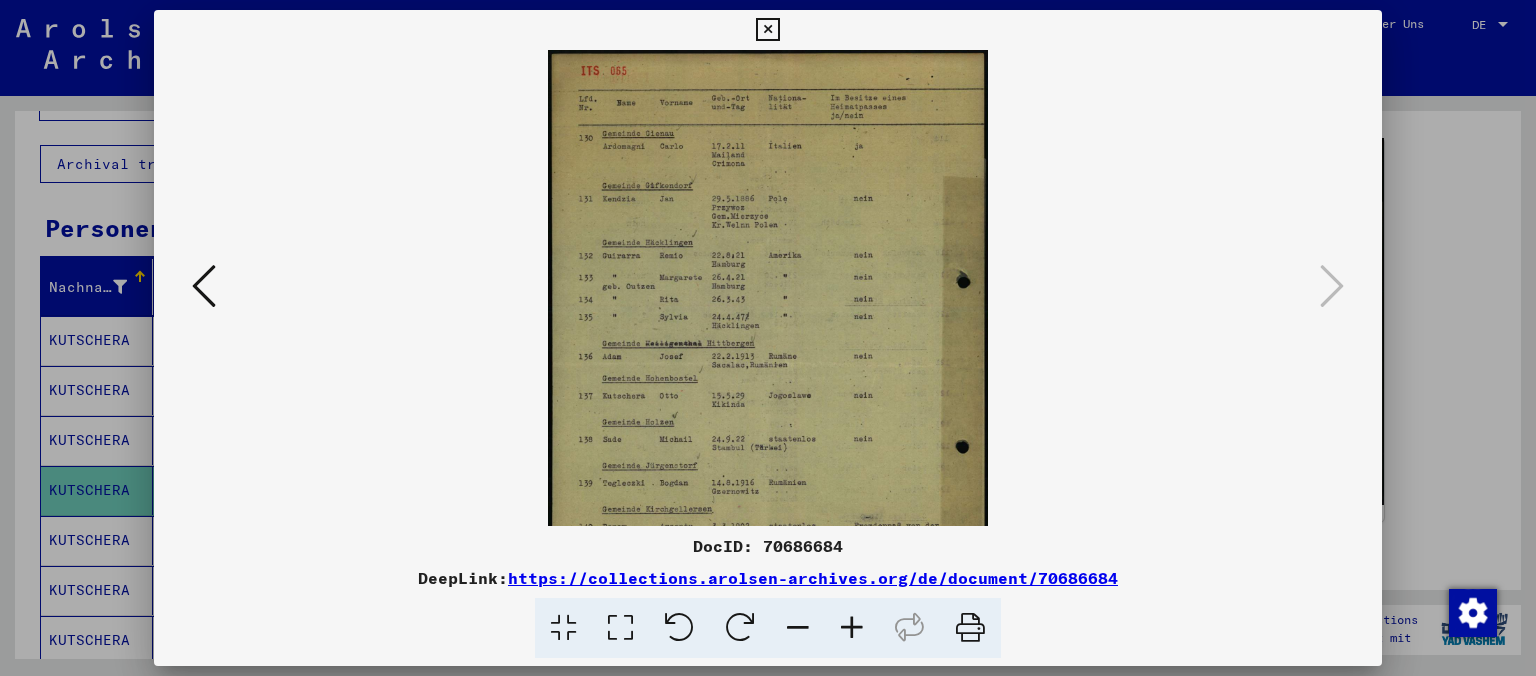 click at bounding box center (852, 628) 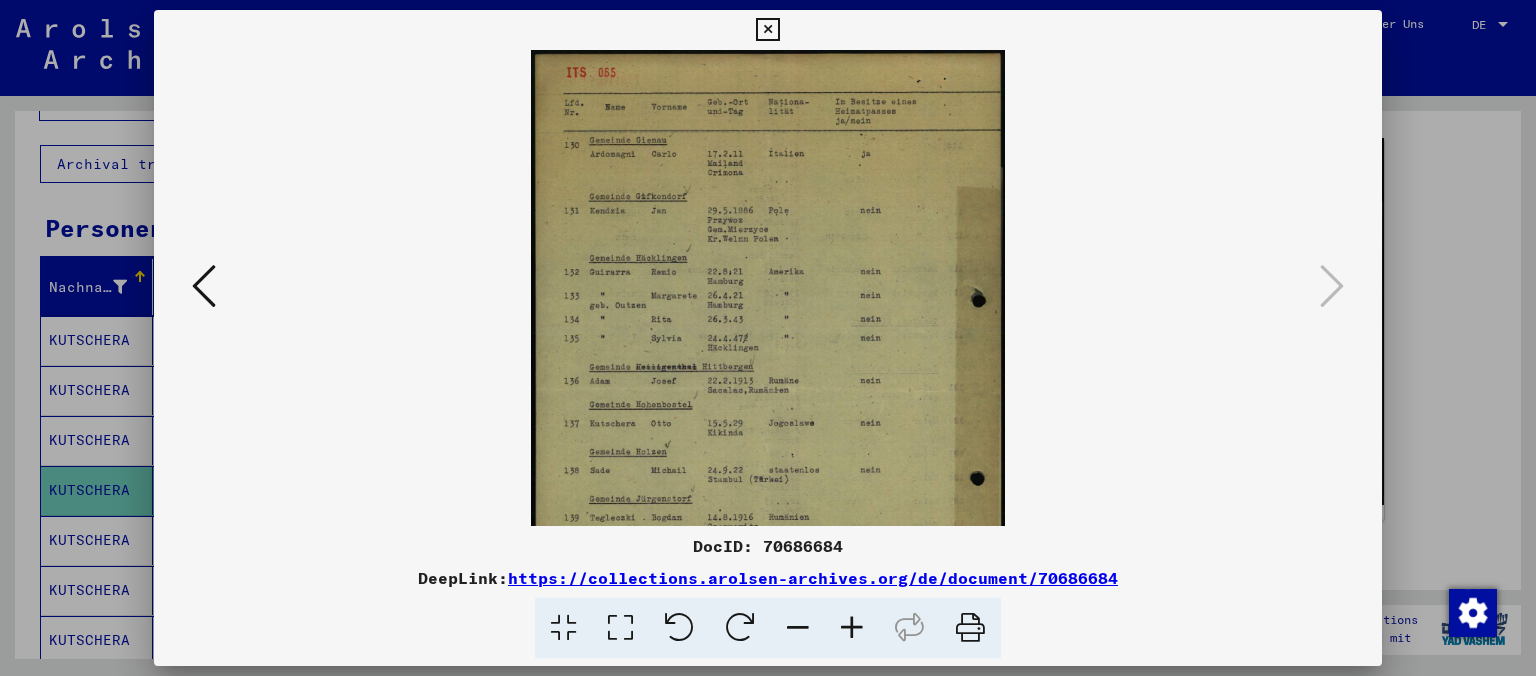 click at bounding box center (852, 628) 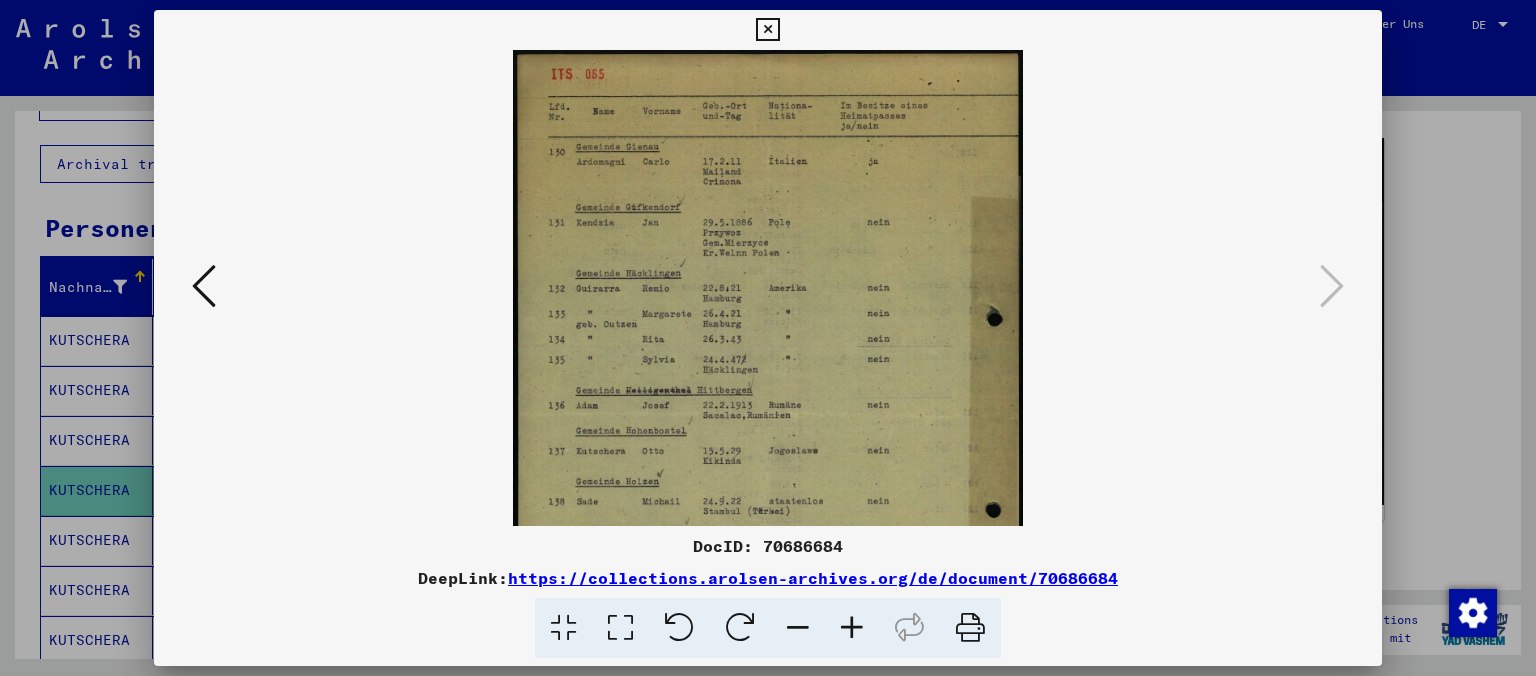 click at bounding box center (852, 628) 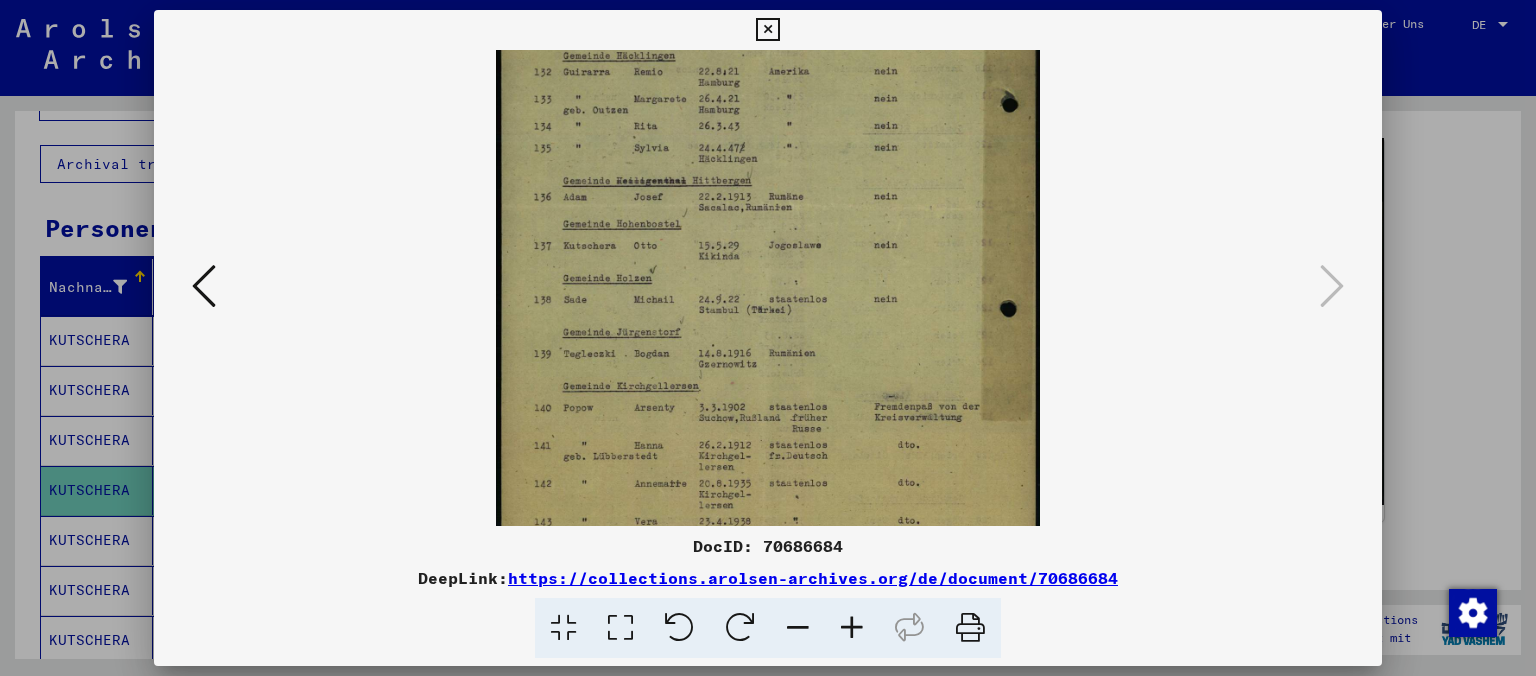 scroll, scrollTop: 242, scrollLeft: 0, axis: vertical 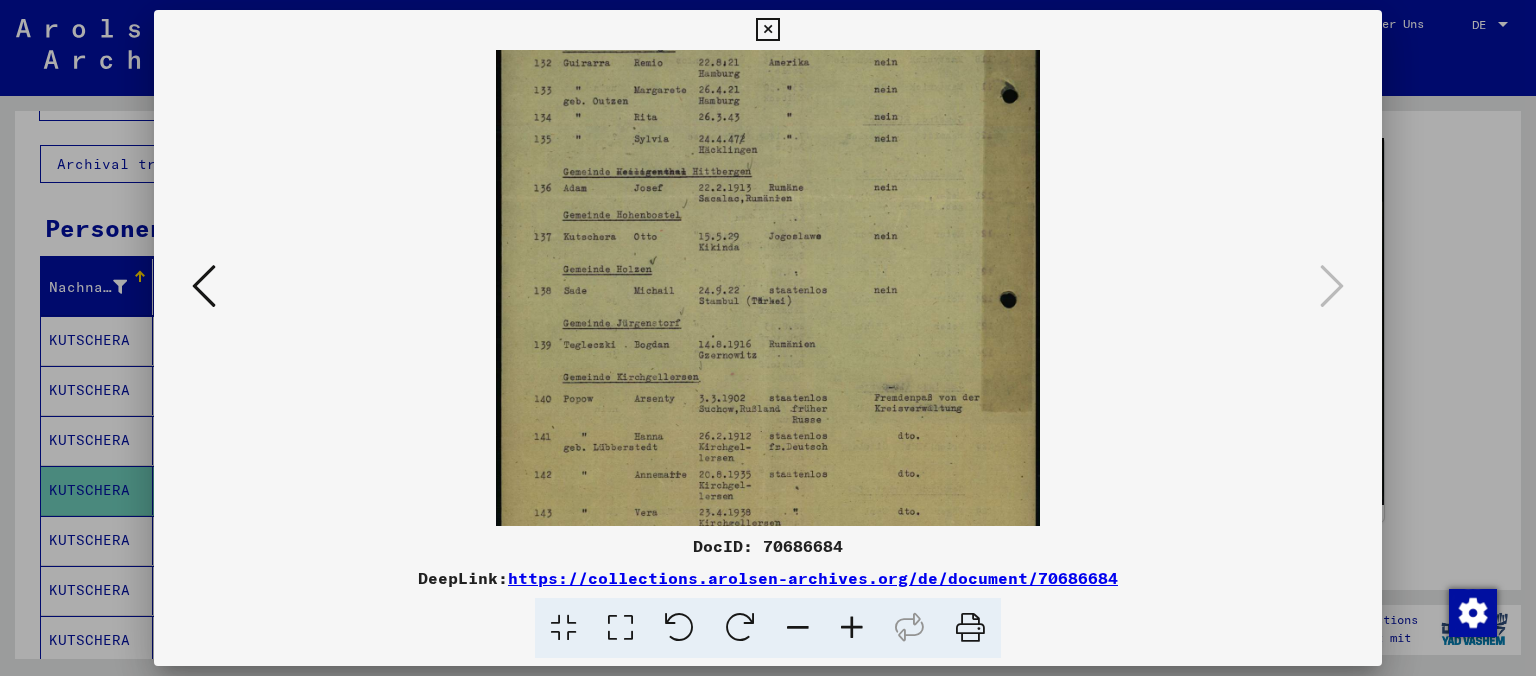 drag, startPoint x: 799, startPoint y: 448, endPoint x: 801, endPoint y: 206, distance: 242.00827 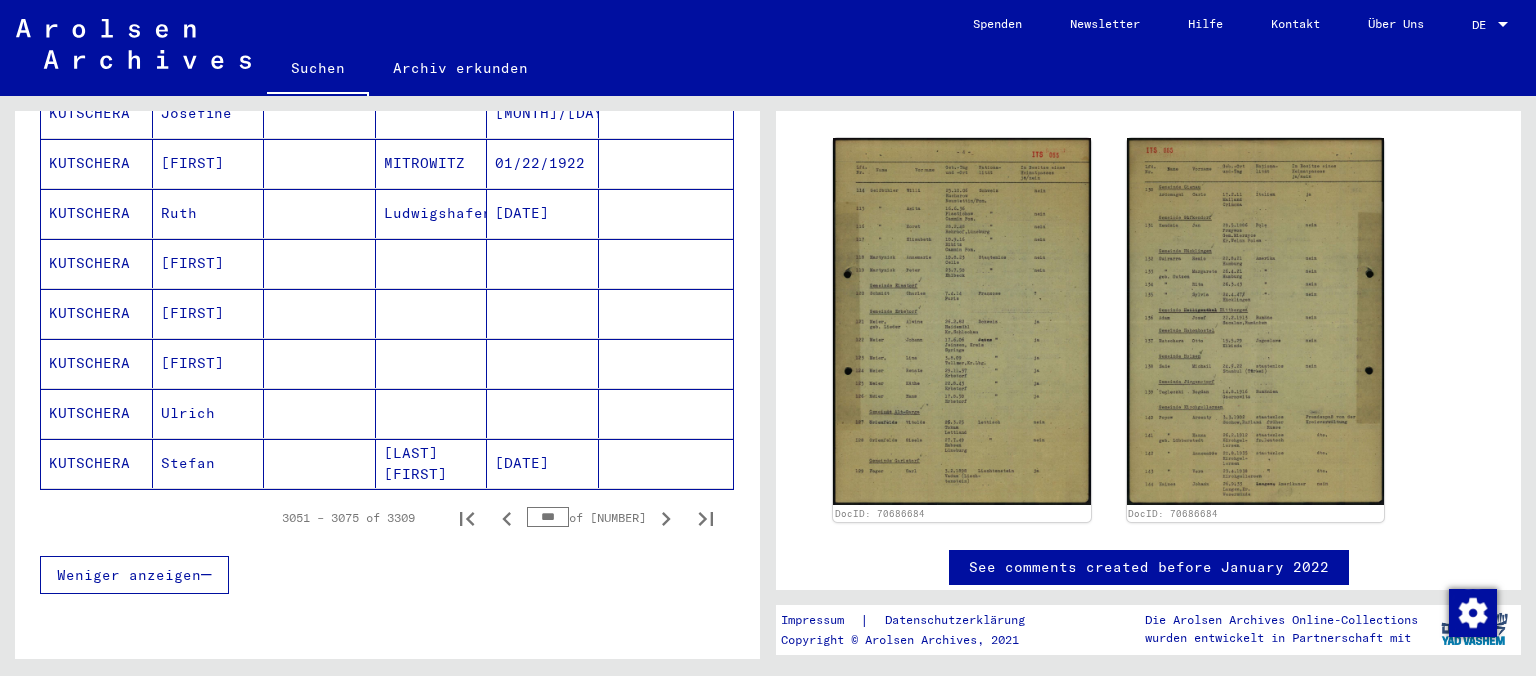 scroll, scrollTop: 1214, scrollLeft: 0, axis: vertical 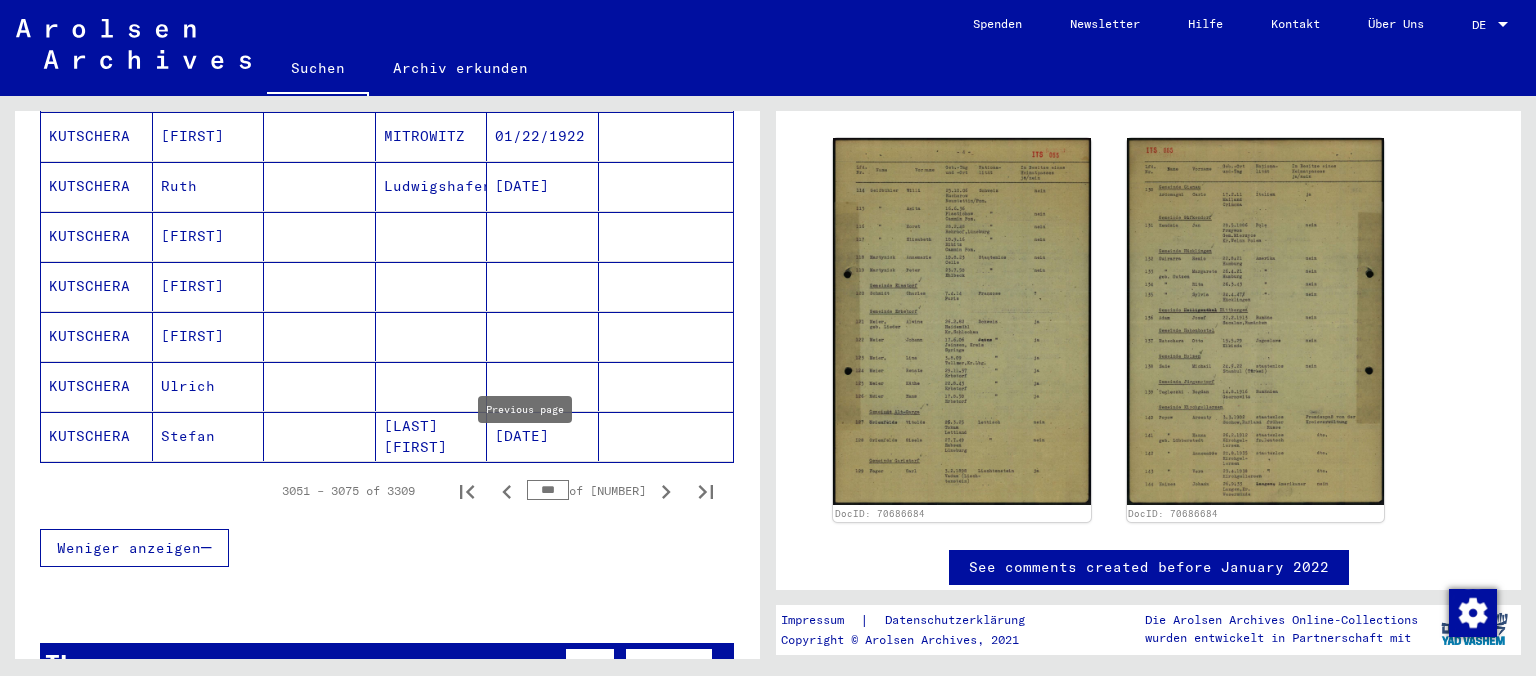 click 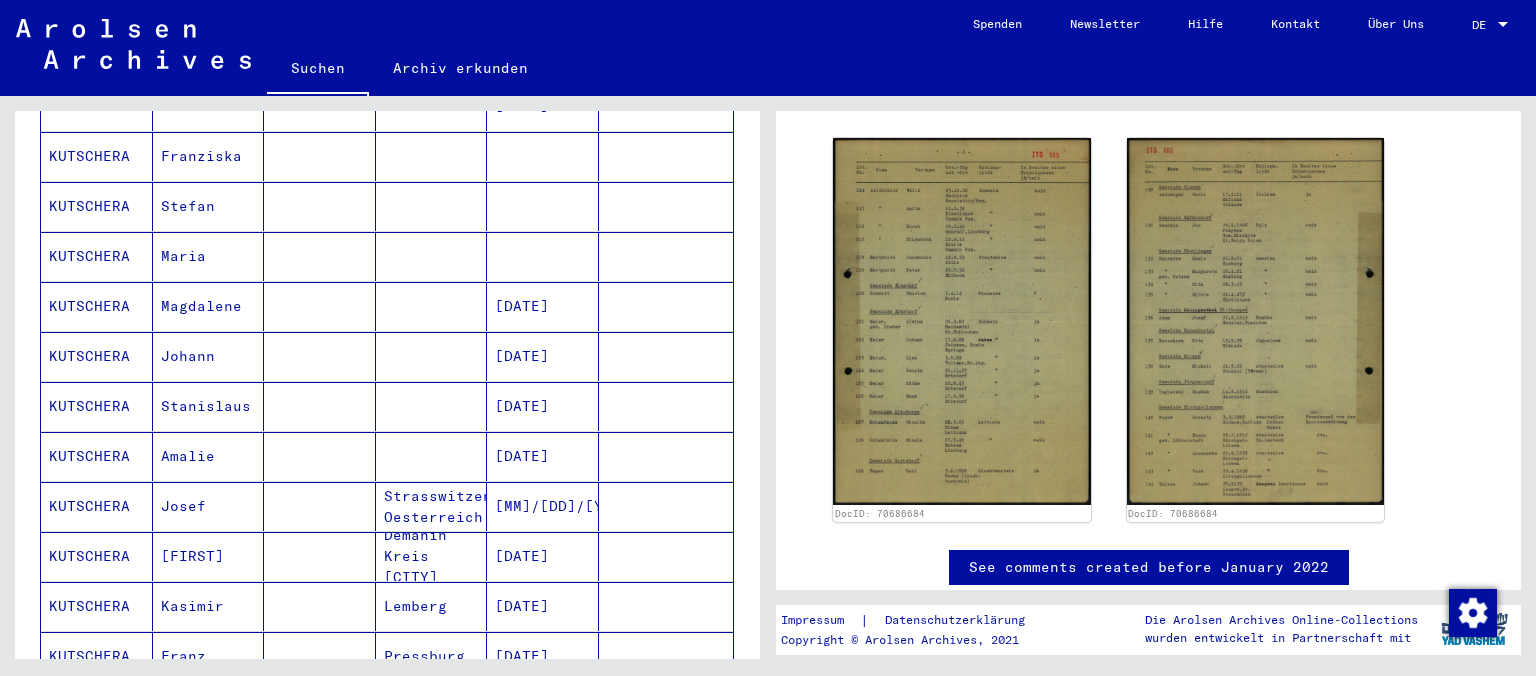 scroll, scrollTop: 1546, scrollLeft: 0, axis: vertical 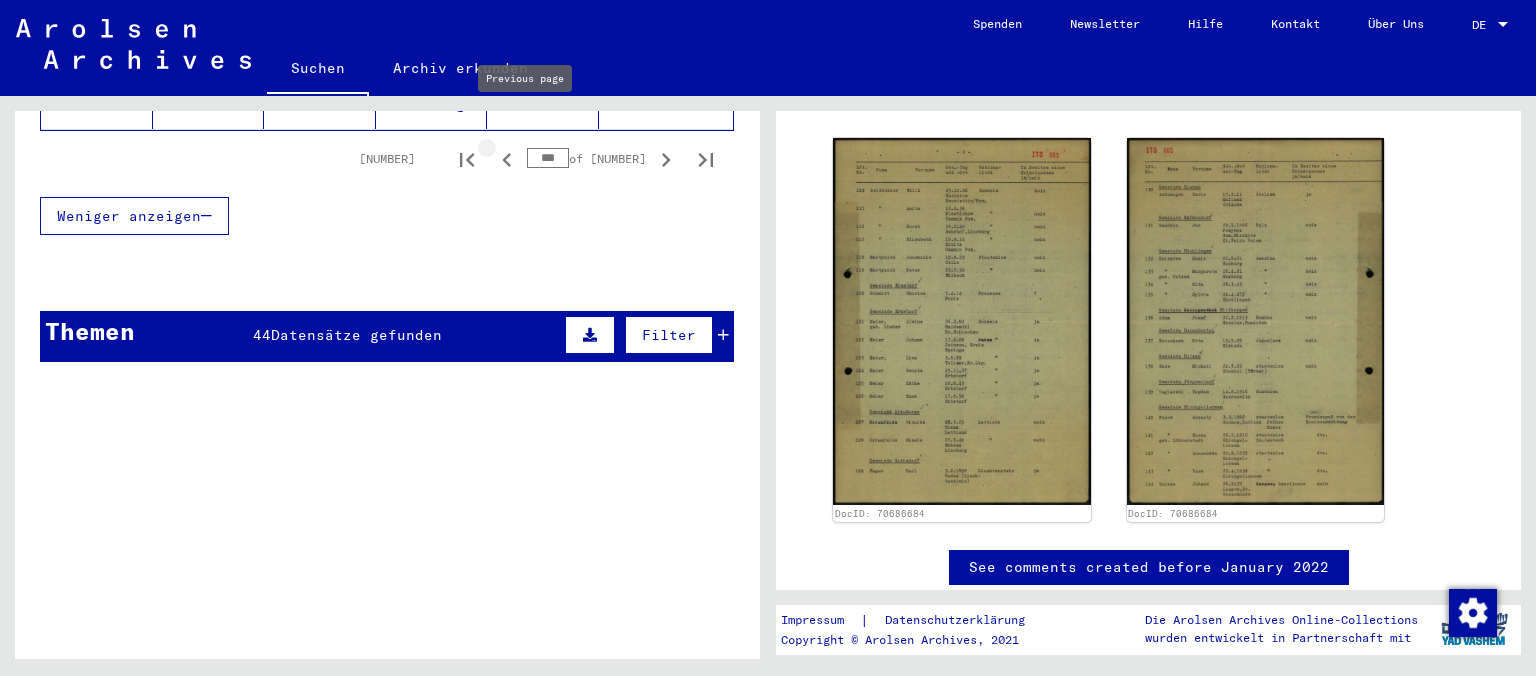 click 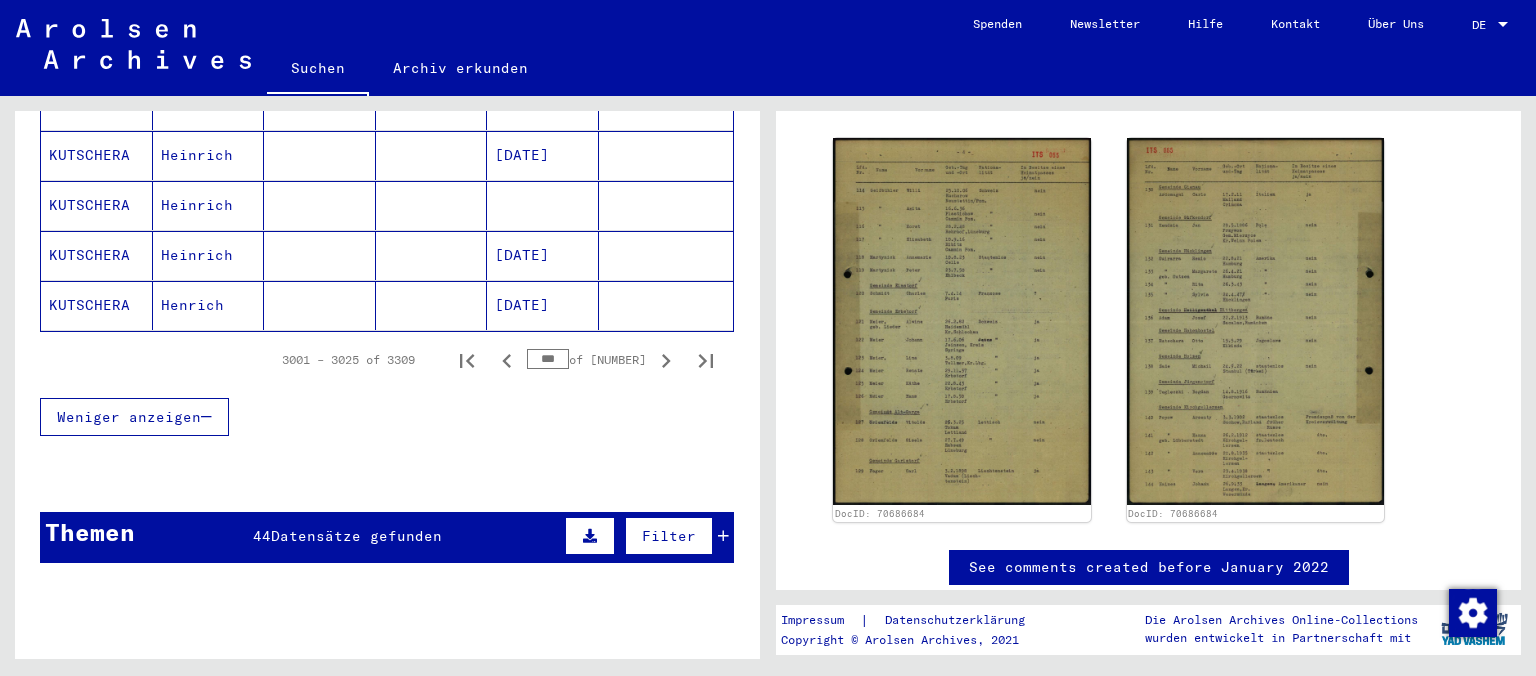 scroll, scrollTop: 1435, scrollLeft: 0, axis: vertical 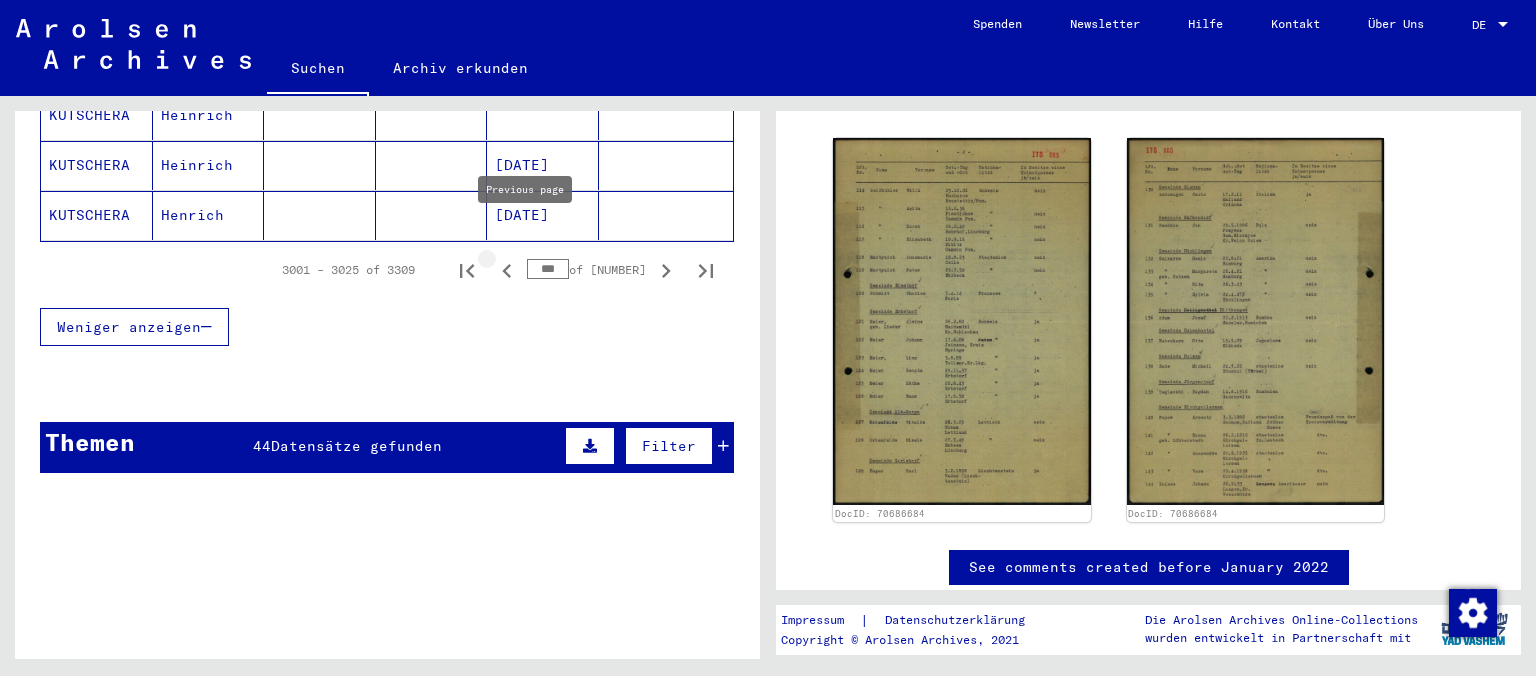 click 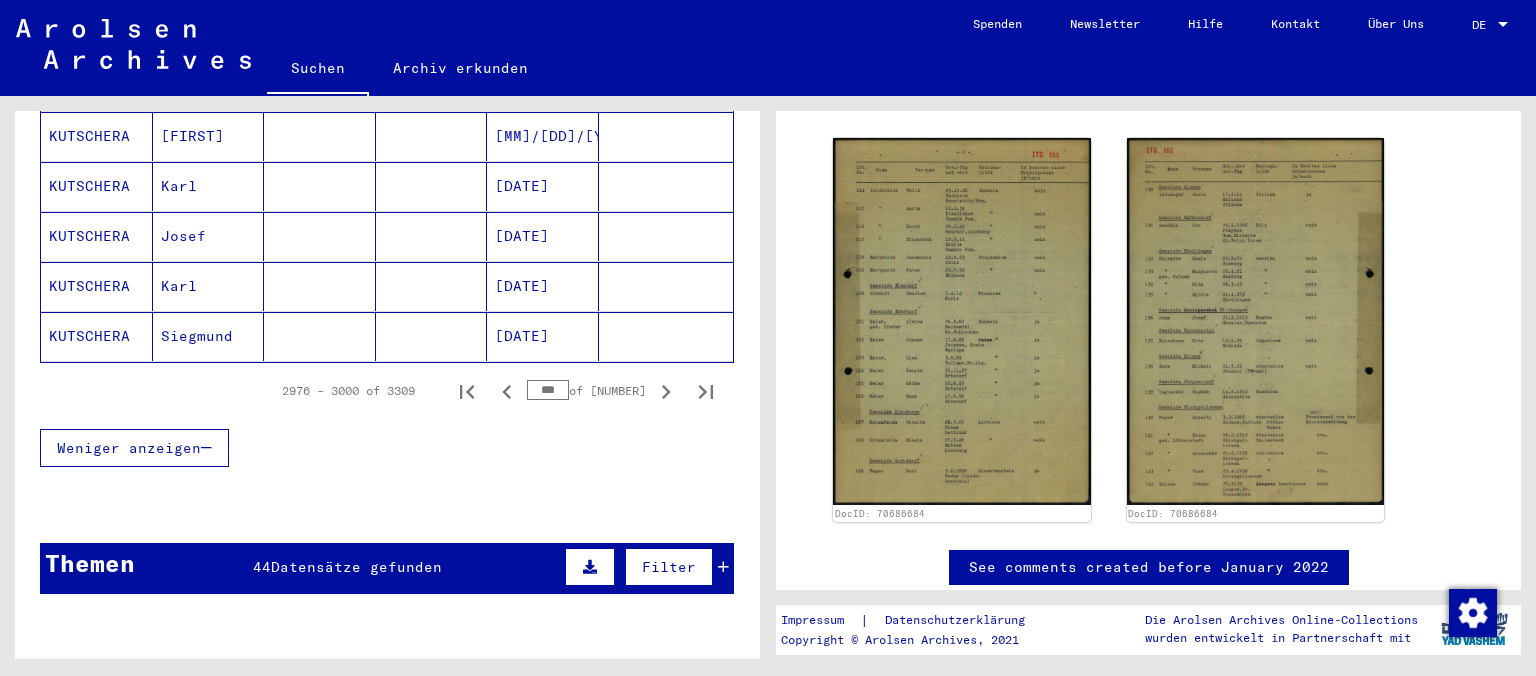 scroll, scrollTop: 1325, scrollLeft: 0, axis: vertical 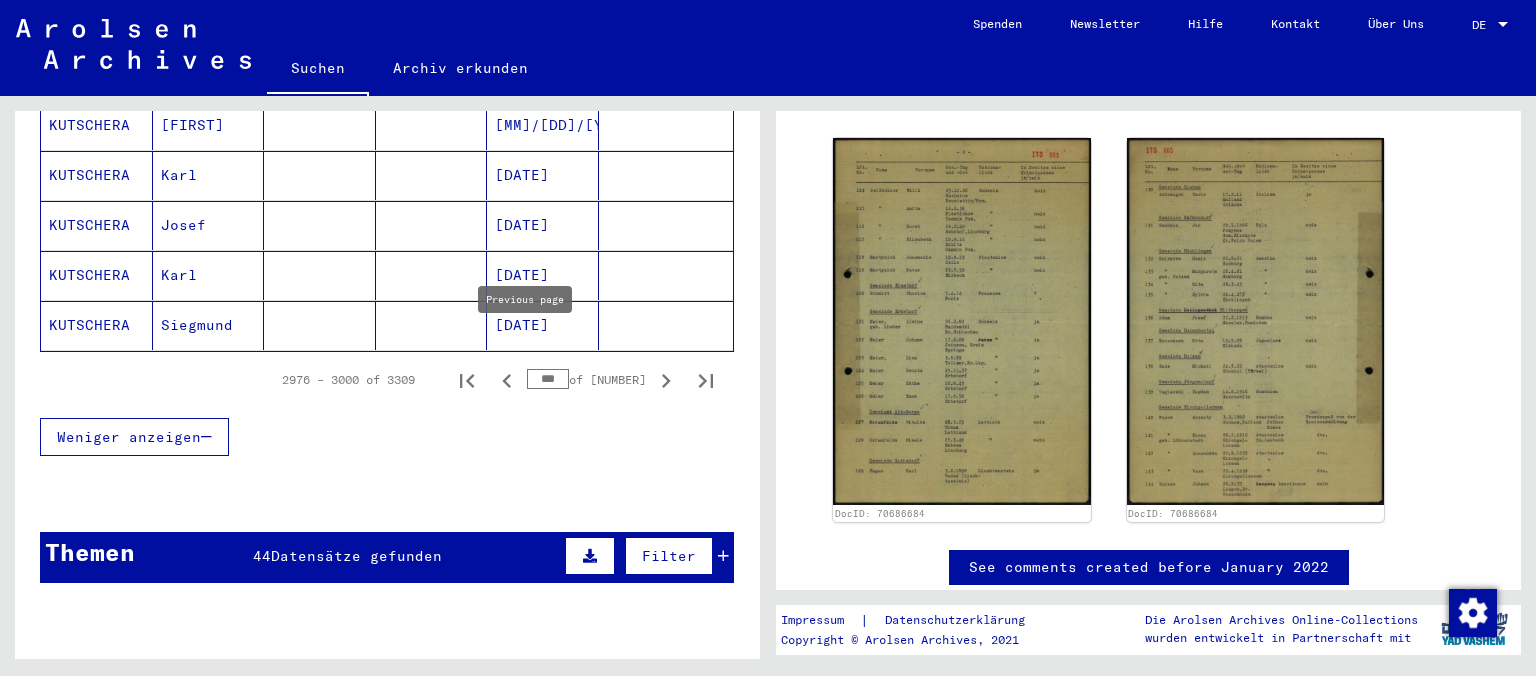 click 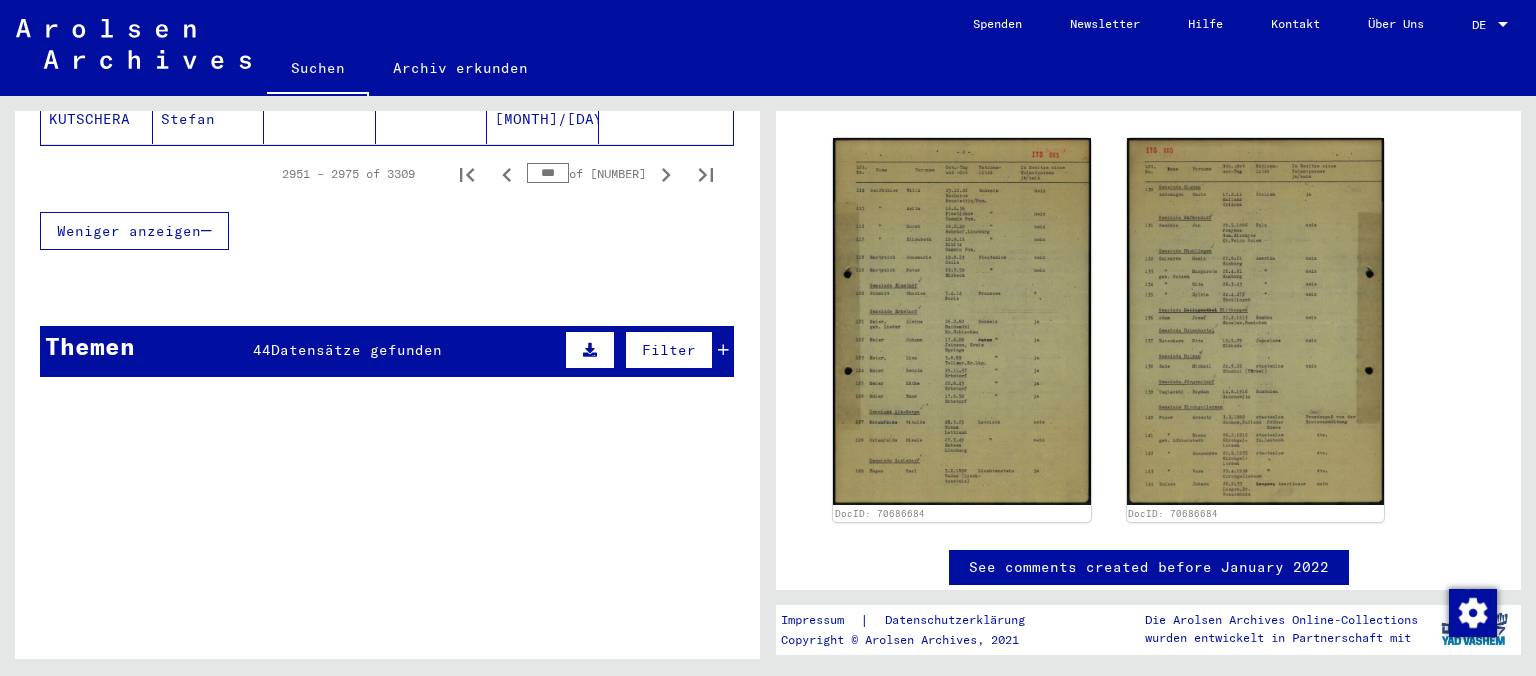scroll, scrollTop: 1310, scrollLeft: 0, axis: vertical 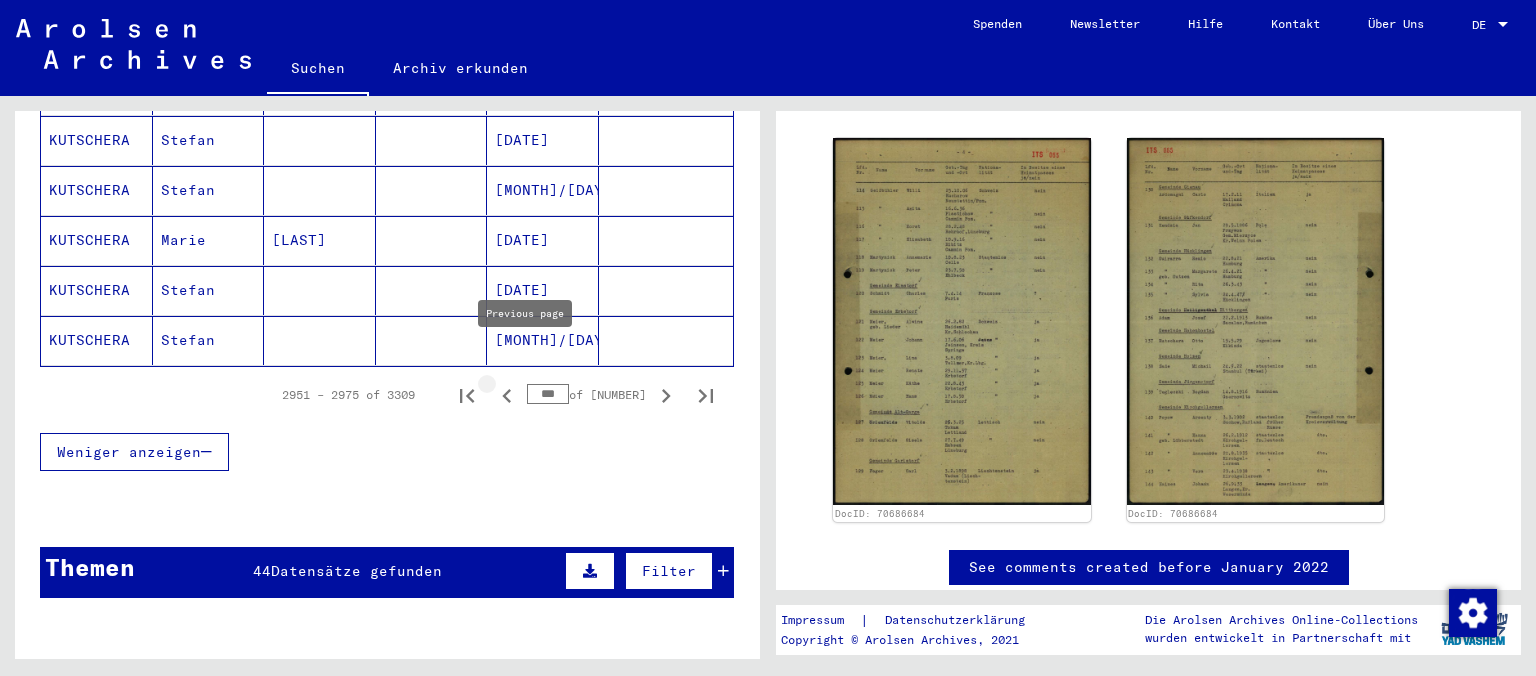 click 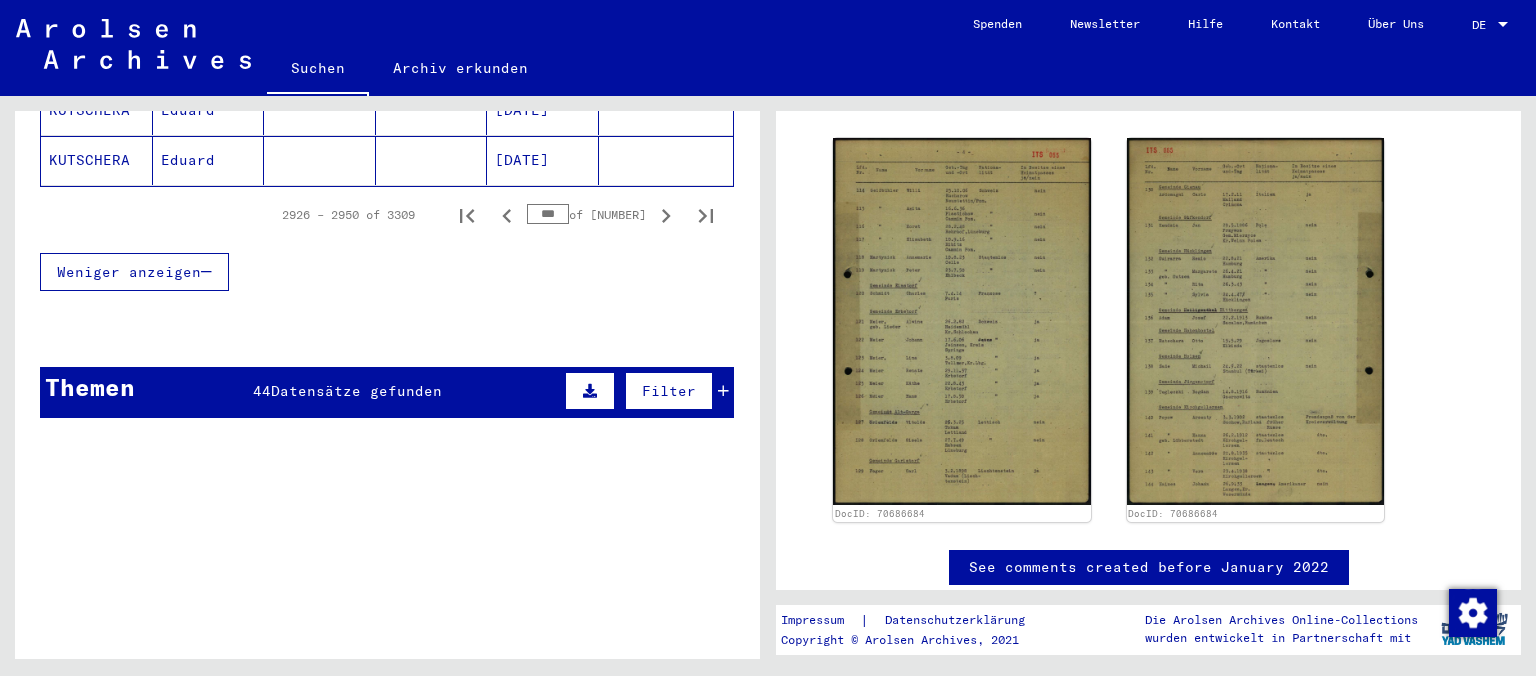 scroll, scrollTop: 1531, scrollLeft: 0, axis: vertical 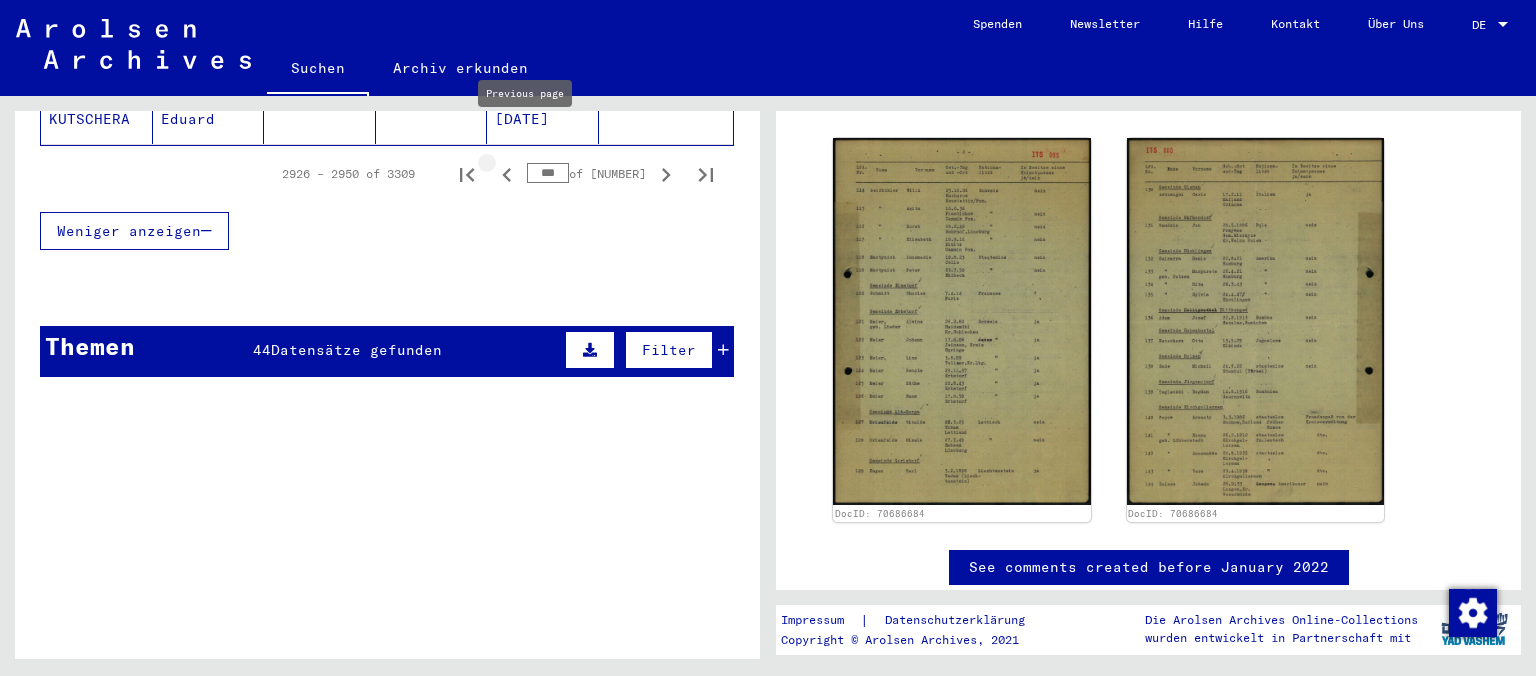 click 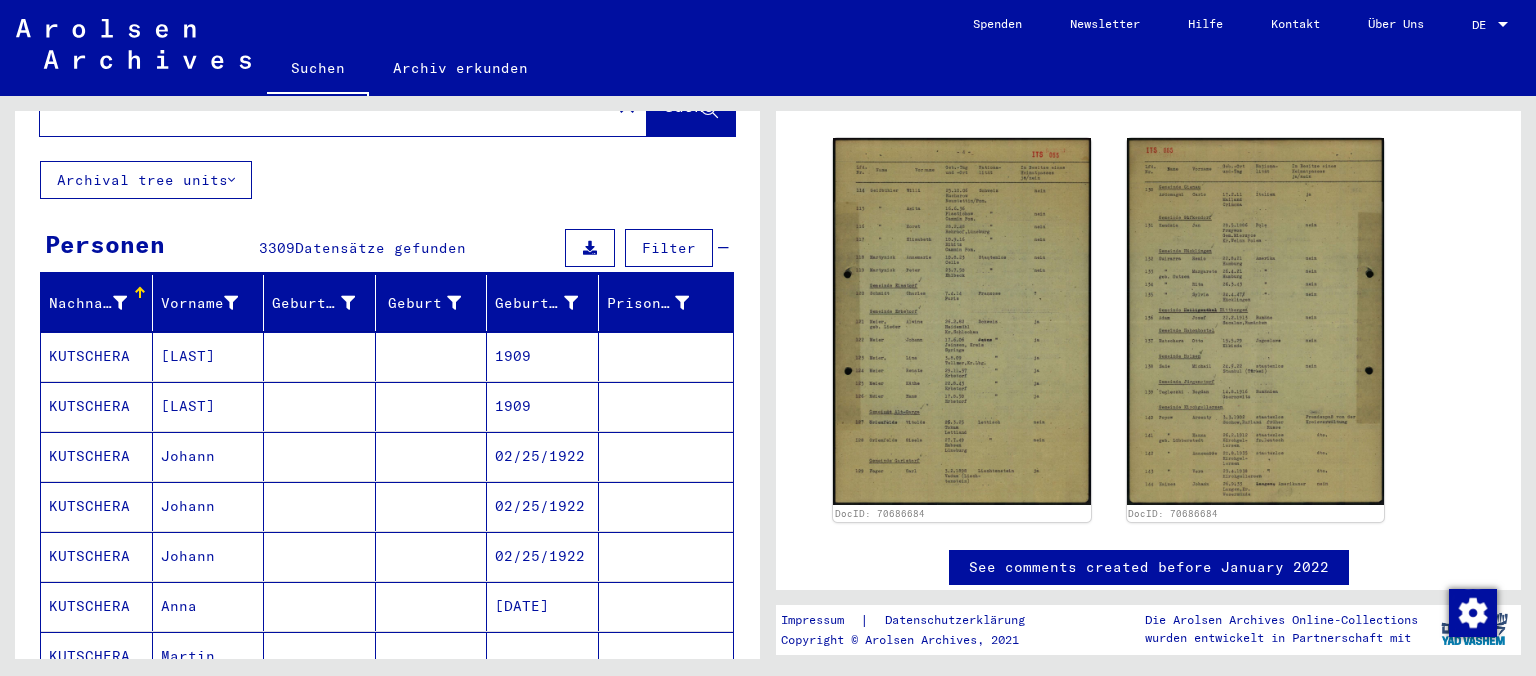scroll, scrollTop: 0, scrollLeft: 0, axis: both 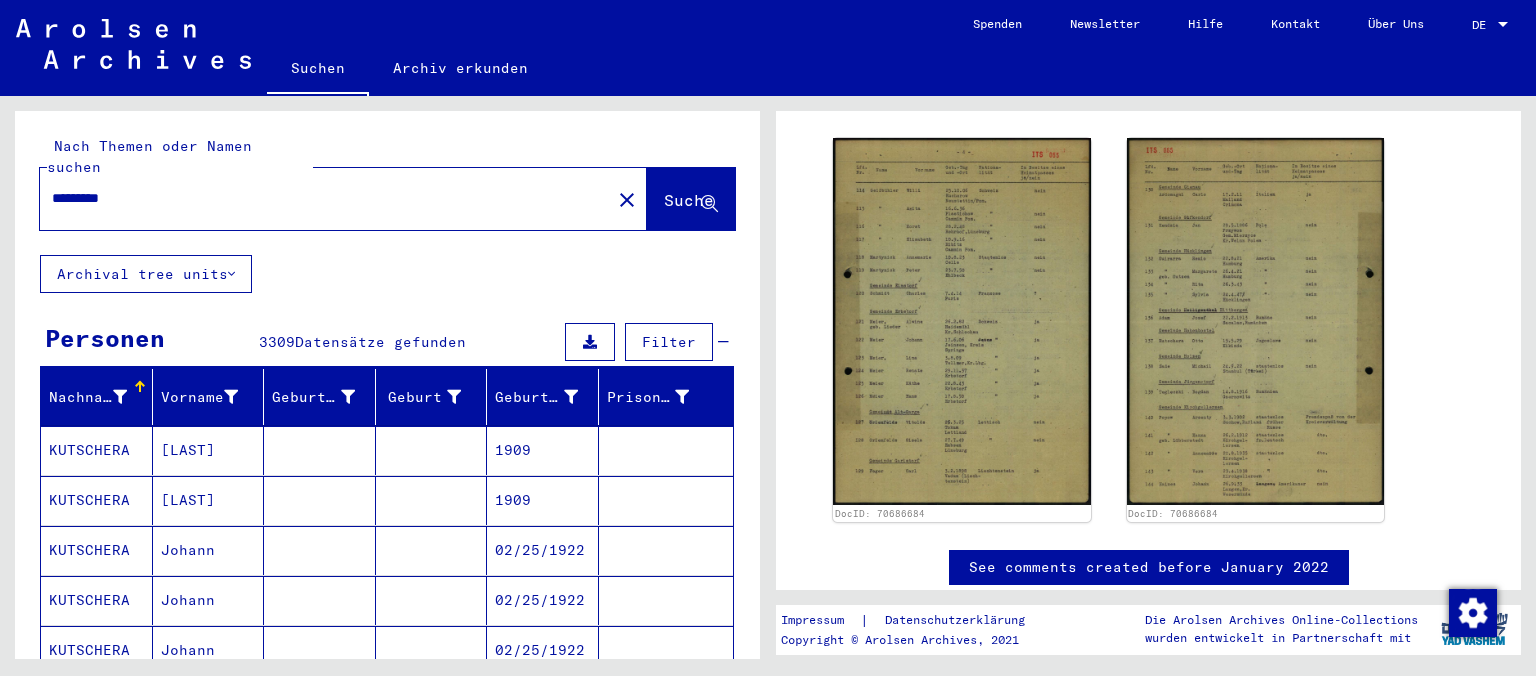 click on "*********" at bounding box center [325, 198] 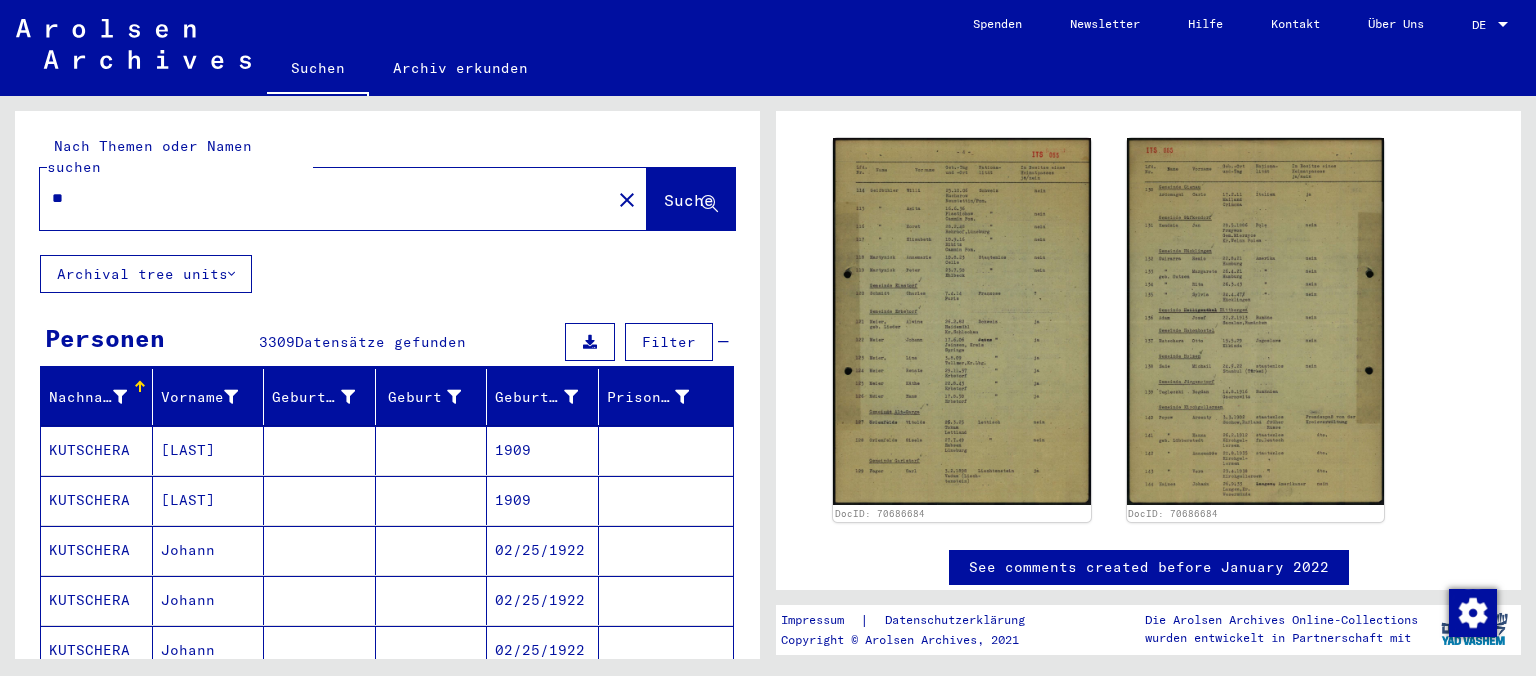 type on "*" 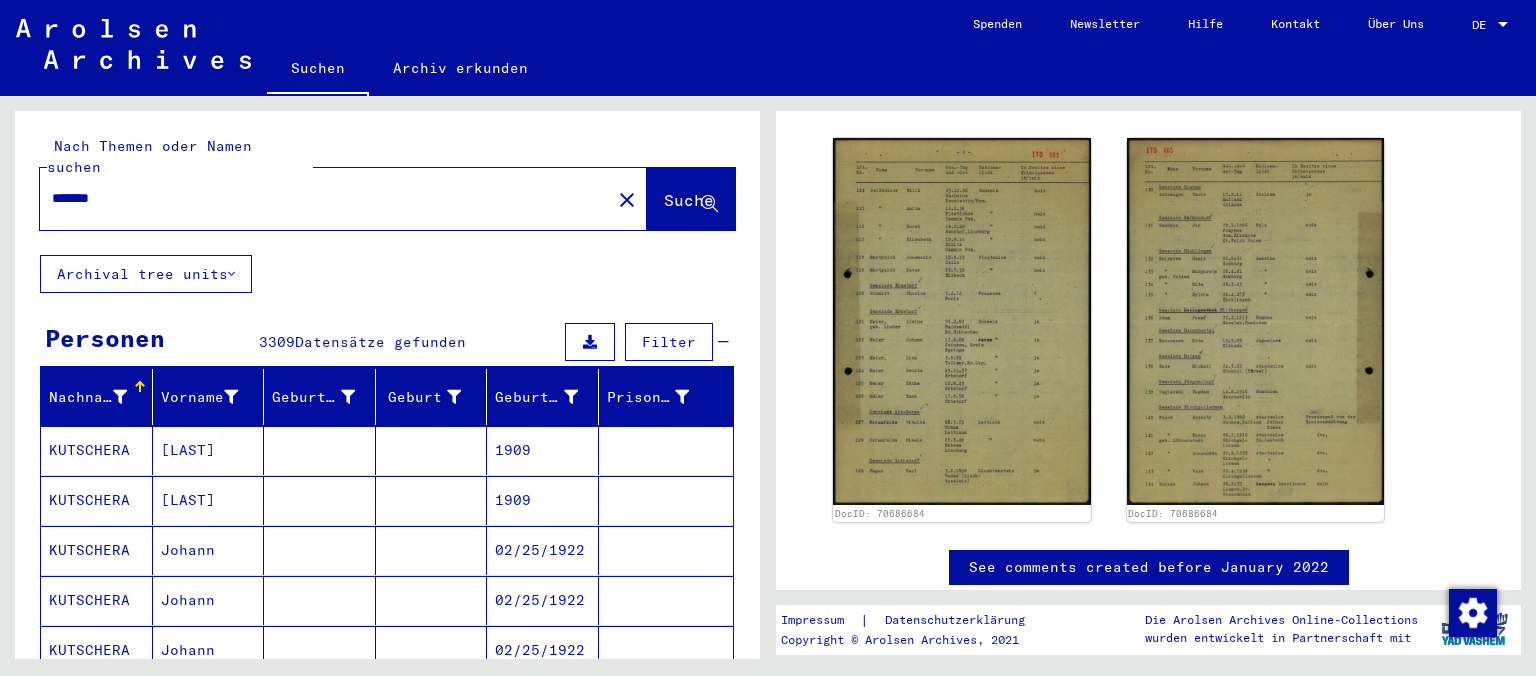 scroll, scrollTop: 0, scrollLeft: 0, axis: both 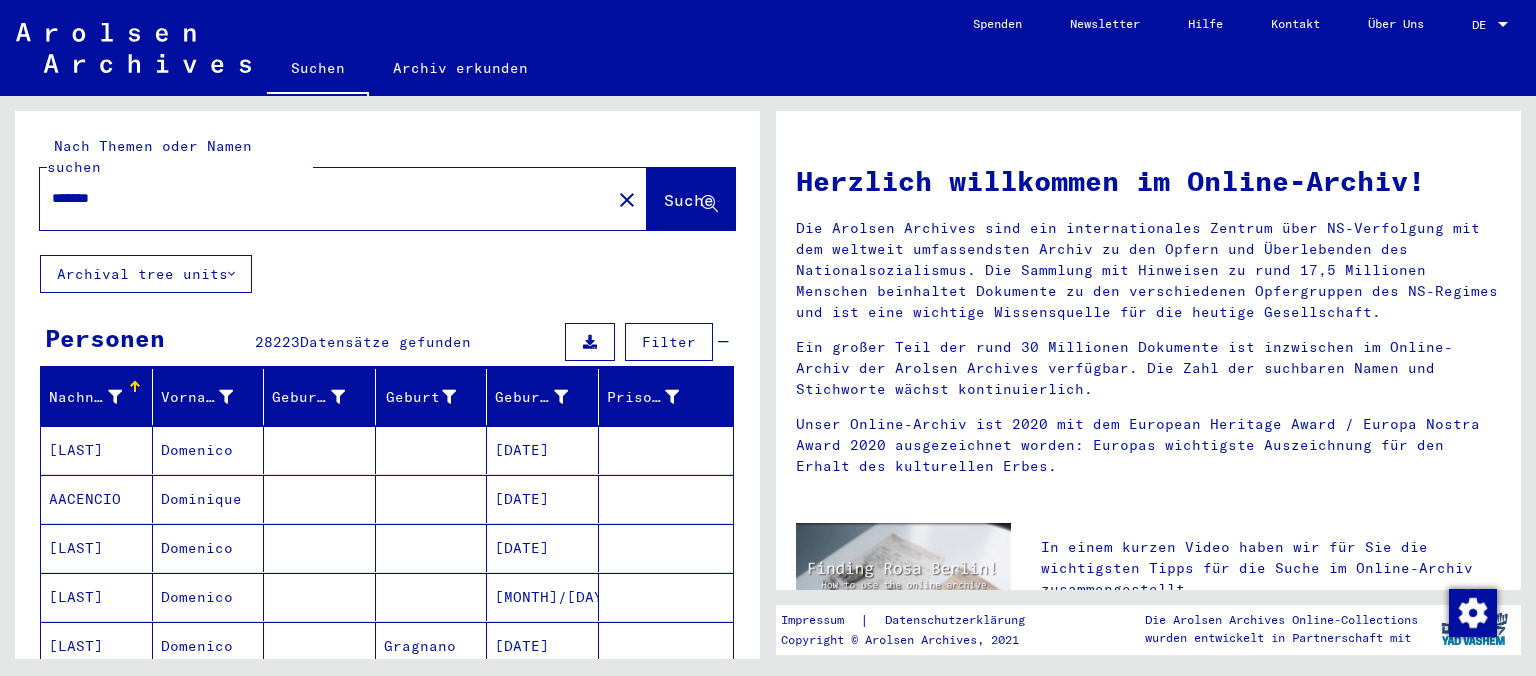 click on "Filter" at bounding box center [669, 342] 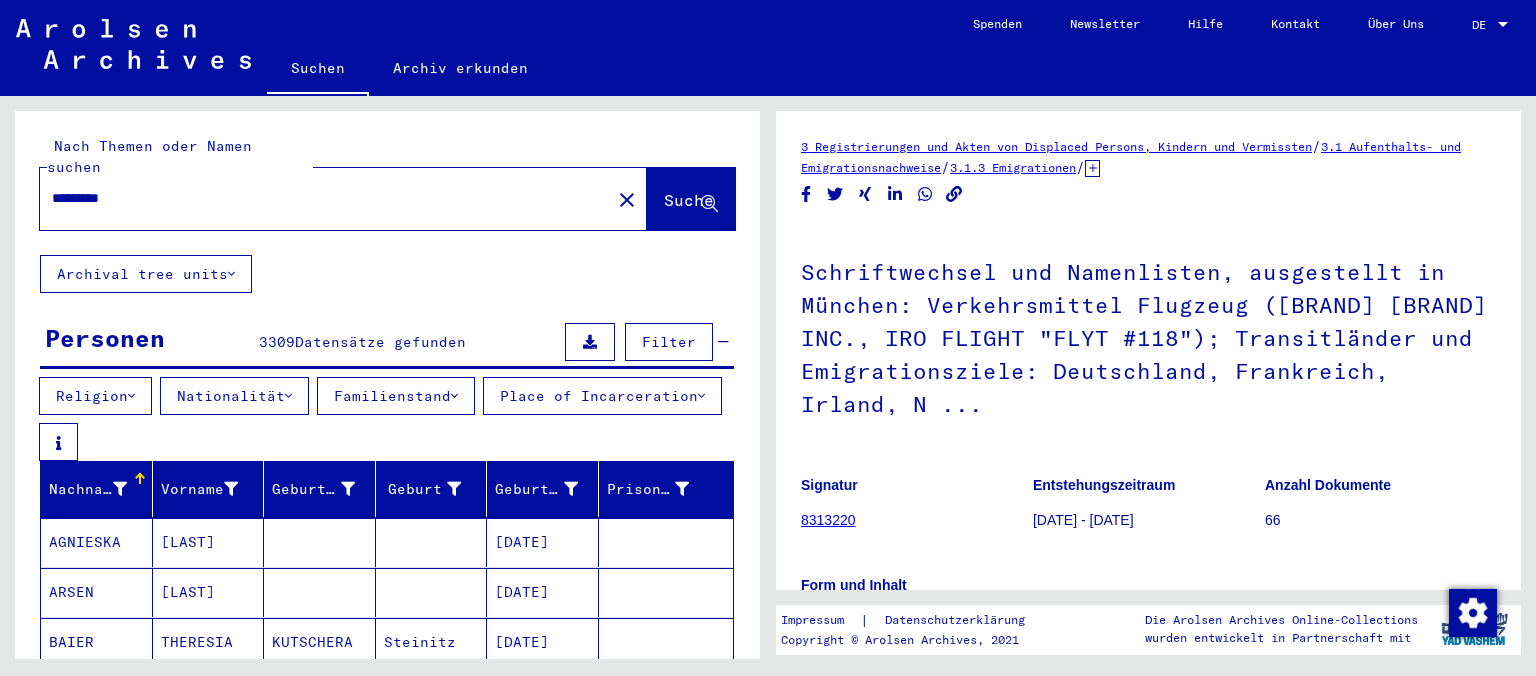 click on "*********" at bounding box center (325, 198) 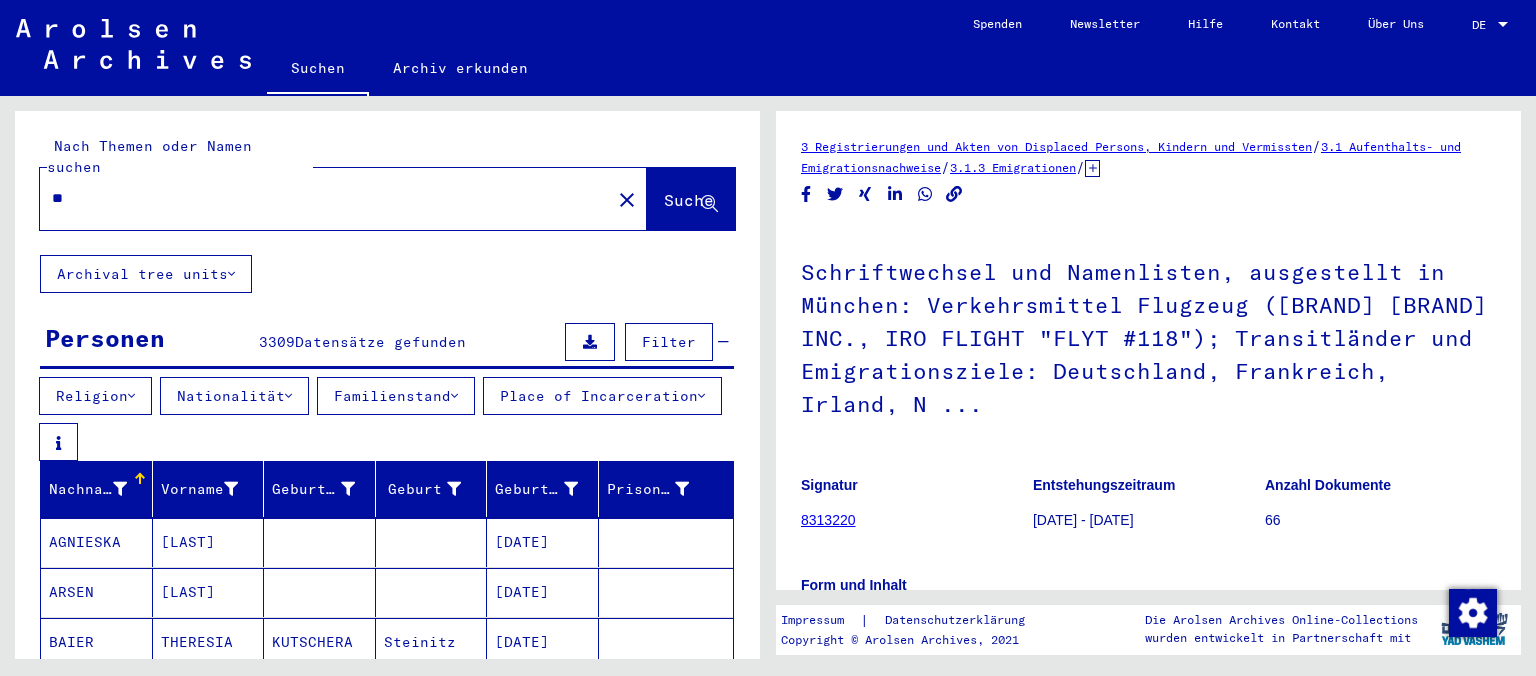 type on "*" 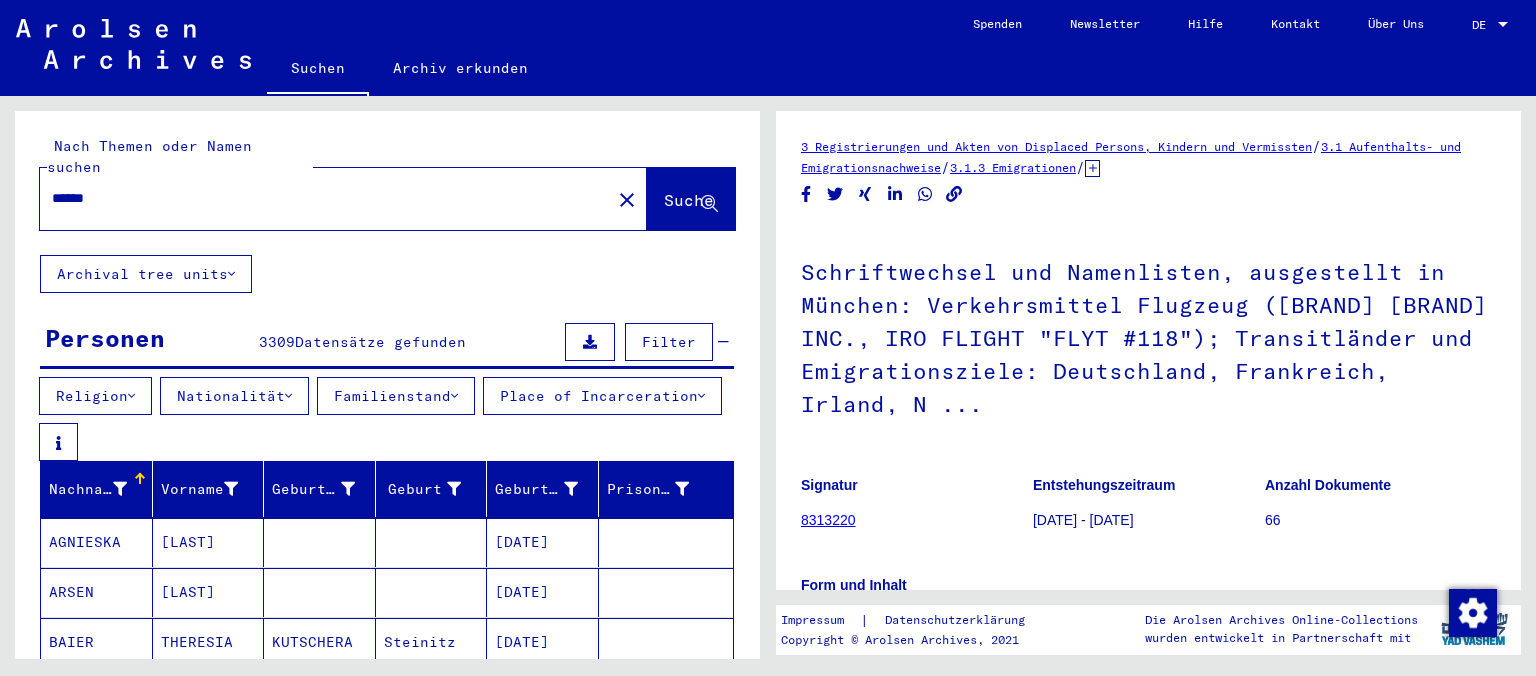 type on "******" 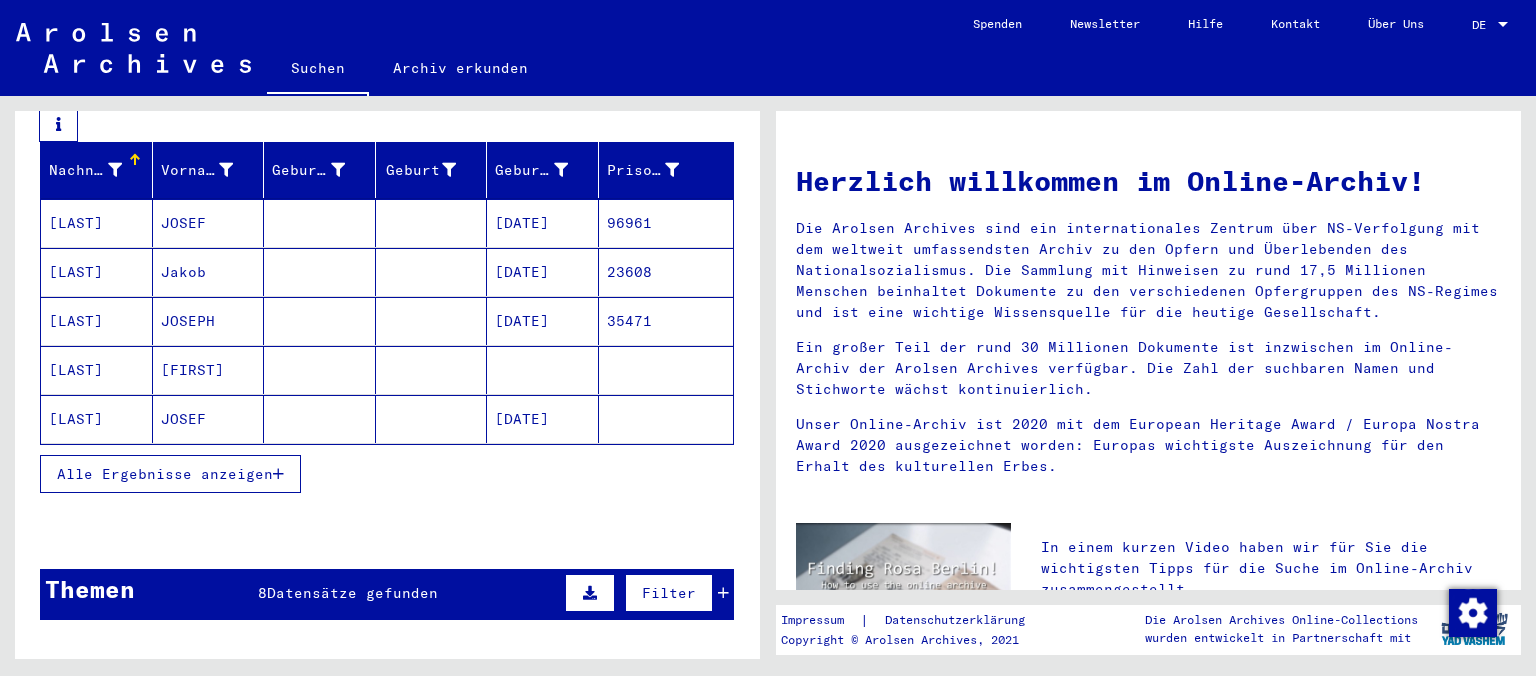 scroll, scrollTop: 331, scrollLeft: 0, axis: vertical 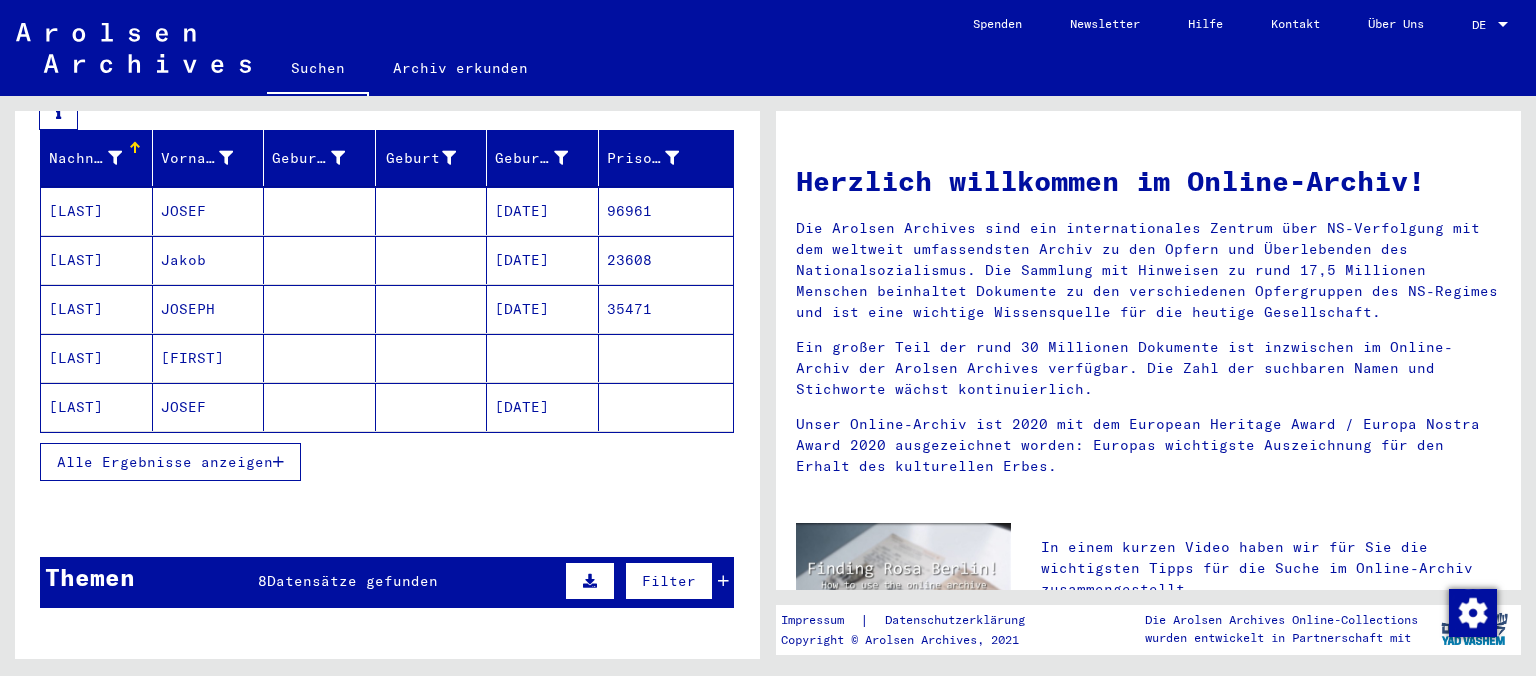 click on "Alle Ergebnisse anzeigen" at bounding box center (165, 462) 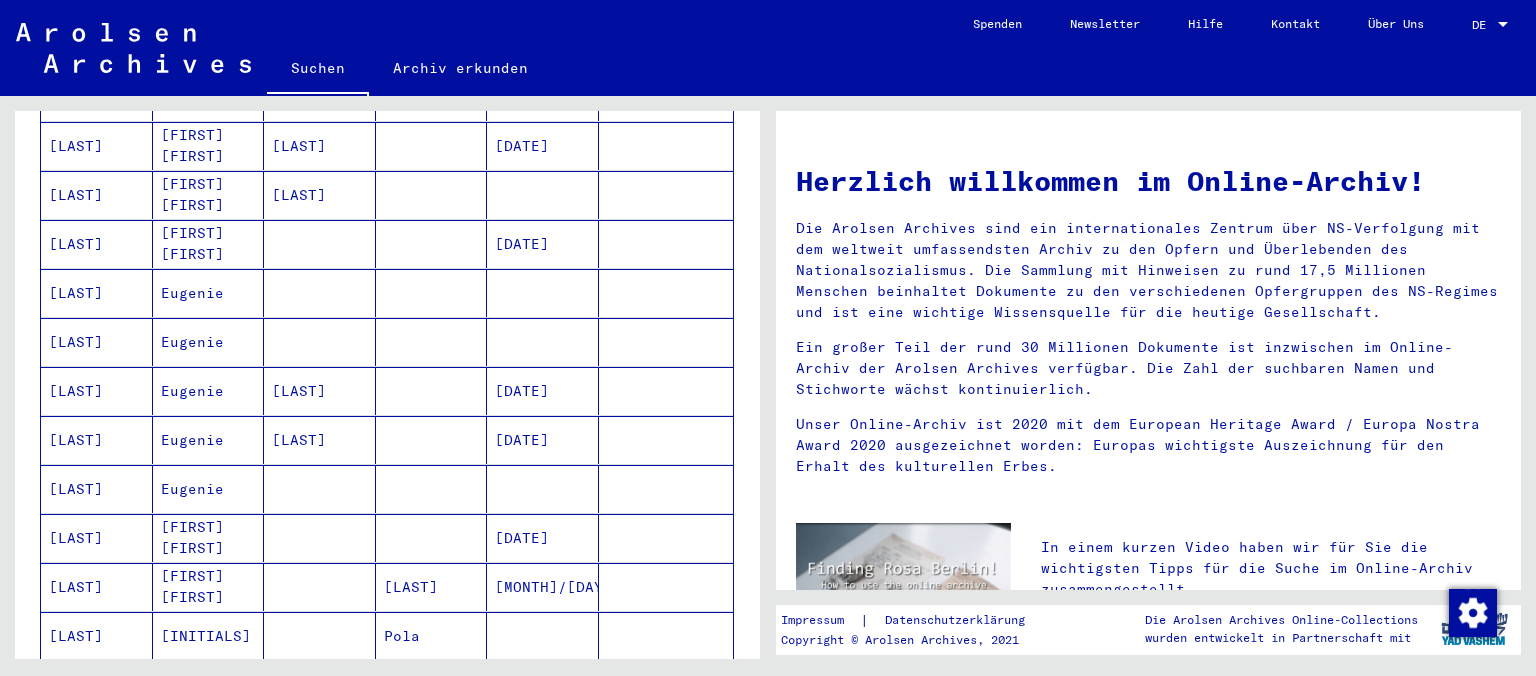 scroll, scrollTop: 883, scrollLeft: 0, axis: vertical 